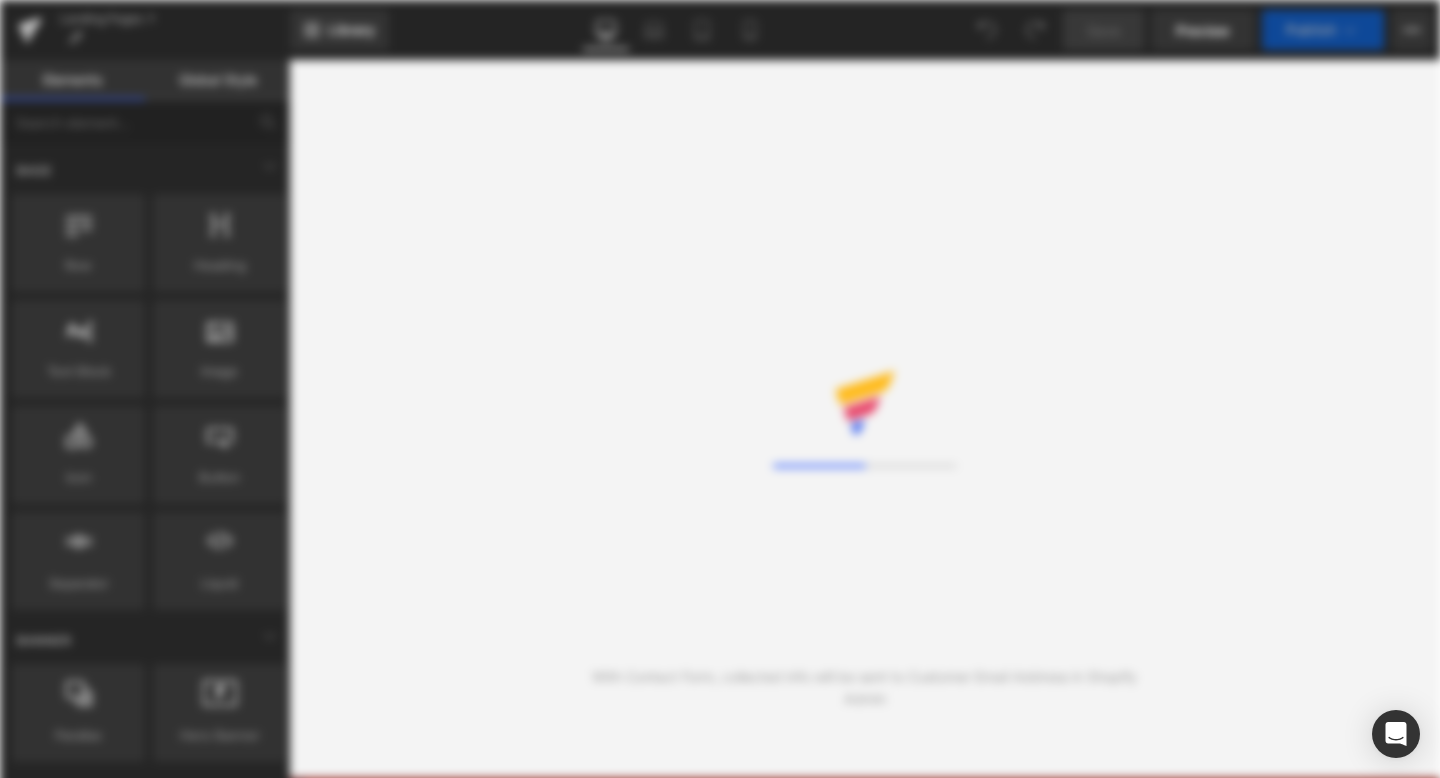 scroll, scrollTop: 0, scrollLeft: 0, axis: both 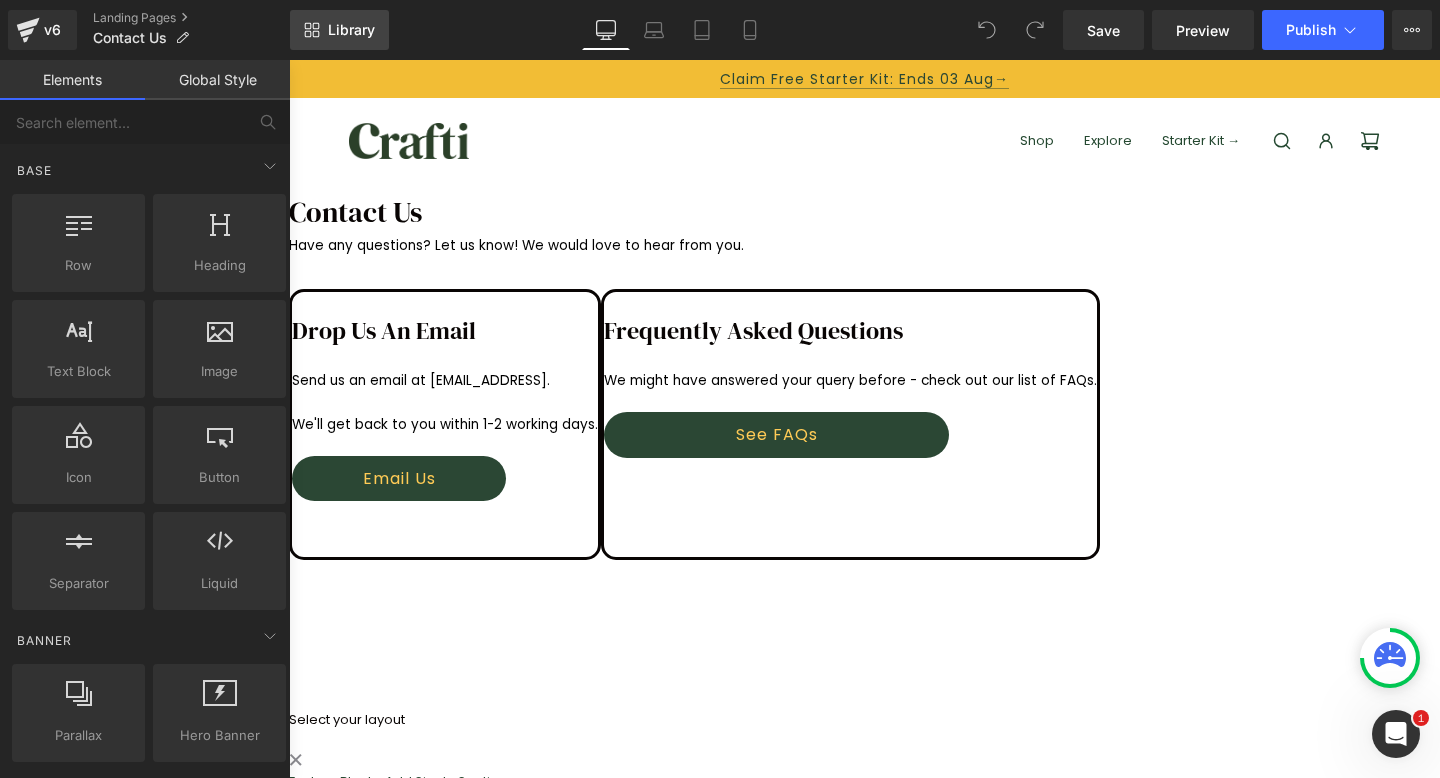 click on "Library" at bounding box center [351, 30] 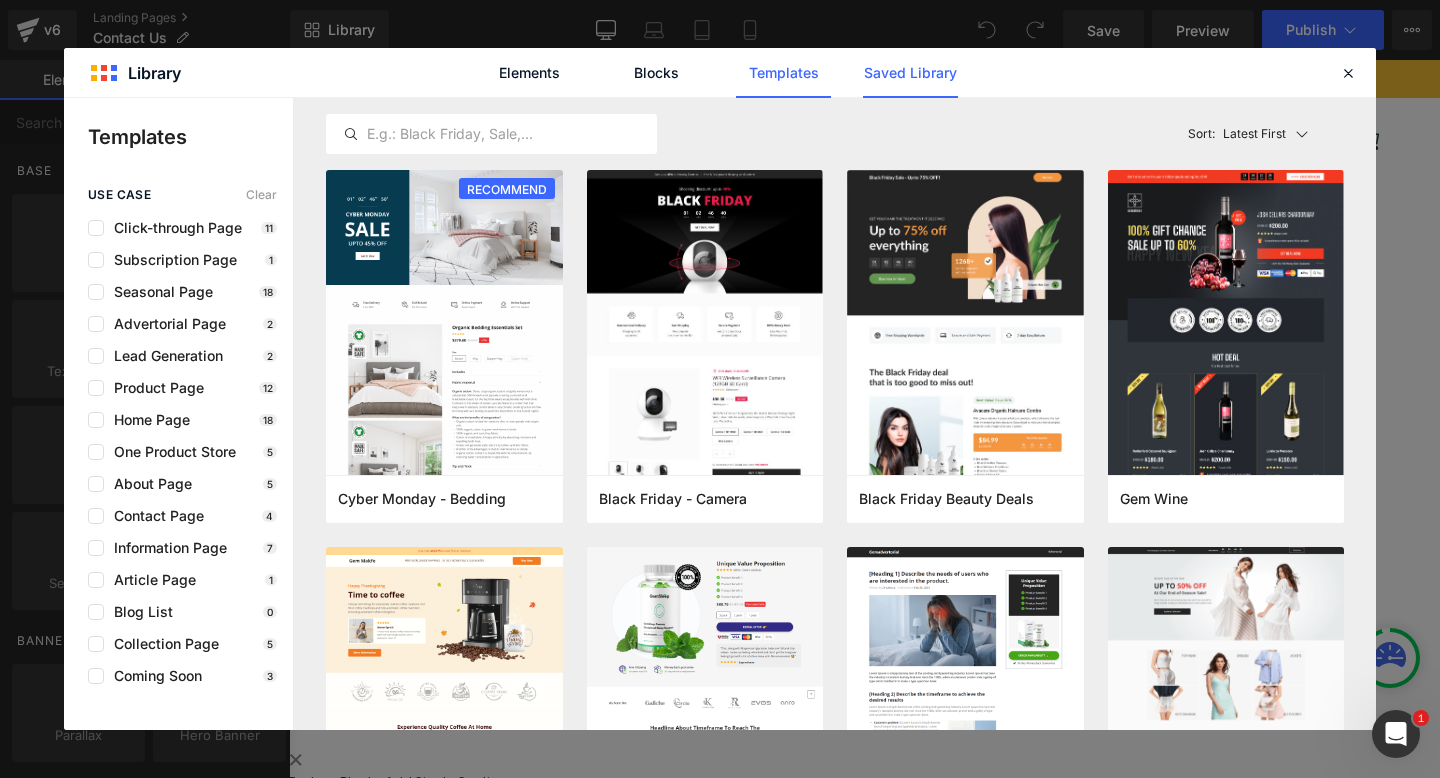 click on "Saved Library" 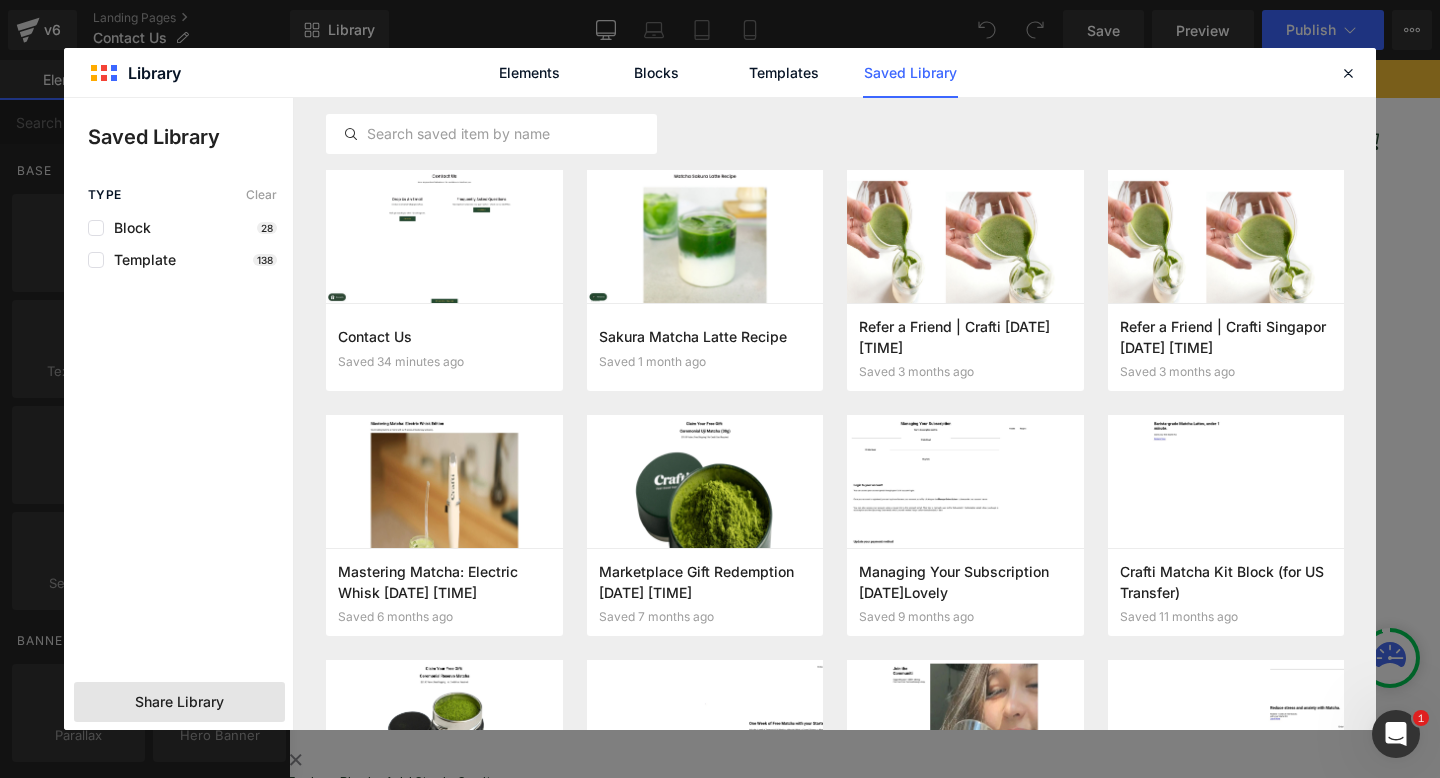 click on "Share Library" 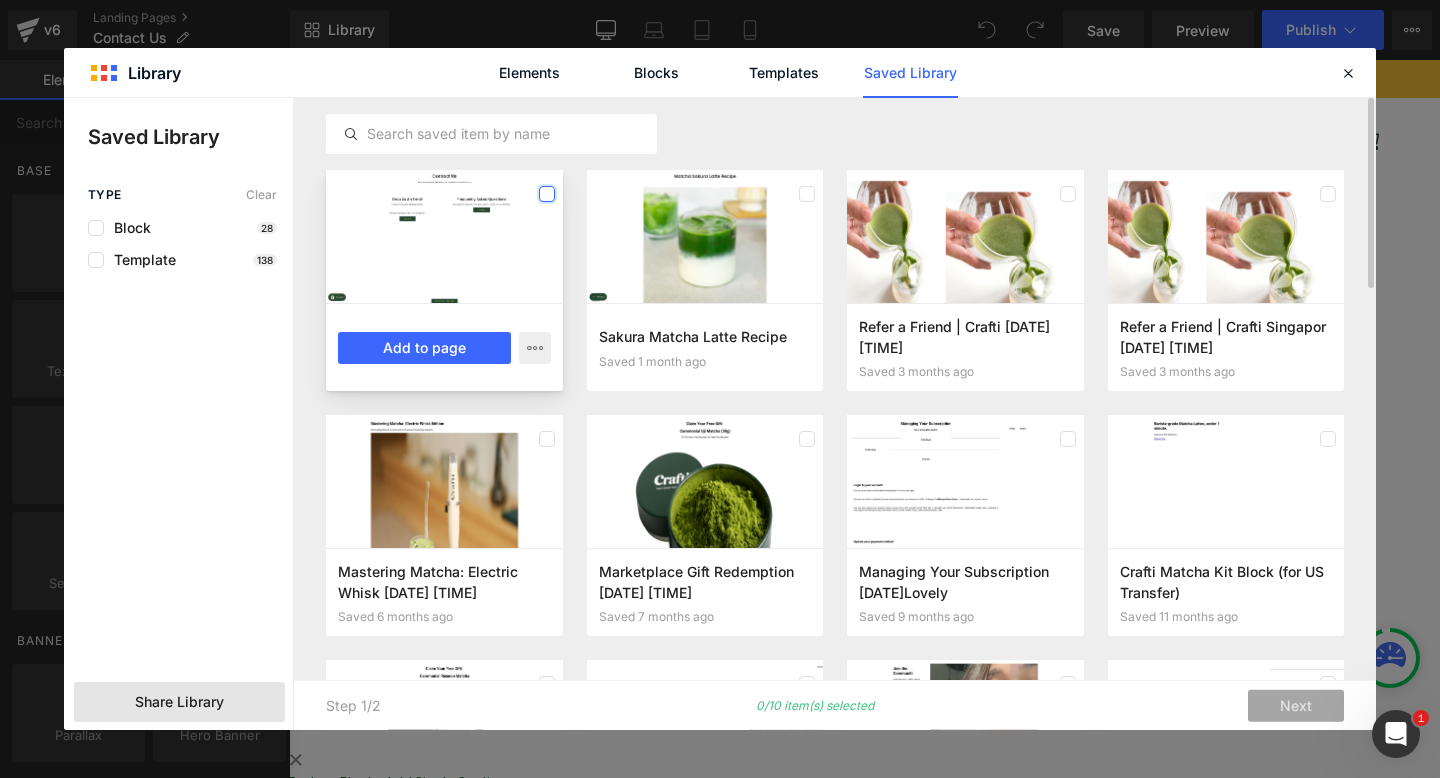click at bounding box center (547, 194) 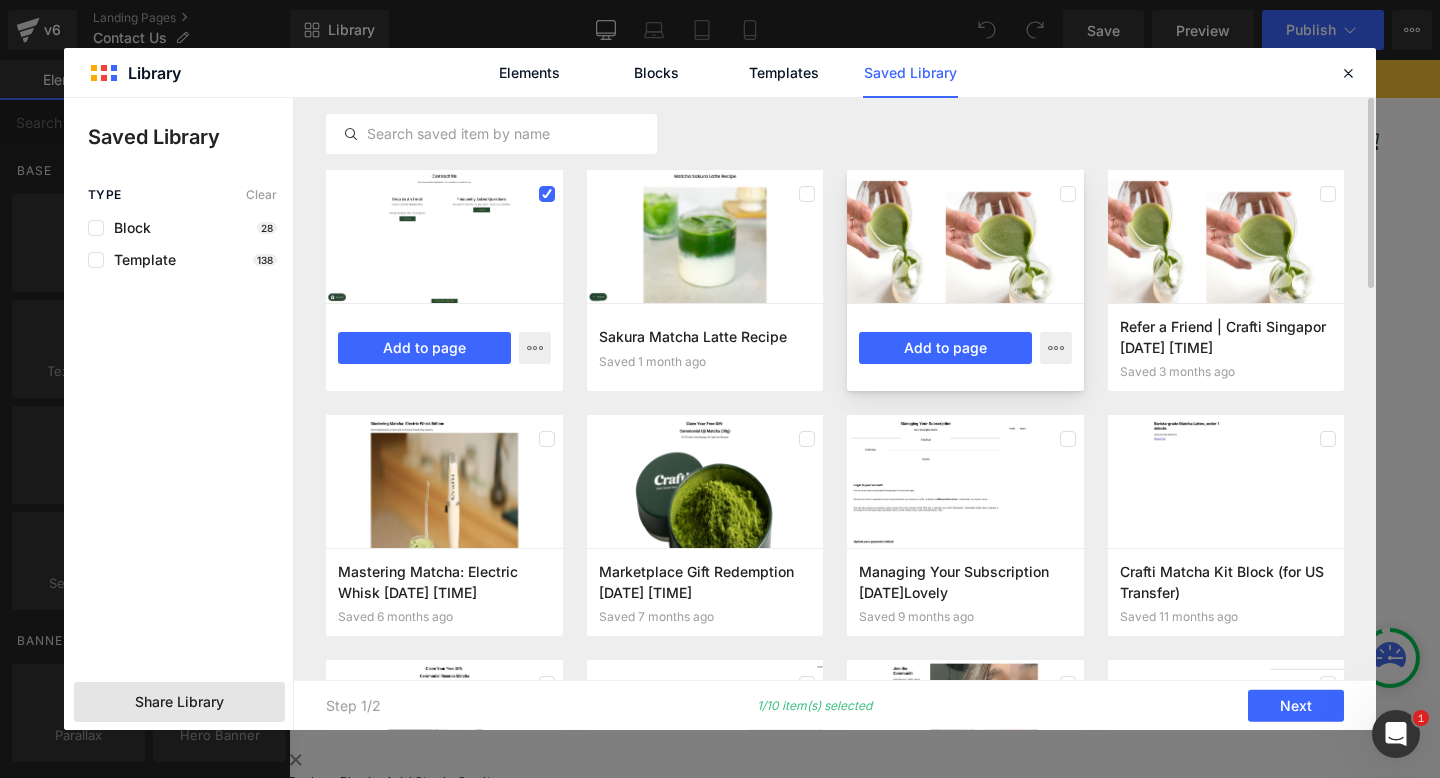 click at bounding box center (965, 236) 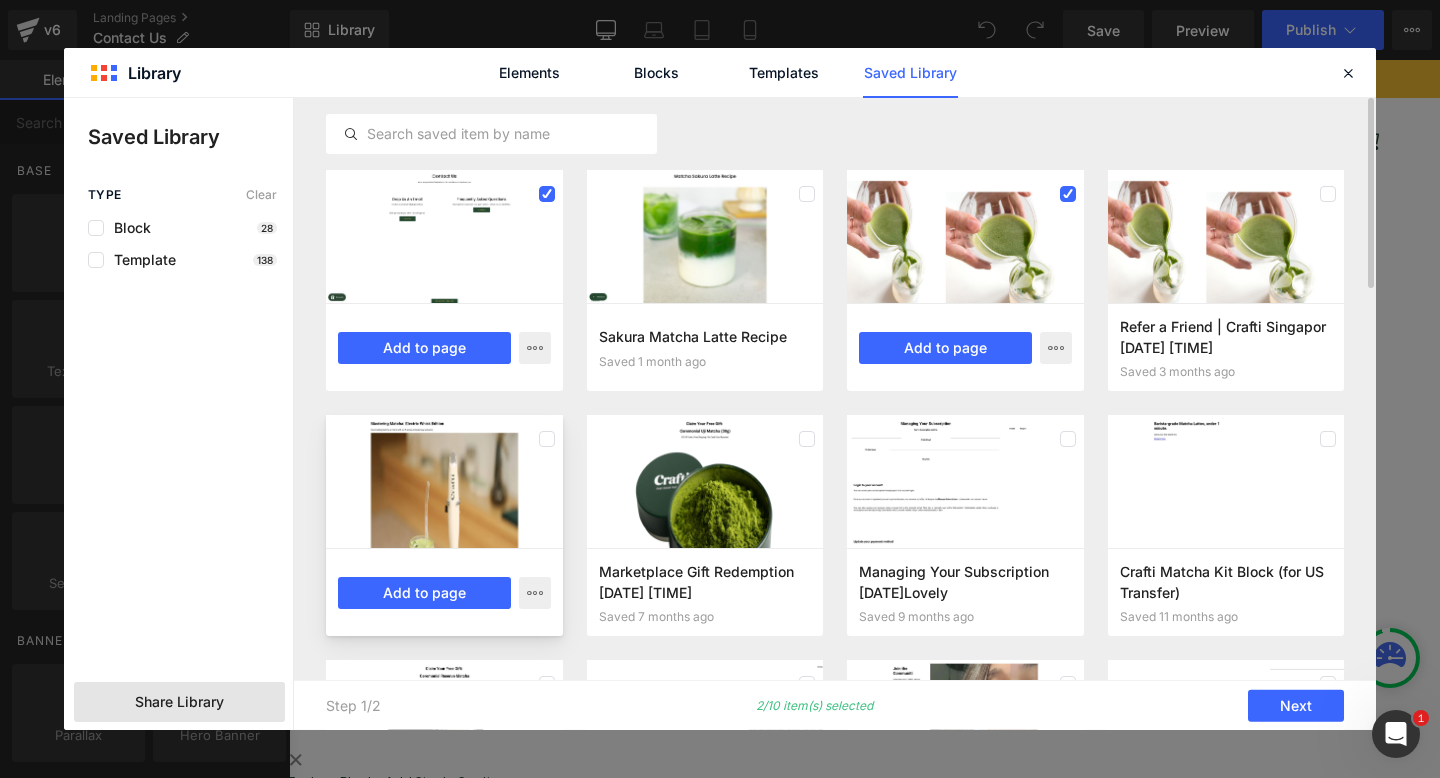 click at bounding box center (444, 481) 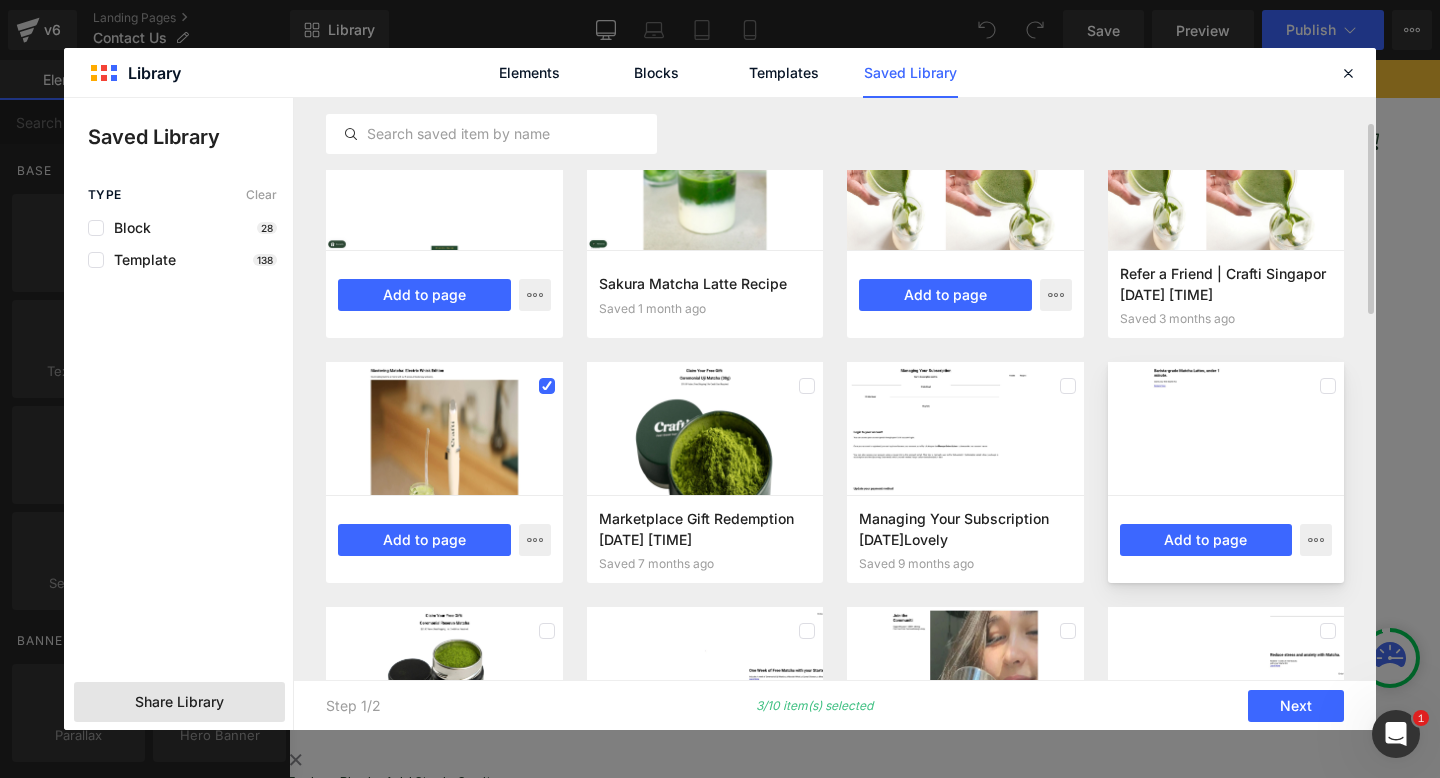 scroll, scrollTop: 62, scrollLeft: 0, axis: vertical 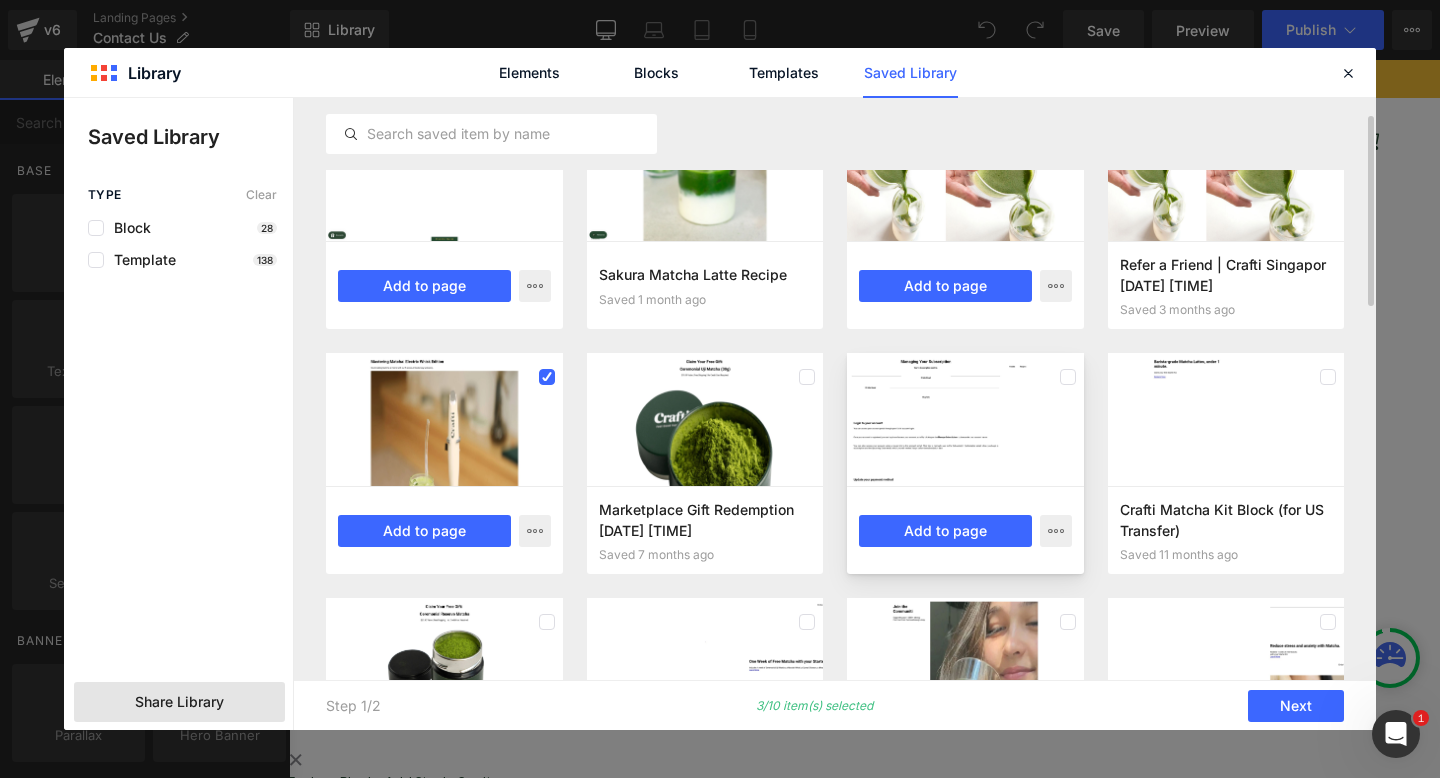click at bounding box center (965, 419) 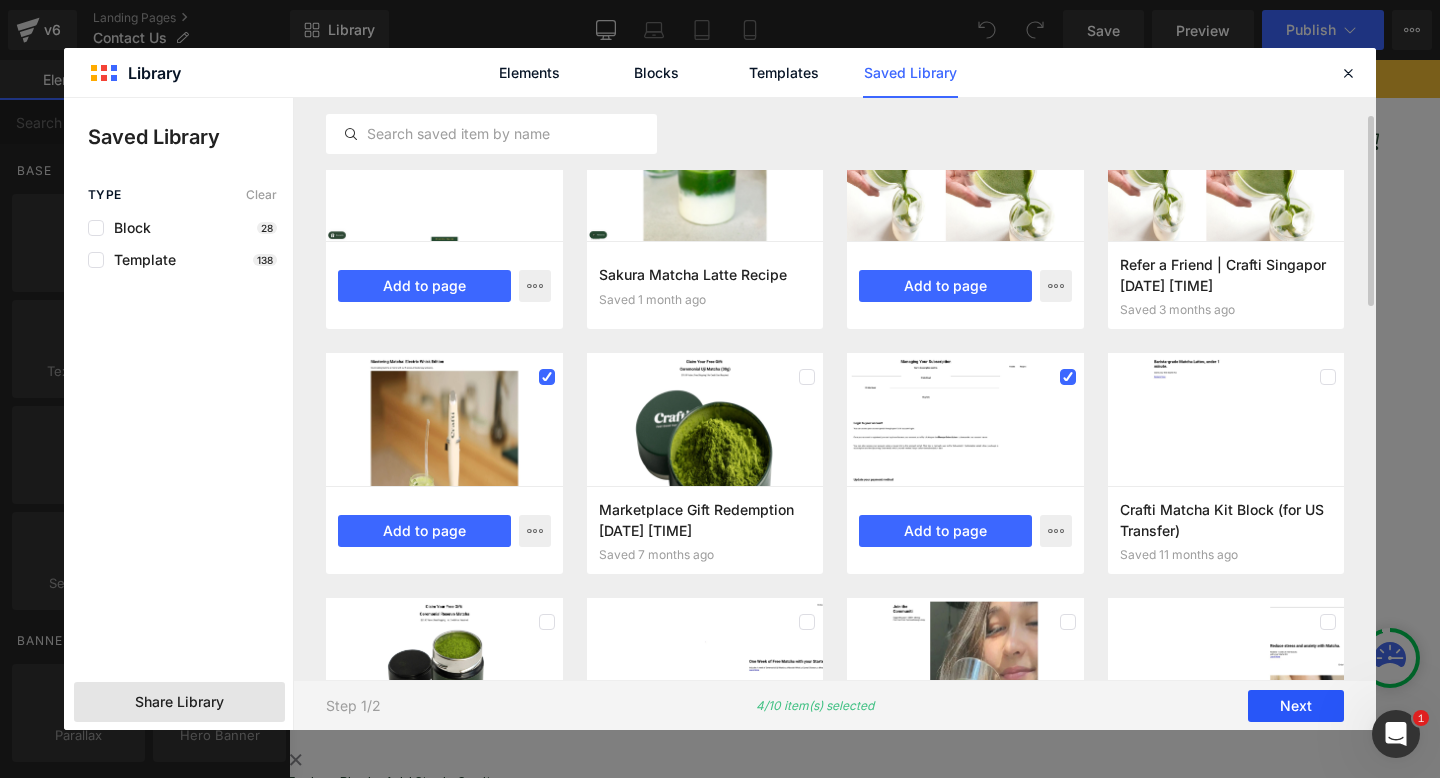 click on "Next" at bounding box center (1296, 706) 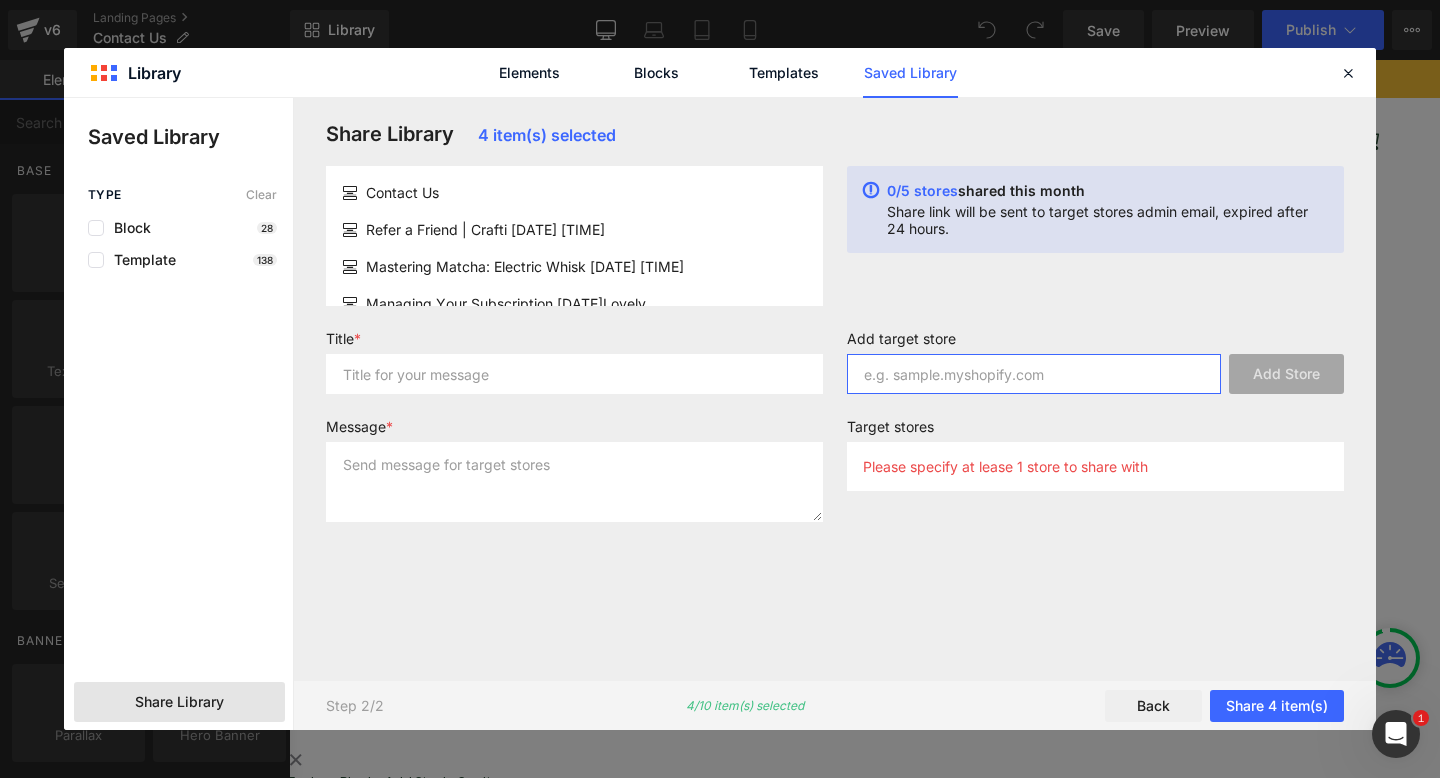 click at bounding box center [1034, 374] 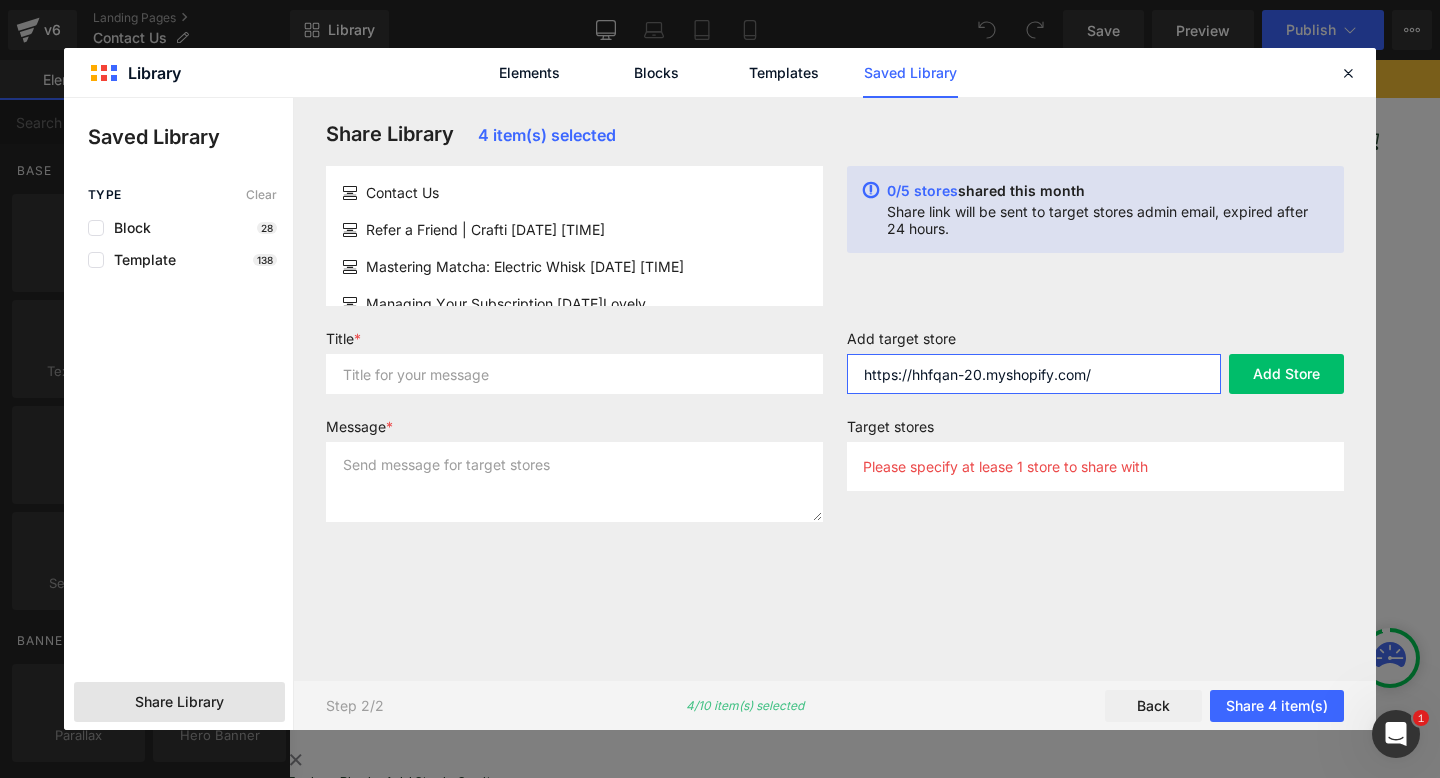 type on "https://hhfqan-20.myshopify.com/" 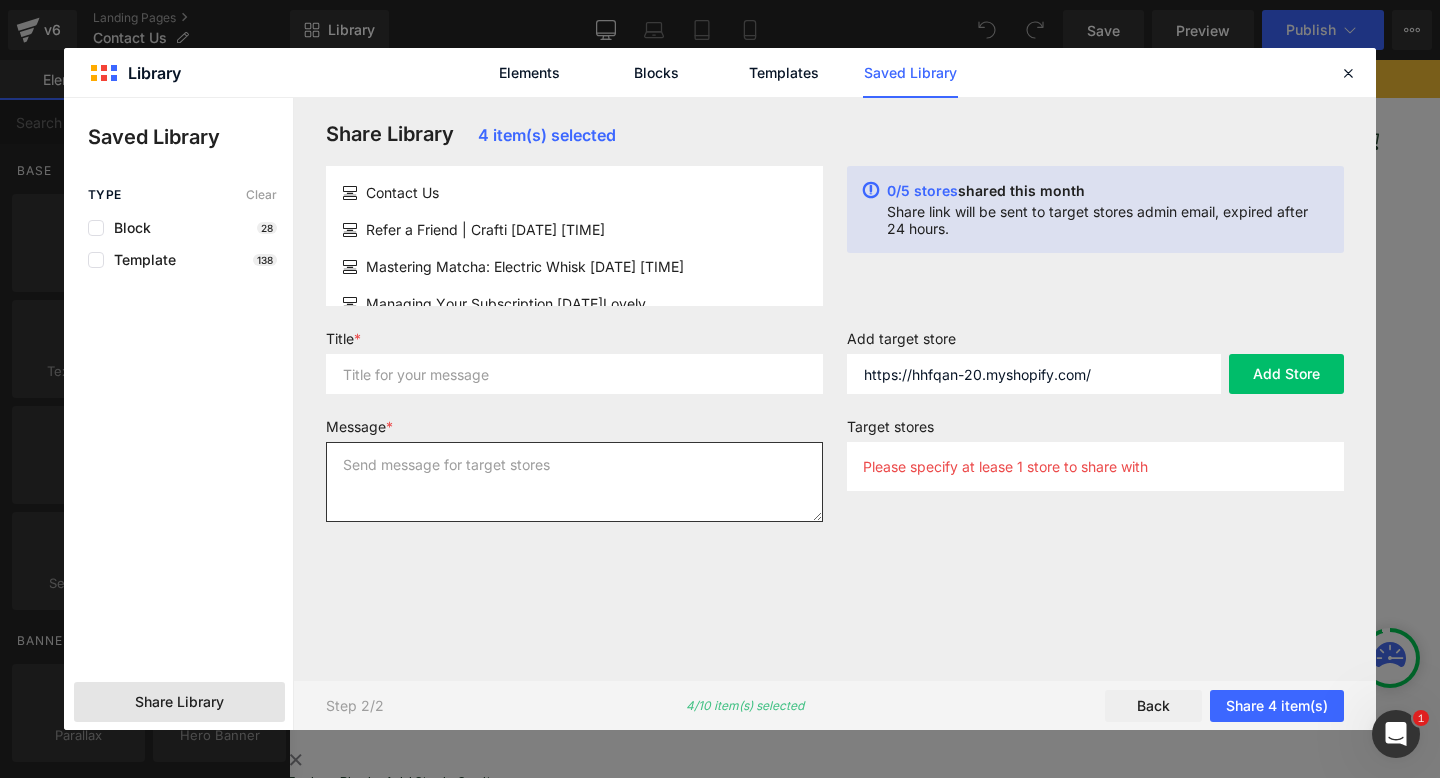 click at bounding box center (574, 482) 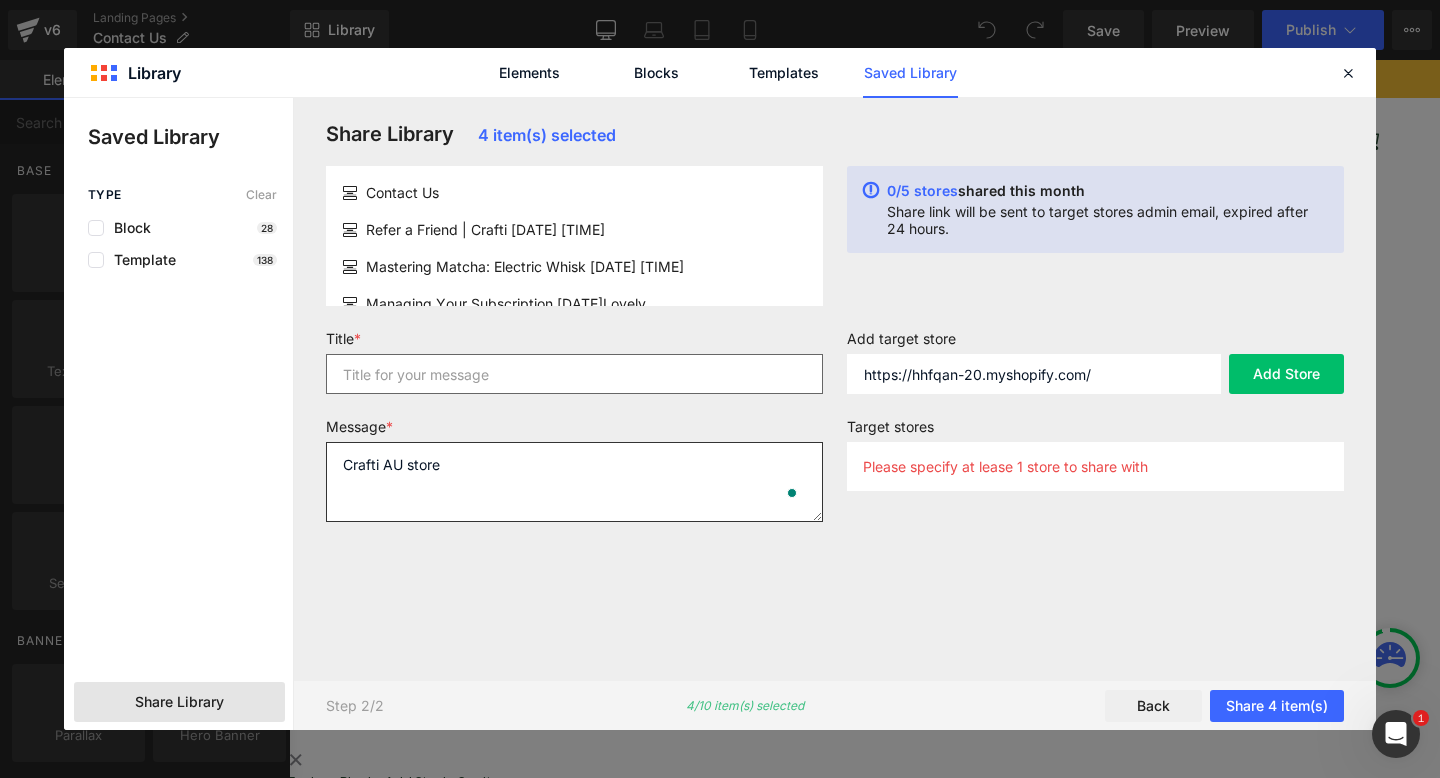 type on "Crafti AU store" 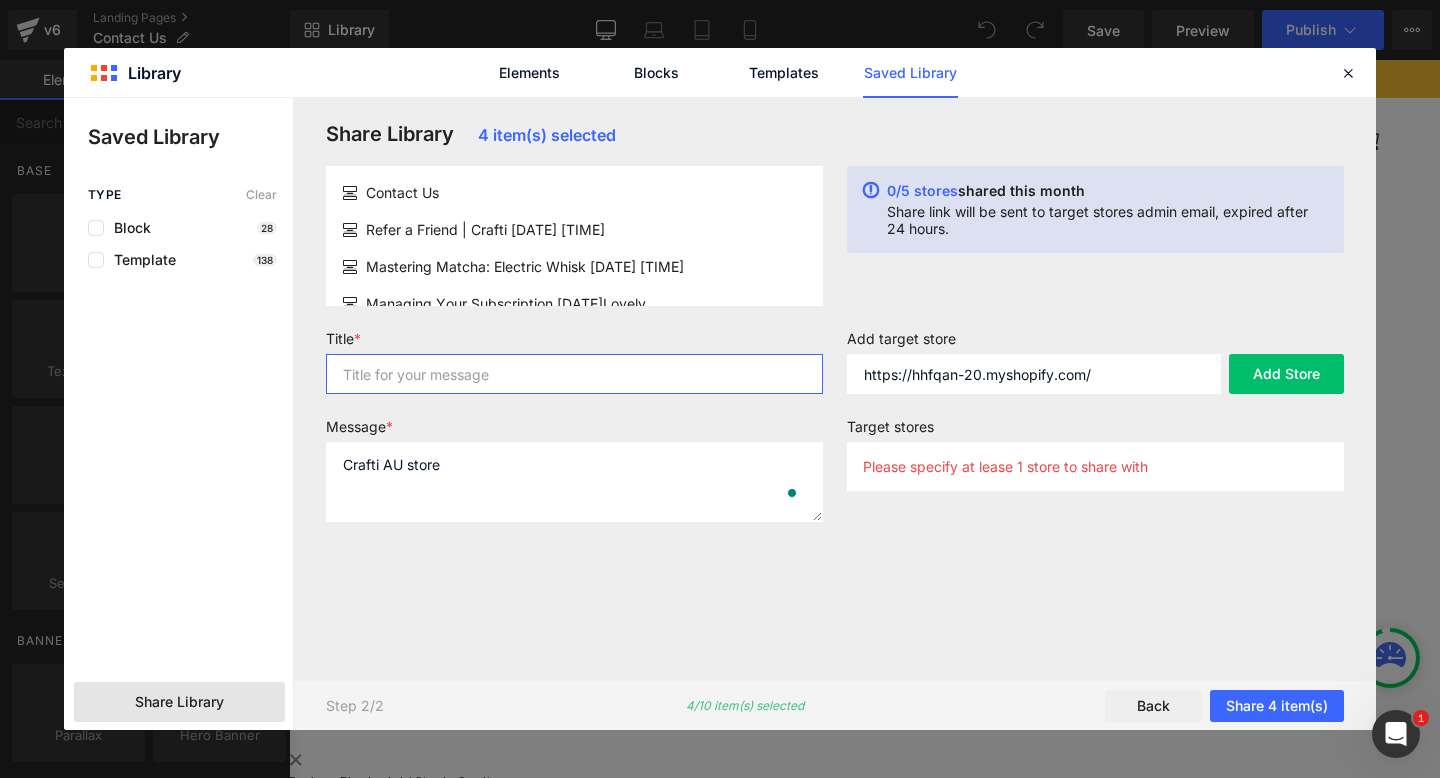 click at bounding box center (574, 374) 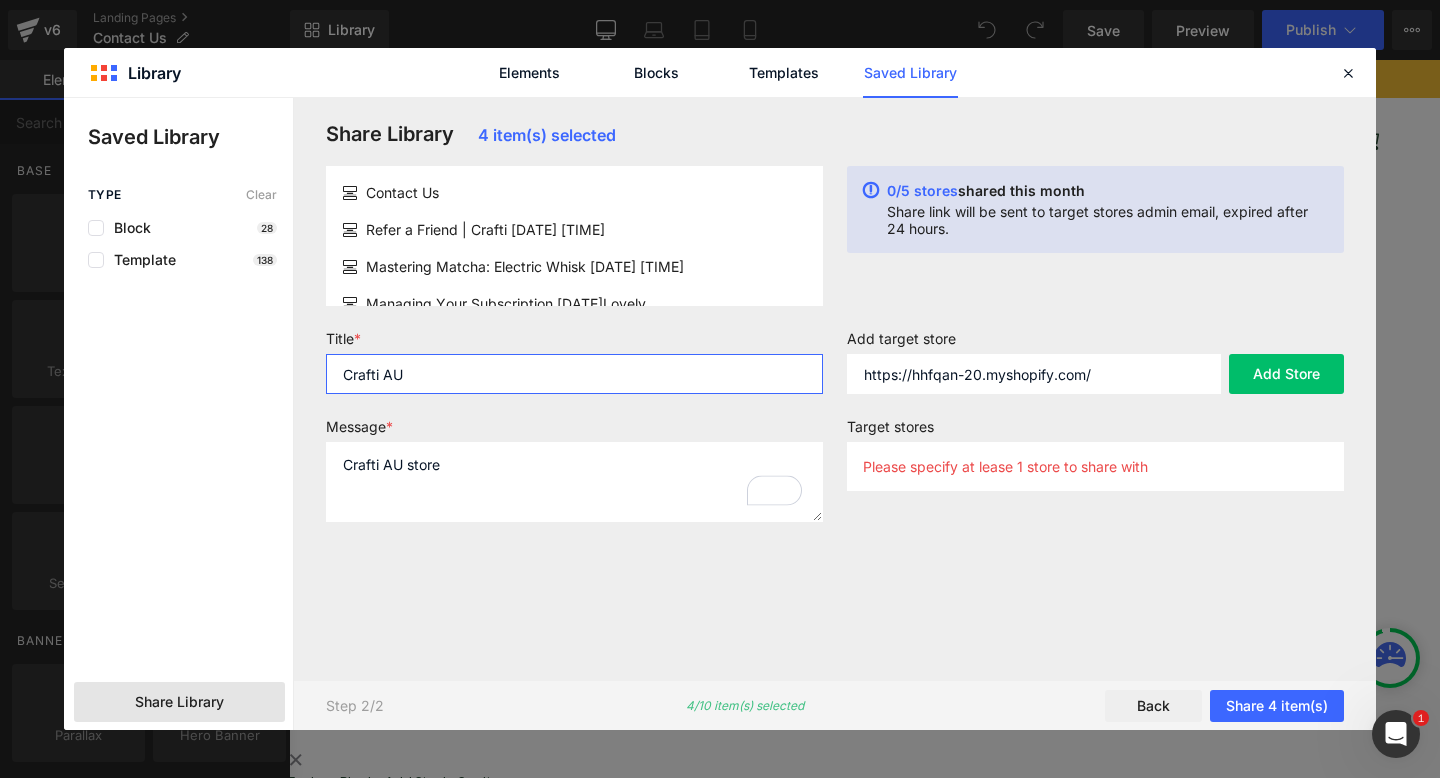 type on "Crafti AU" 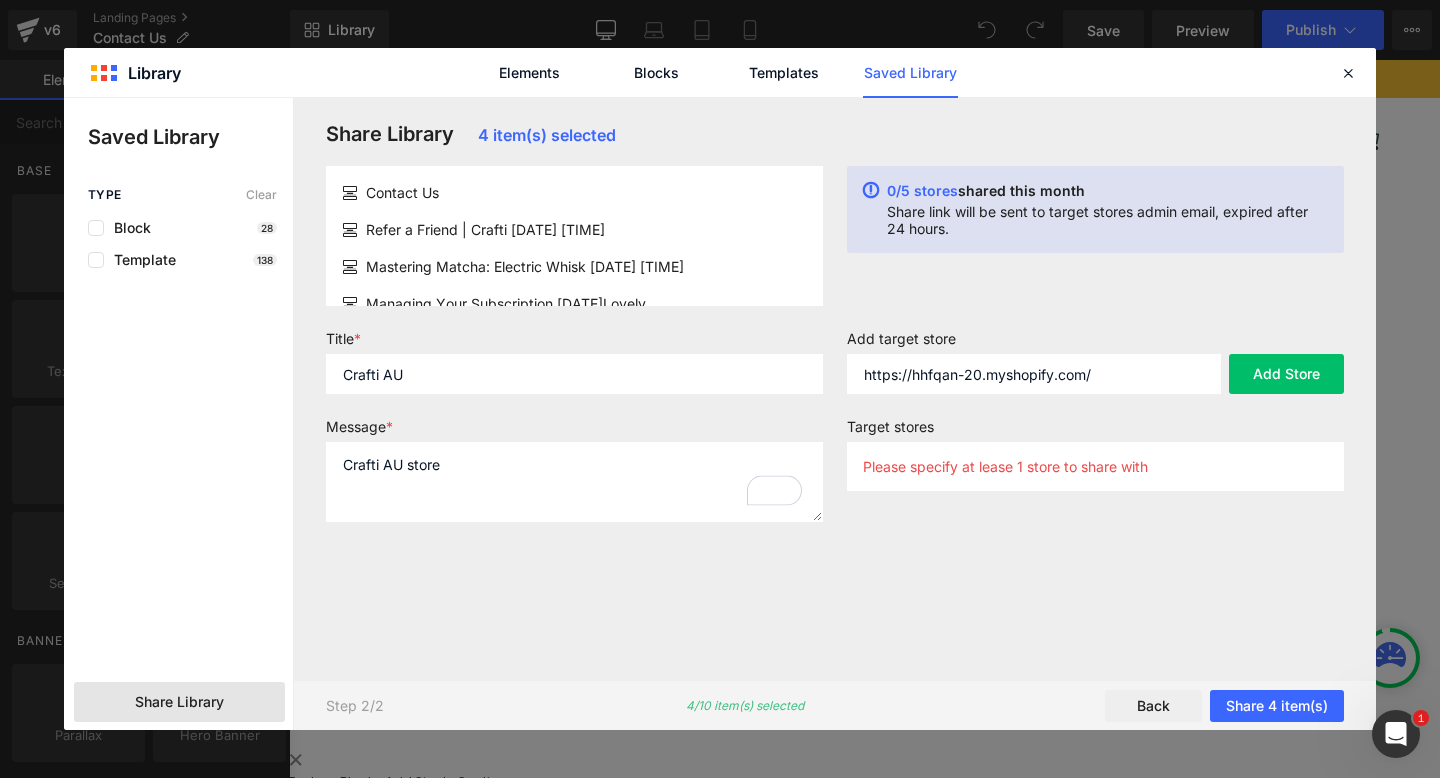 click on "Please specify at lease 1 store to share with" 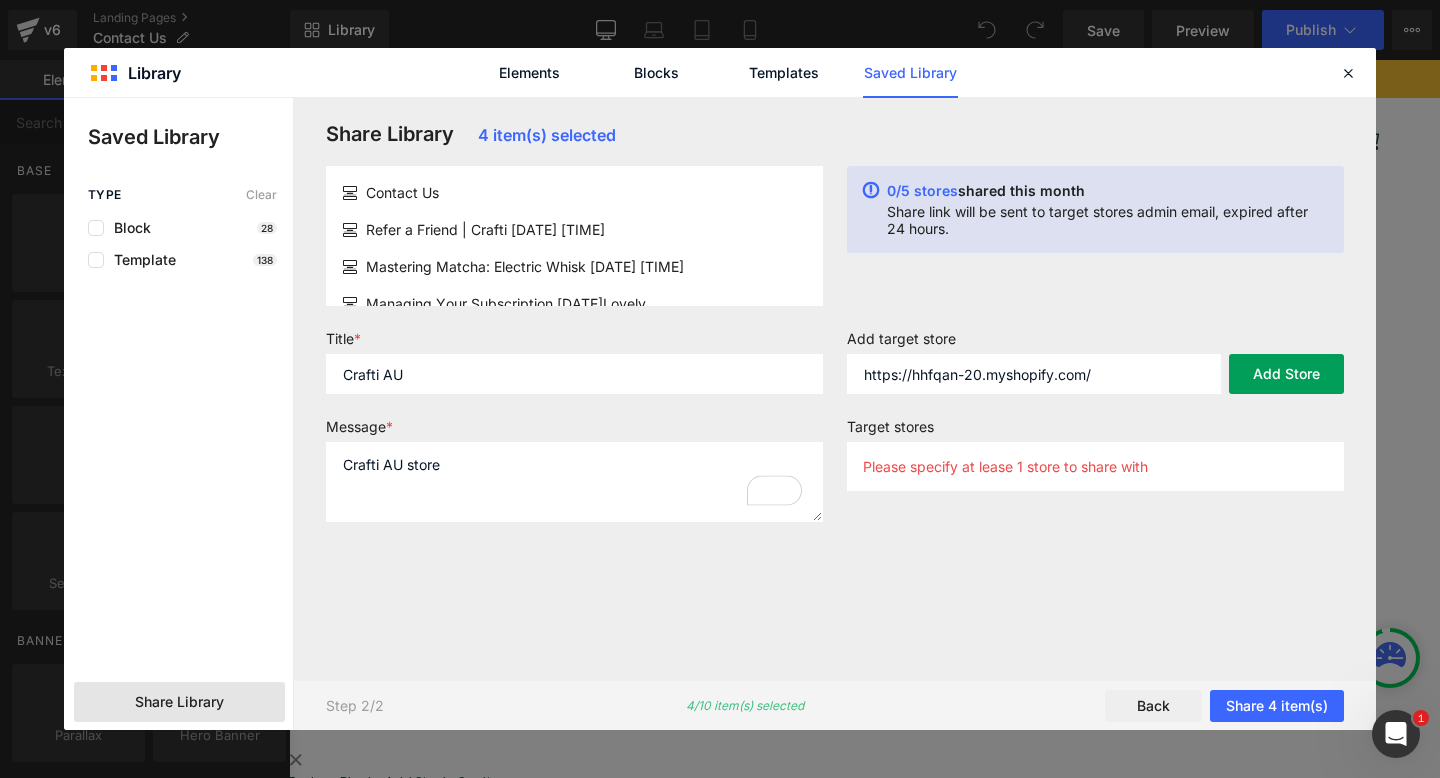 click on "Add Store" at bounding box center (1286, 374) 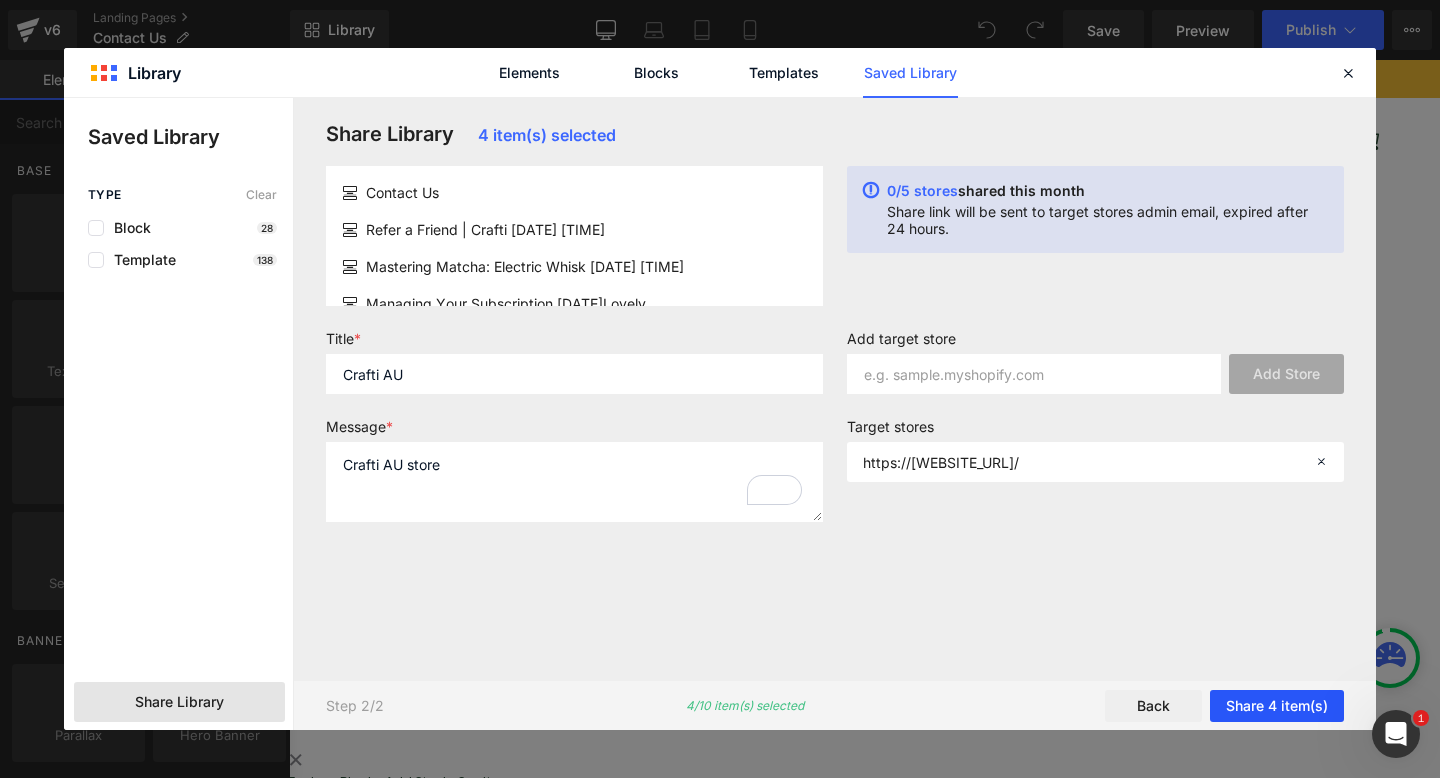 click on "Share 4 item(s)" at bounding box center [1277, 706] 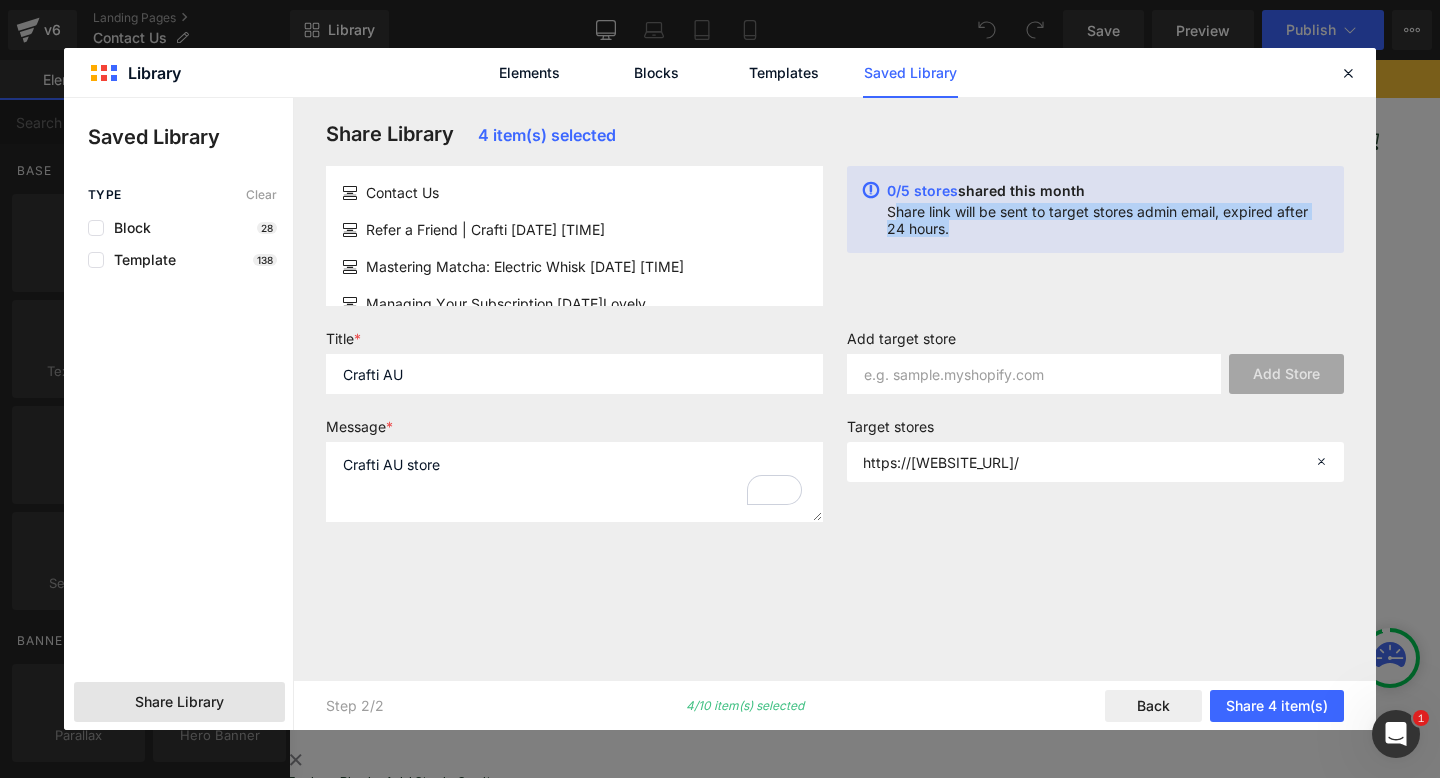drag, startPoint x: 944, startPoint y: 234, endPoint x: 883, endPoint y: 217, distance: 63.324562 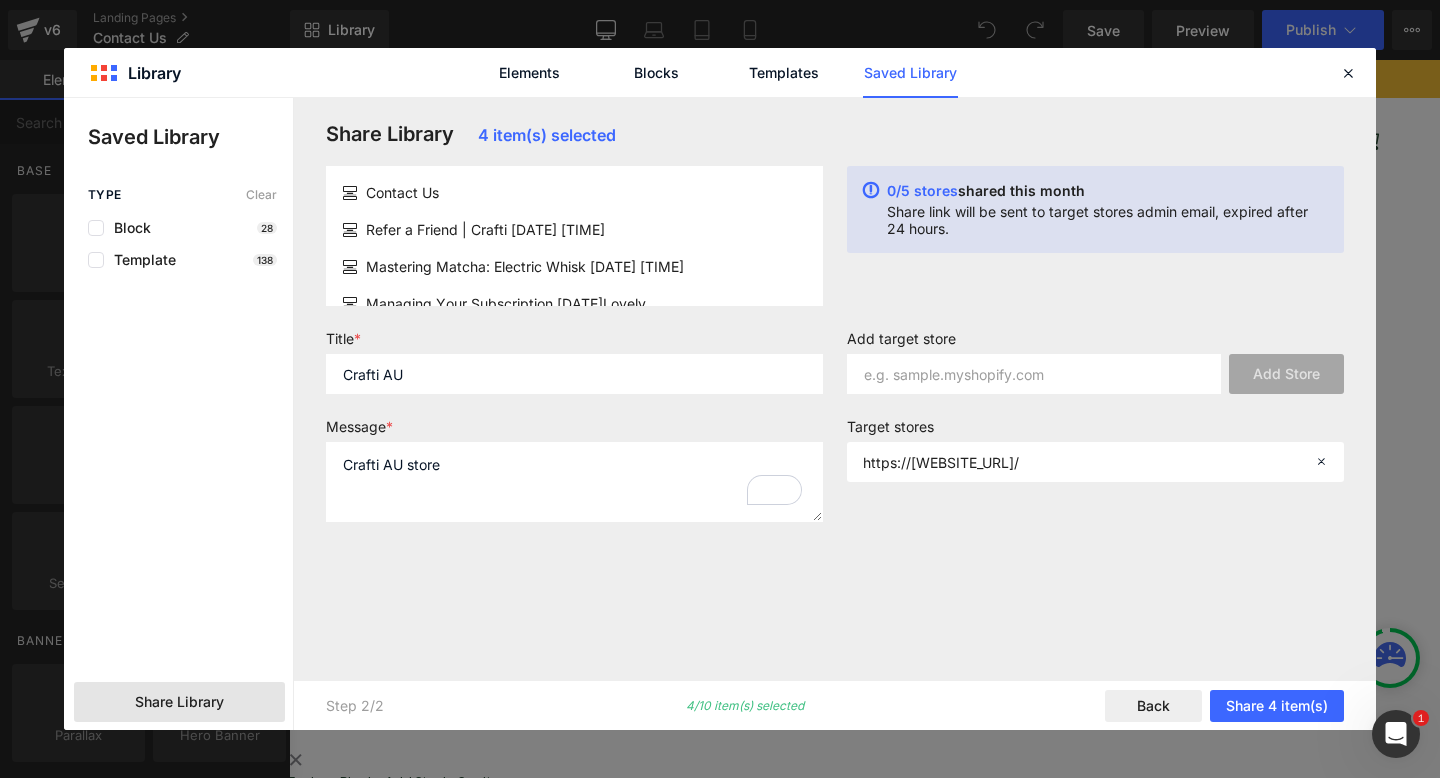 click on "0/5 stores  shared this month  Share link will be sent to target stores admin email, expired after 24 hours." at bounding box center (1095, 236) 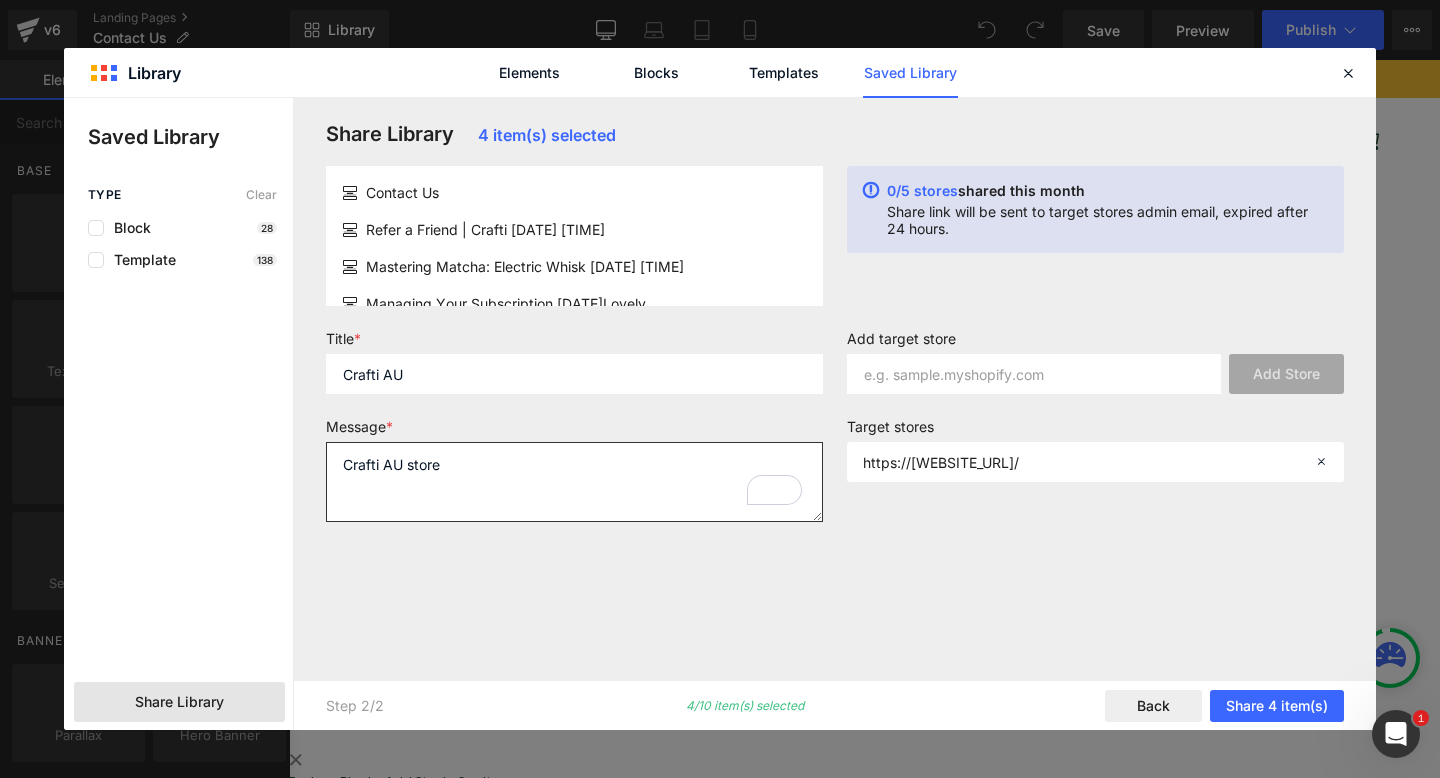 click on "Crafti AU store" at bounding box center (574, 482) 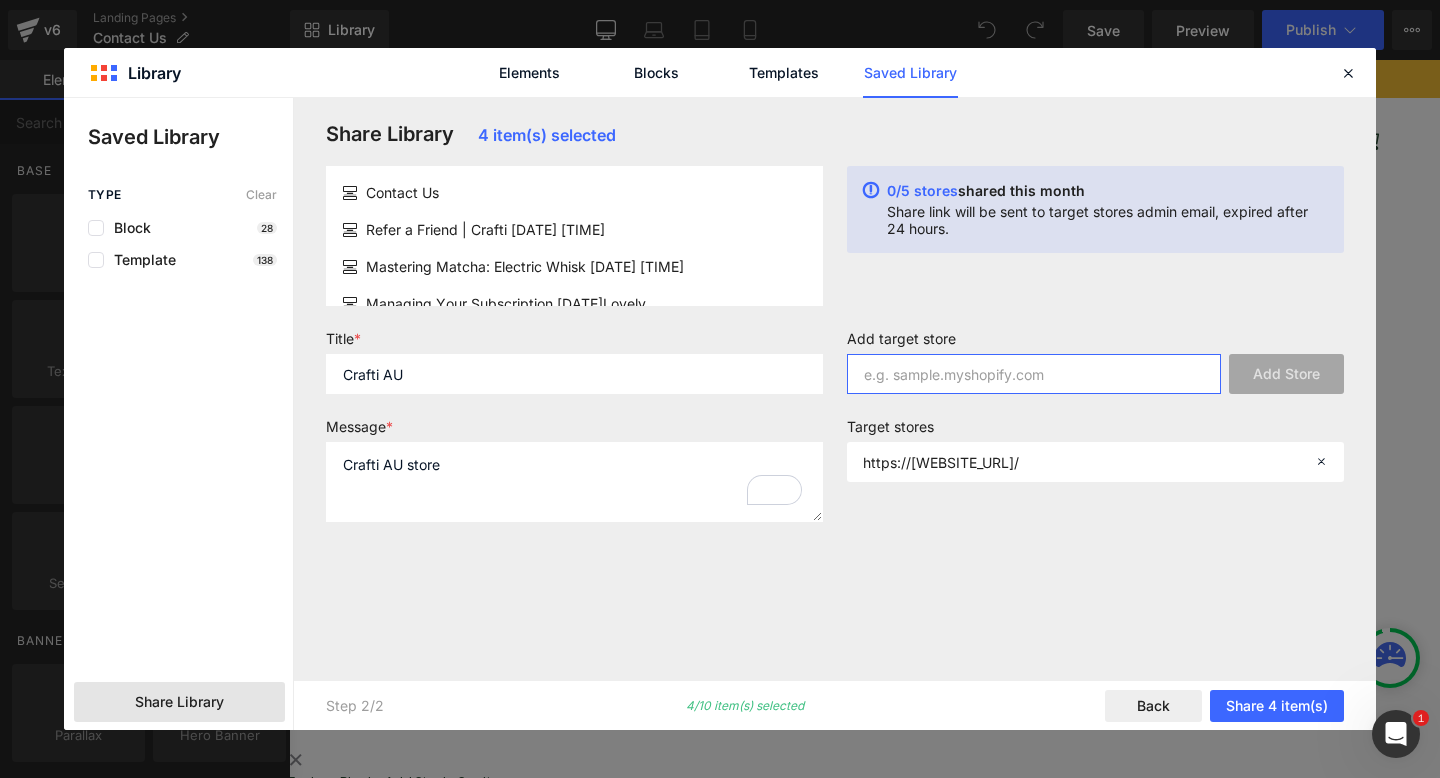click at bounding box center [1034, 374] 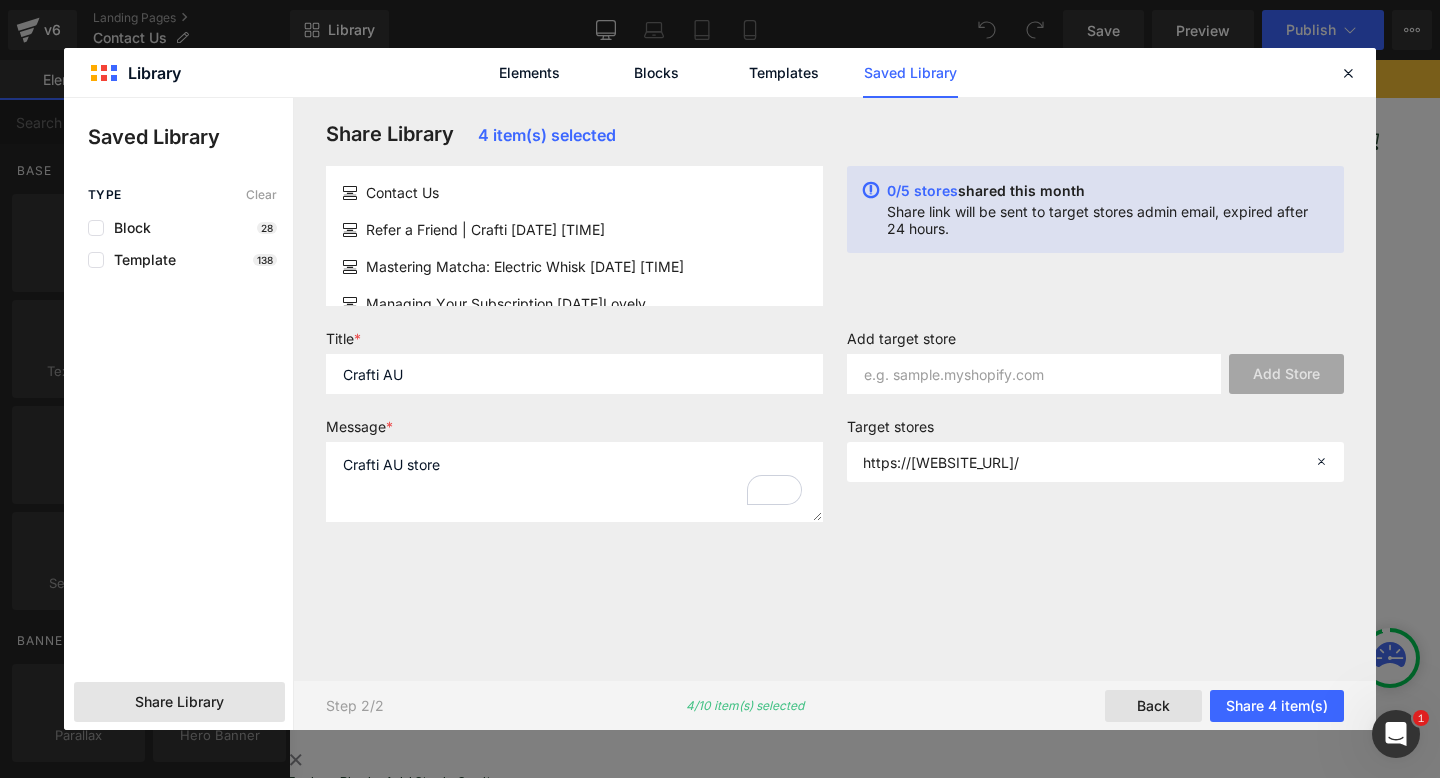 click on "Back" at bounding box center [1153, 706] 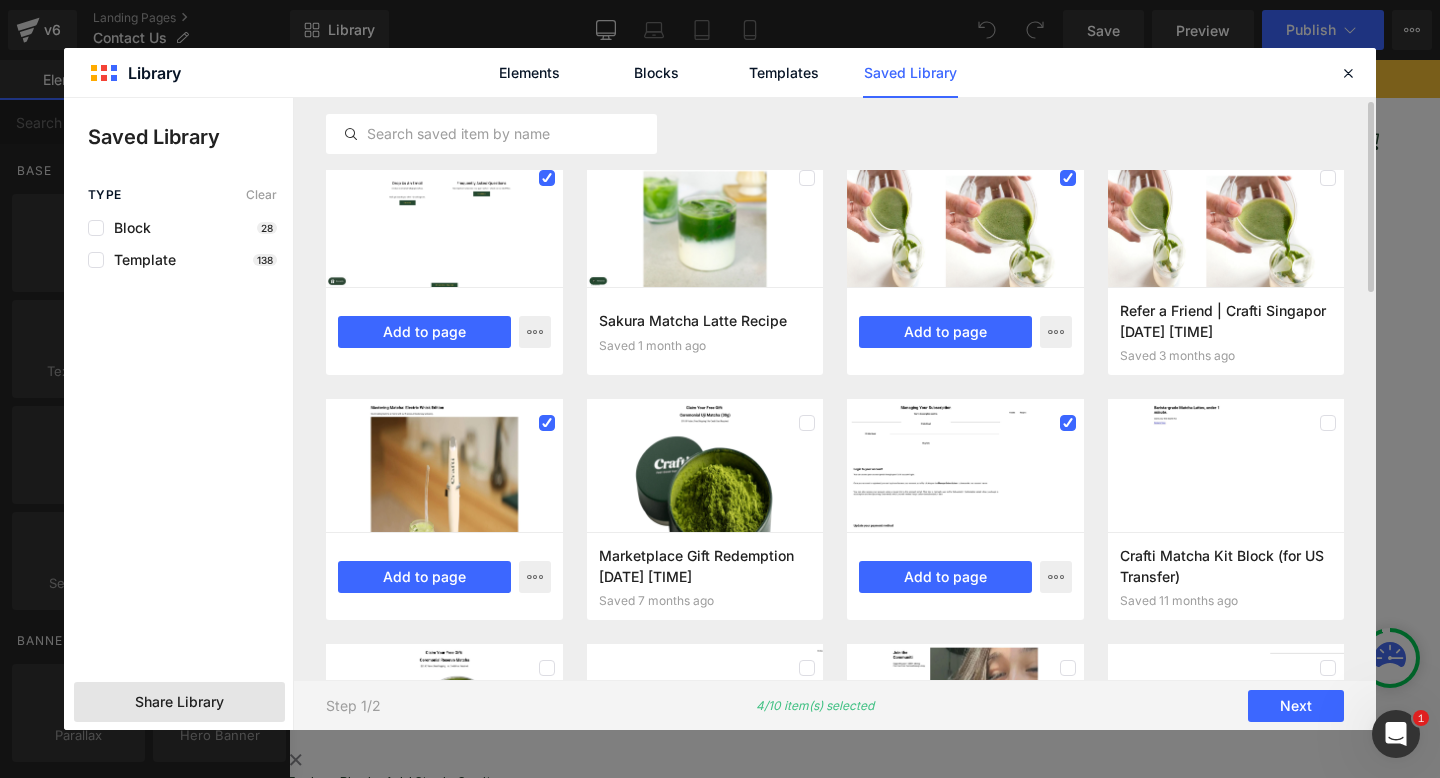 scroll, scrollTop: 190, scrollLeft: 0, axis: vertical 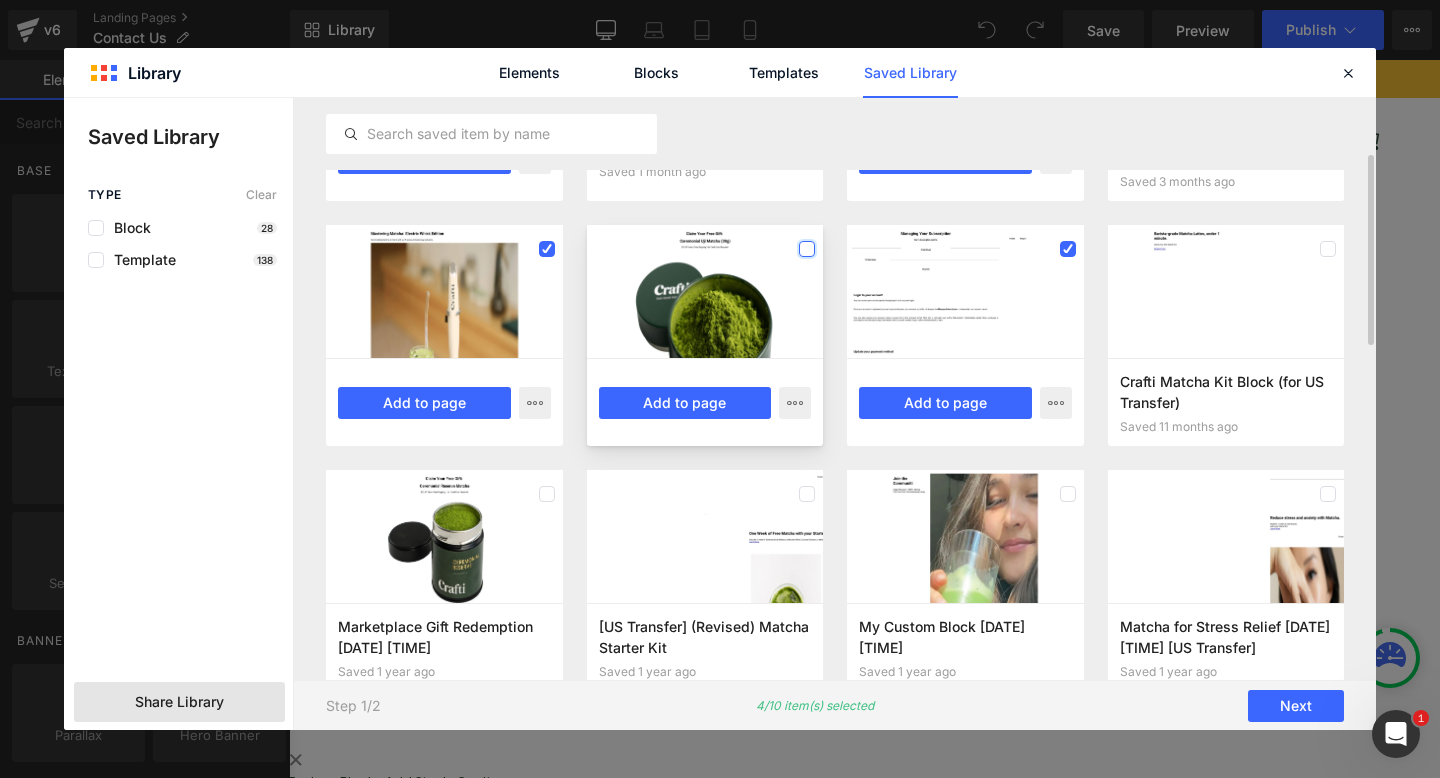 click 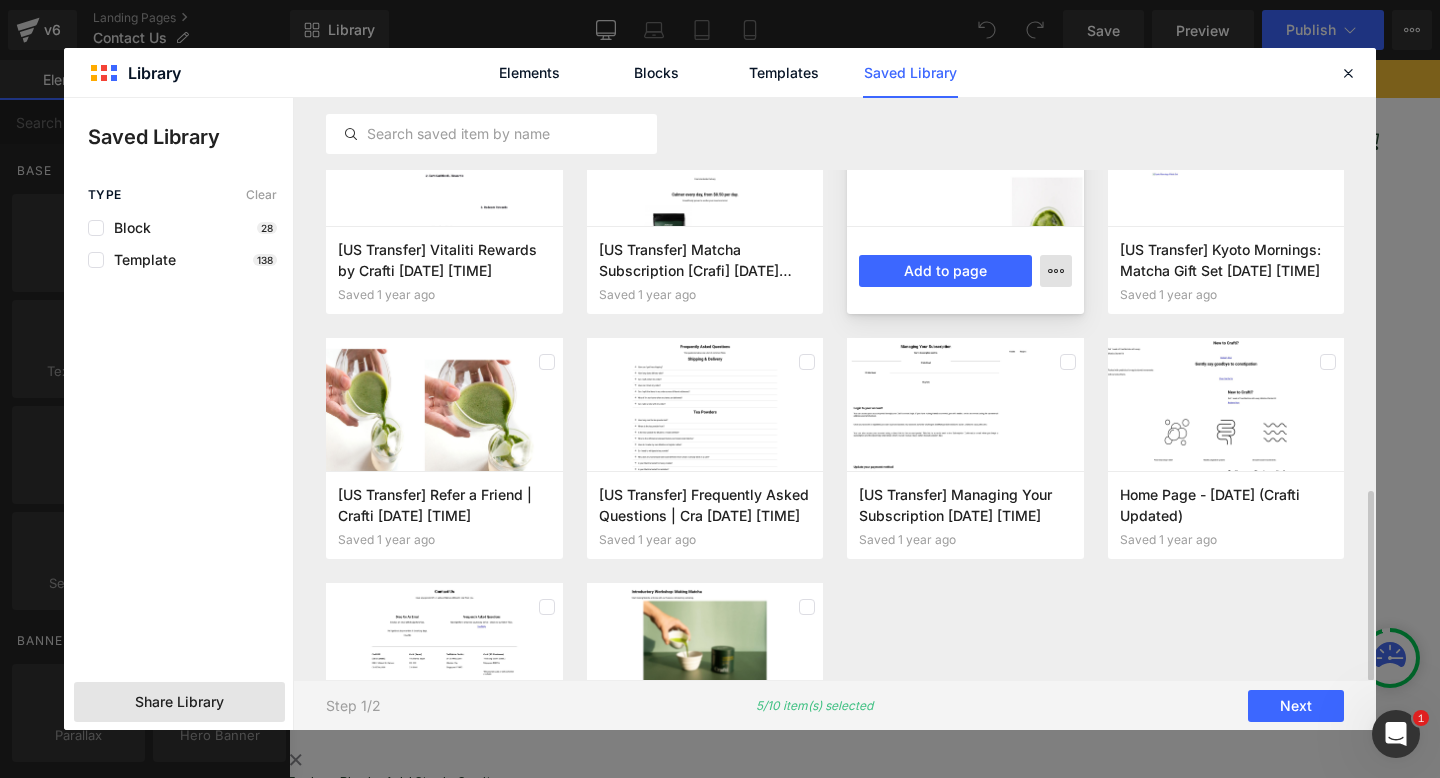 scroll, scrollTop: 1461, scrollLeft: 0, axis: vertical 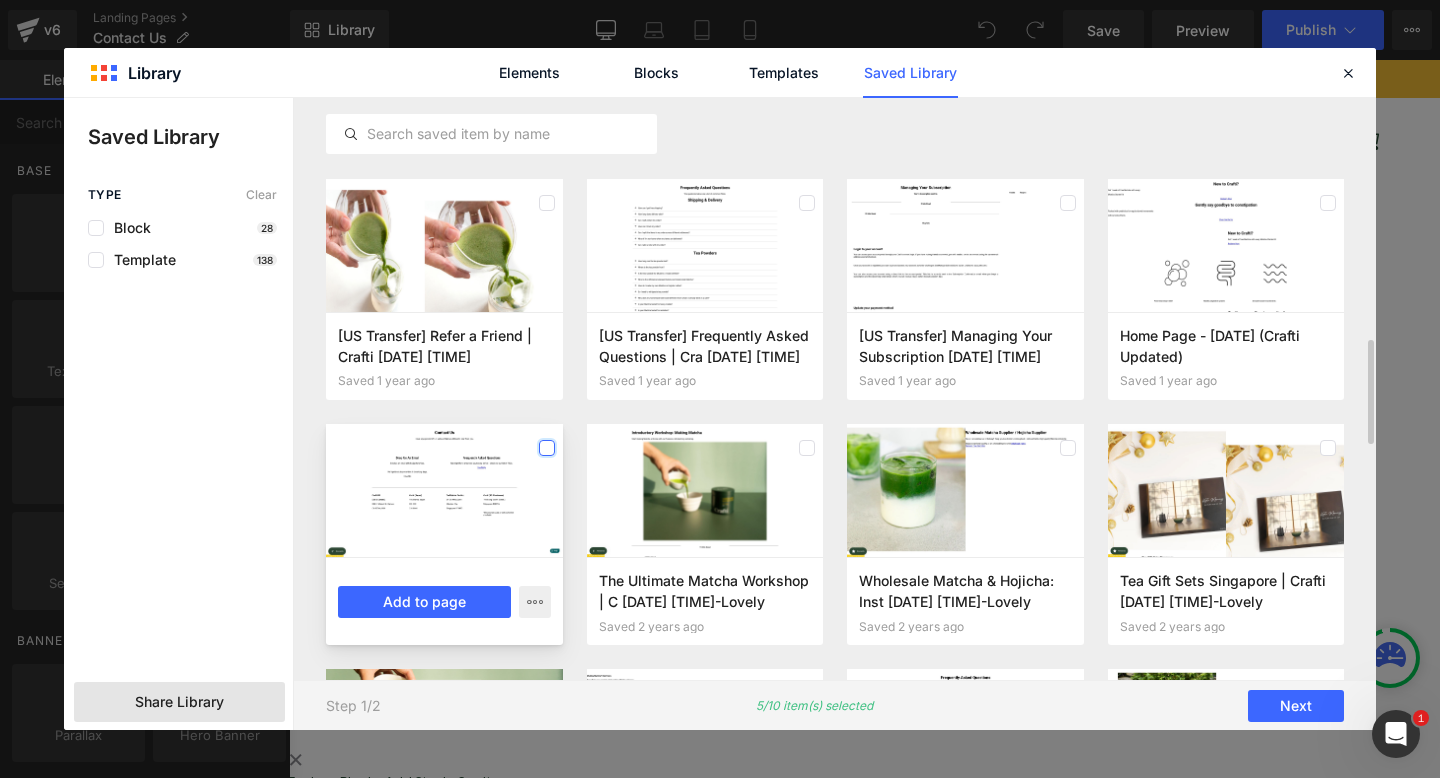 click at bounding box center (547, 448) 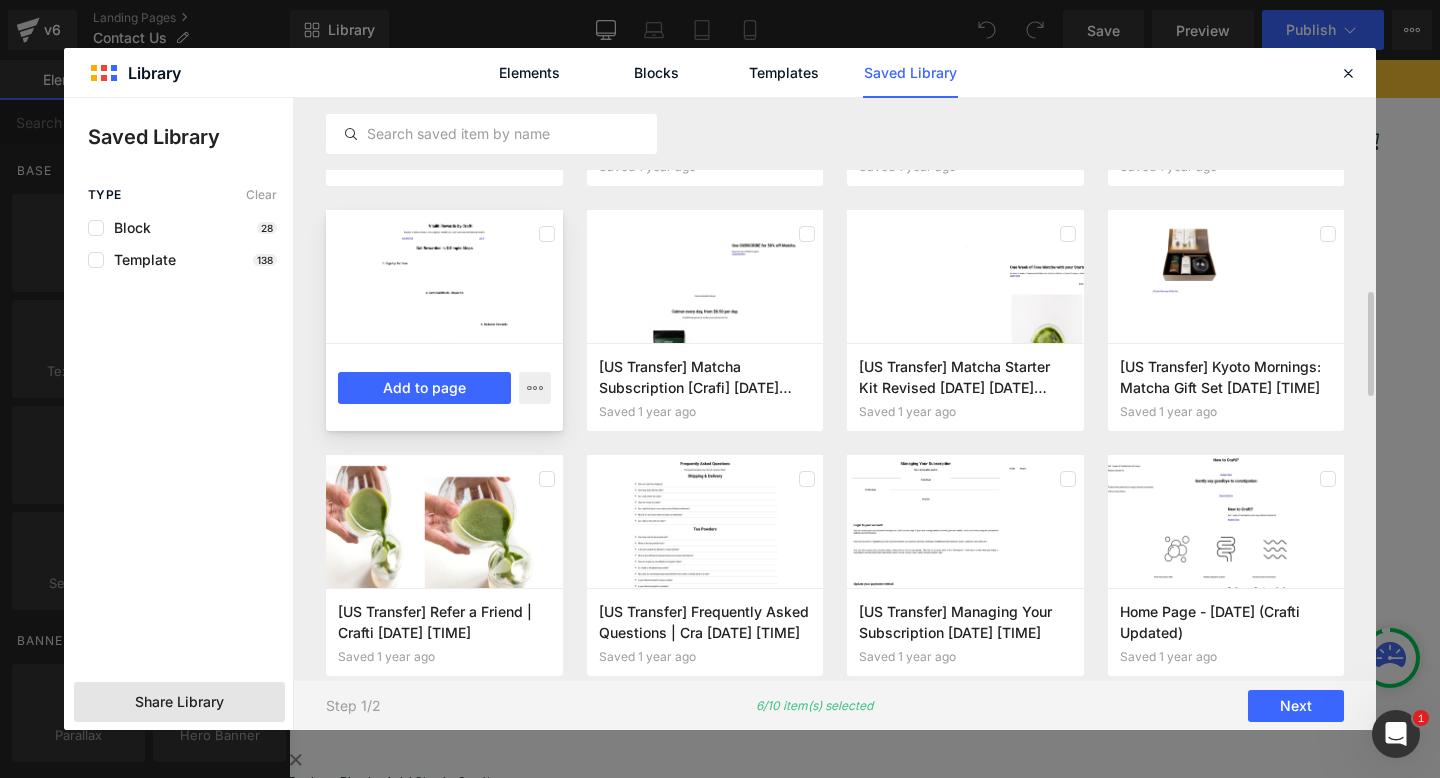 scroll, scrollTop: 1171, scrollLeft: 0, axis: vertical 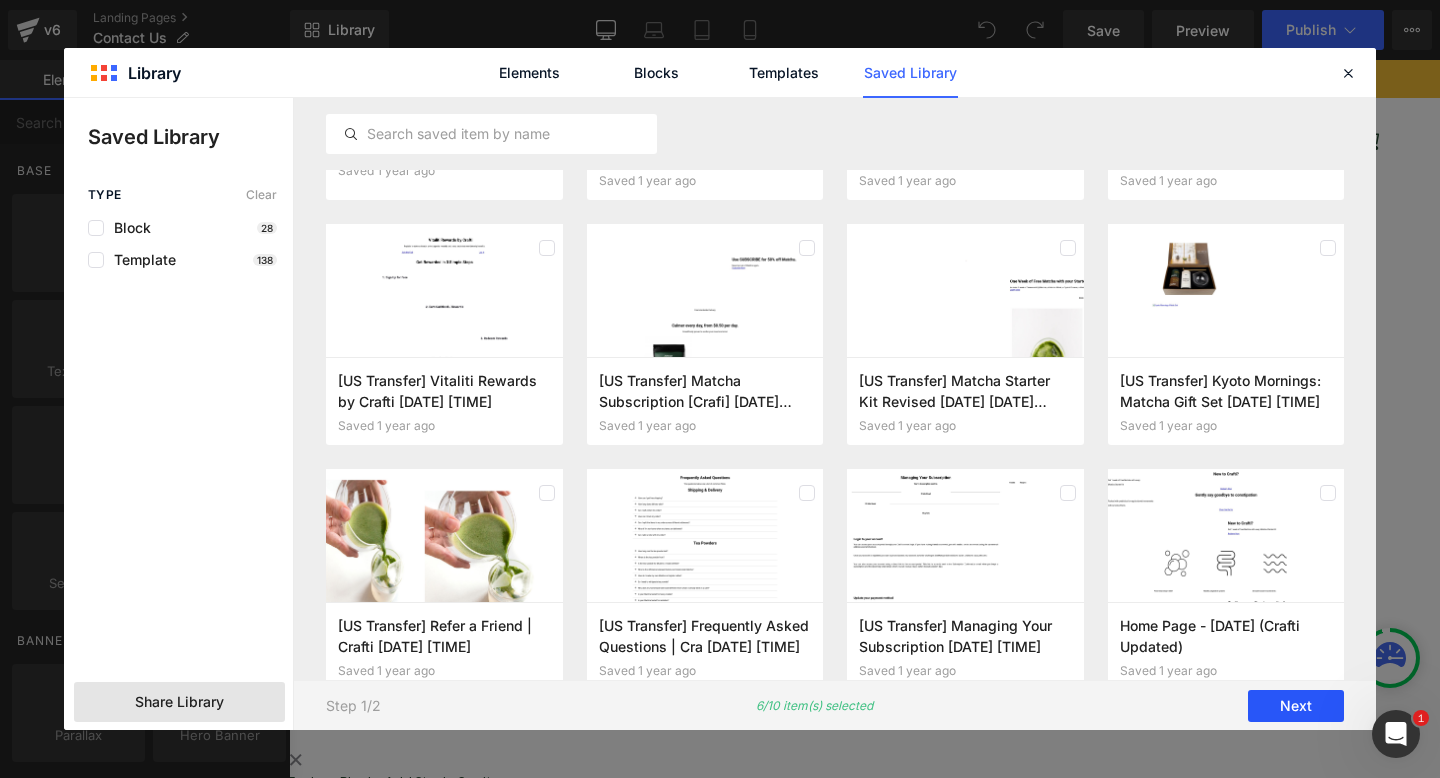 click on "Next" at bounding box center [1296, 706] 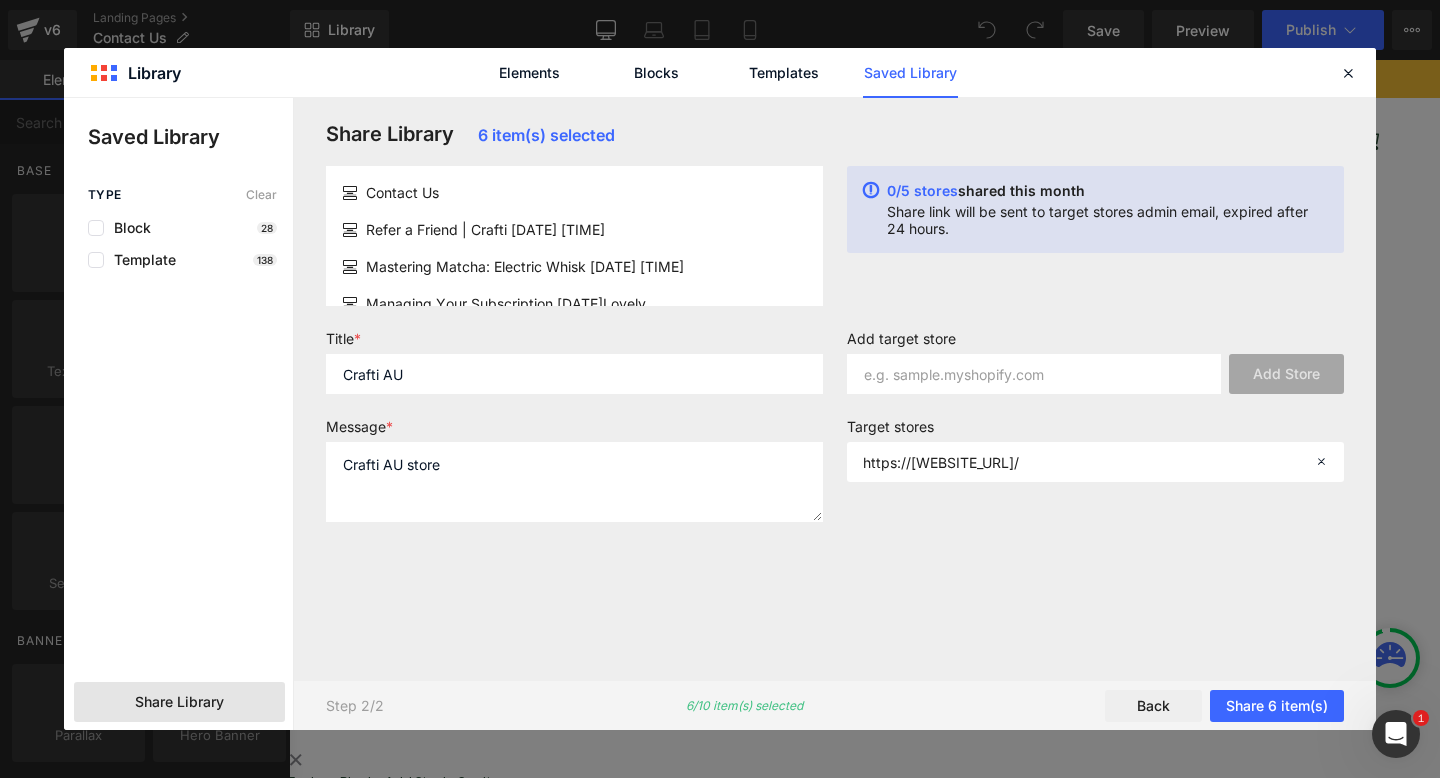 click on "Add target store  Add Store" at bounding box center [1095, 370] 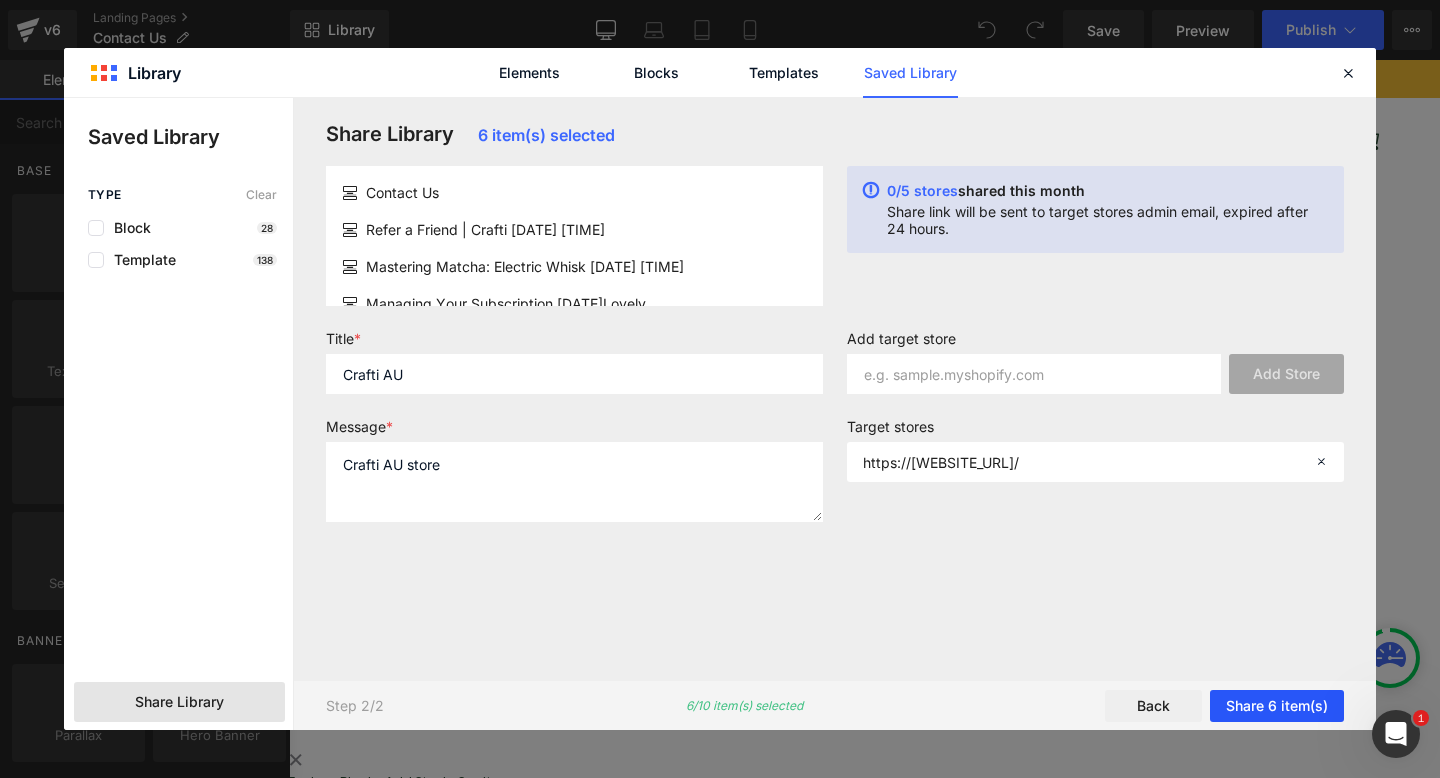 click on "Share 6 item(s)" at bounding box center [1277, 706] 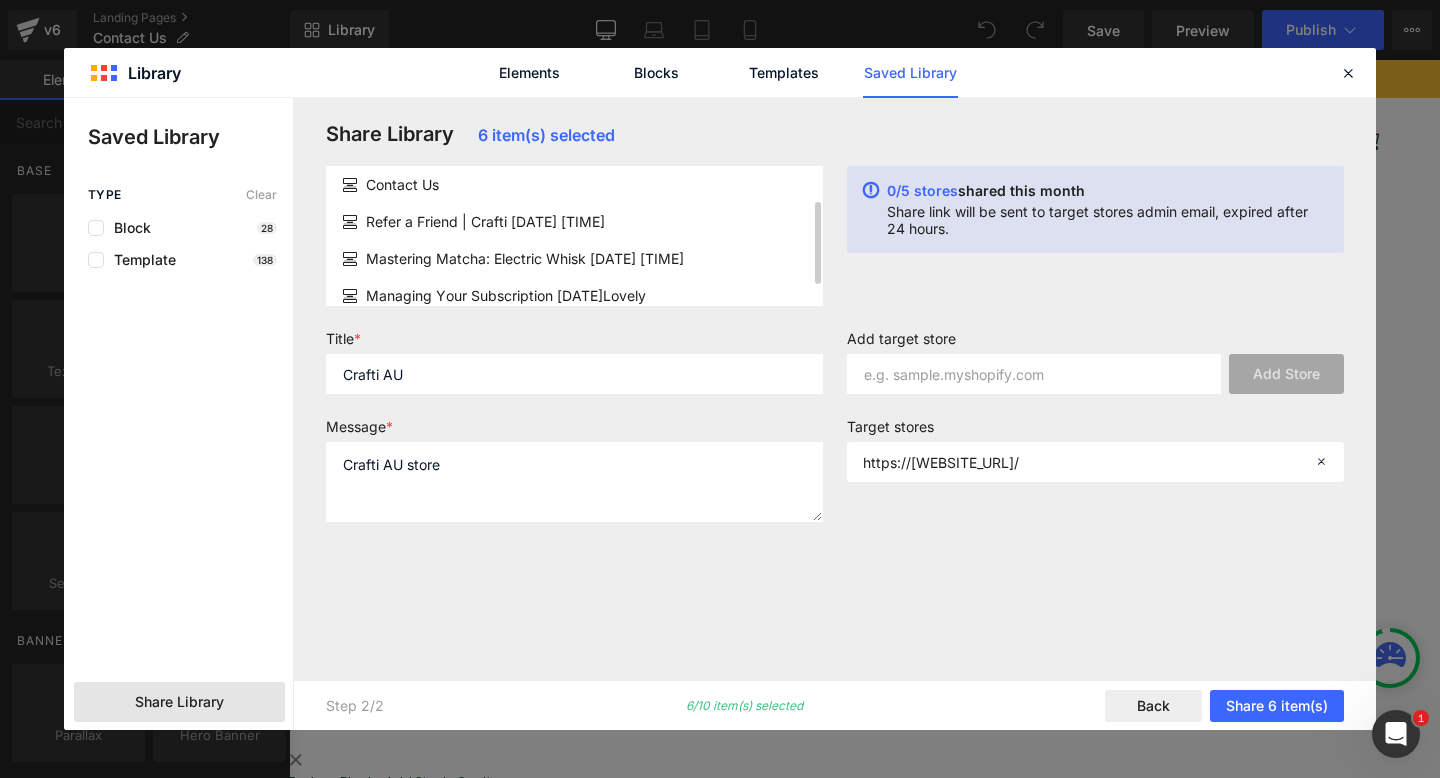scroll, scrollTop: 98, scrollLeft: 0, axis: vertical 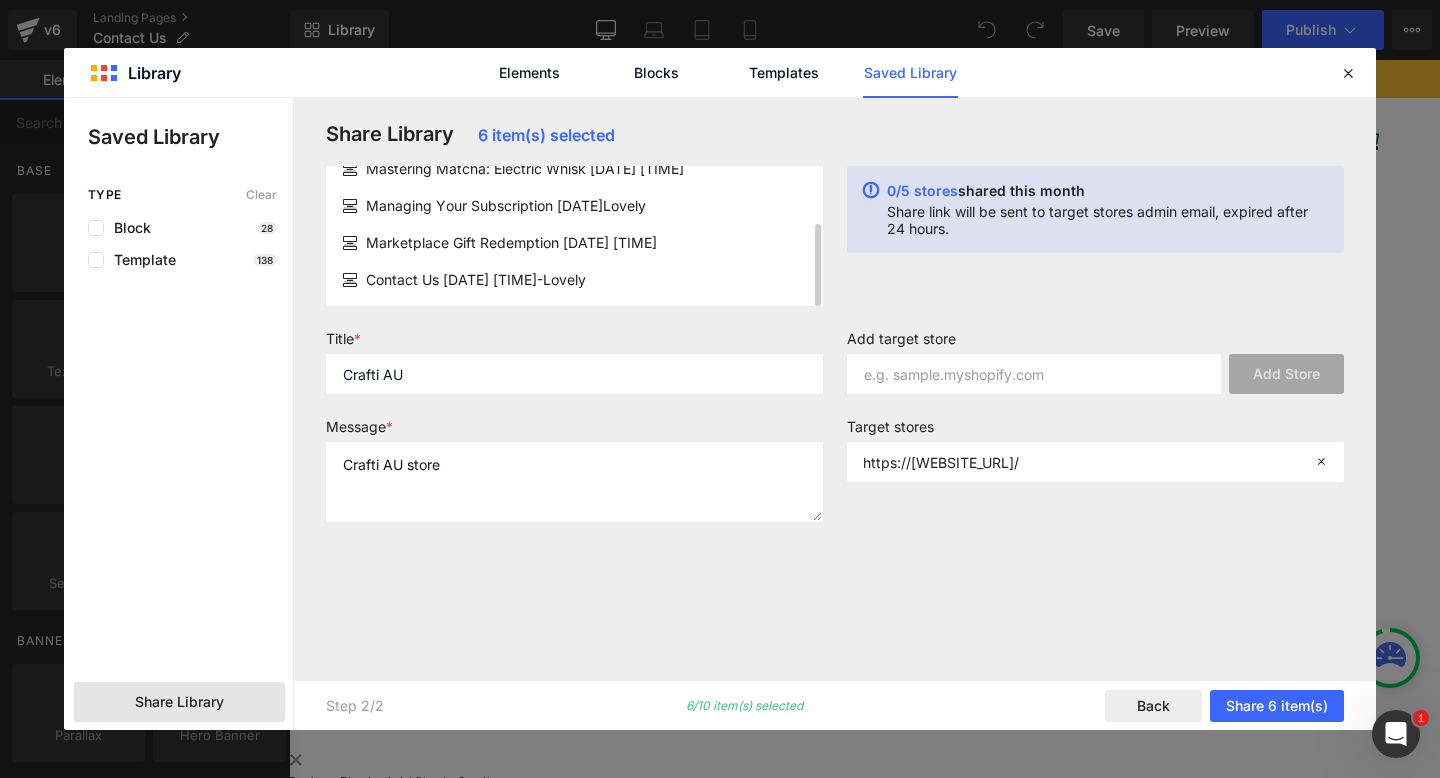 click on "Contact Us [DATE] [TIME]-[LABEL]" at bounding box center (476, 279) 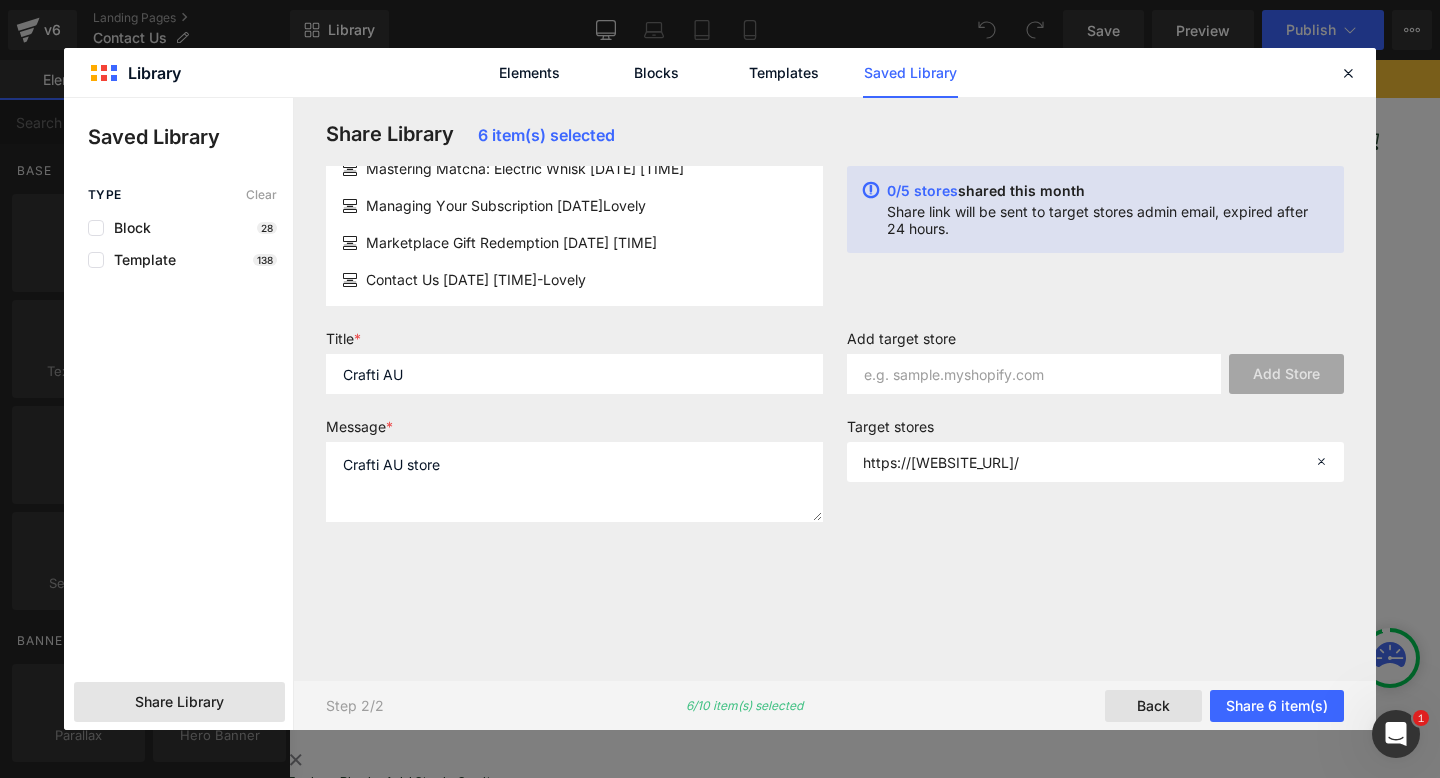 click on "Back" at bounding box center [1153, 706] 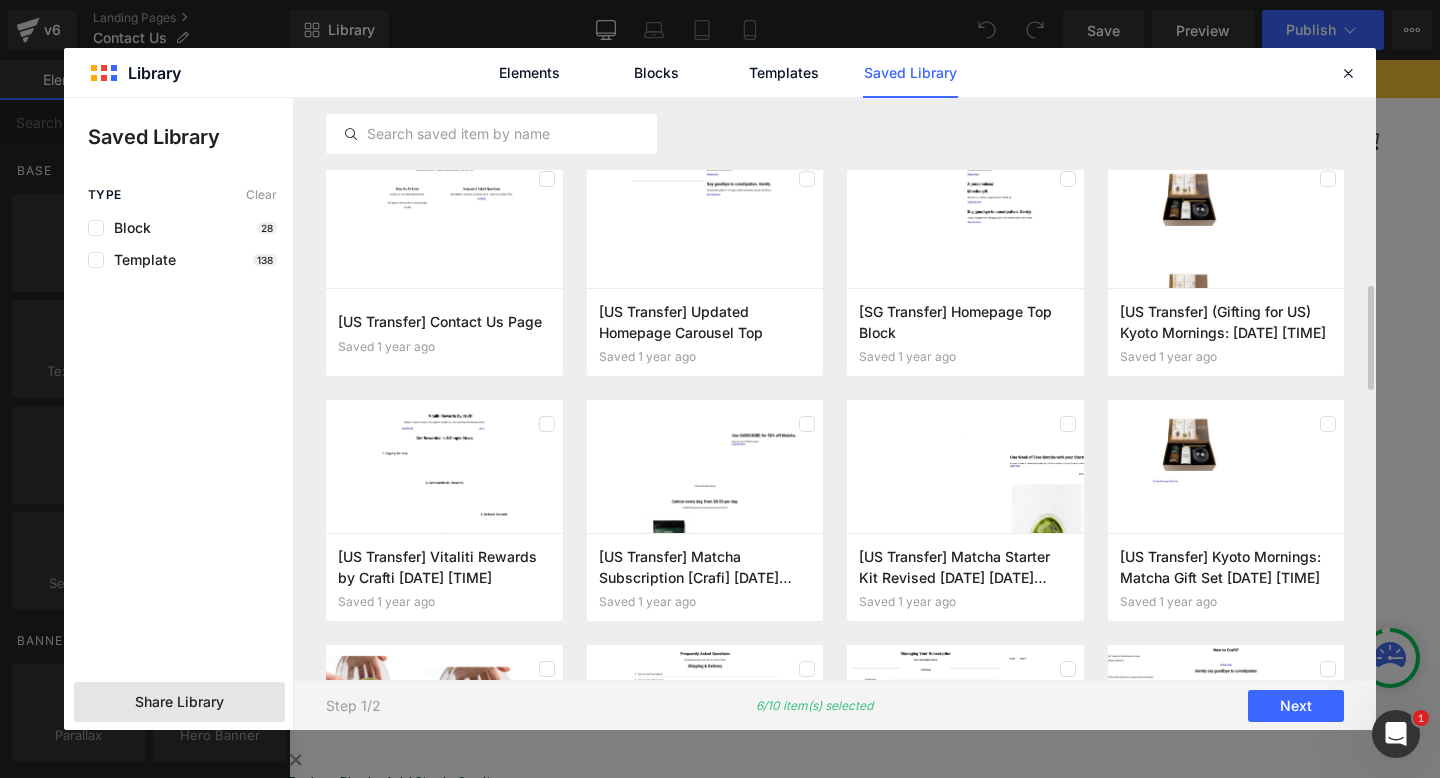 scroll, scrollTop: 1321, scrollLeft: 0, axis: vertical 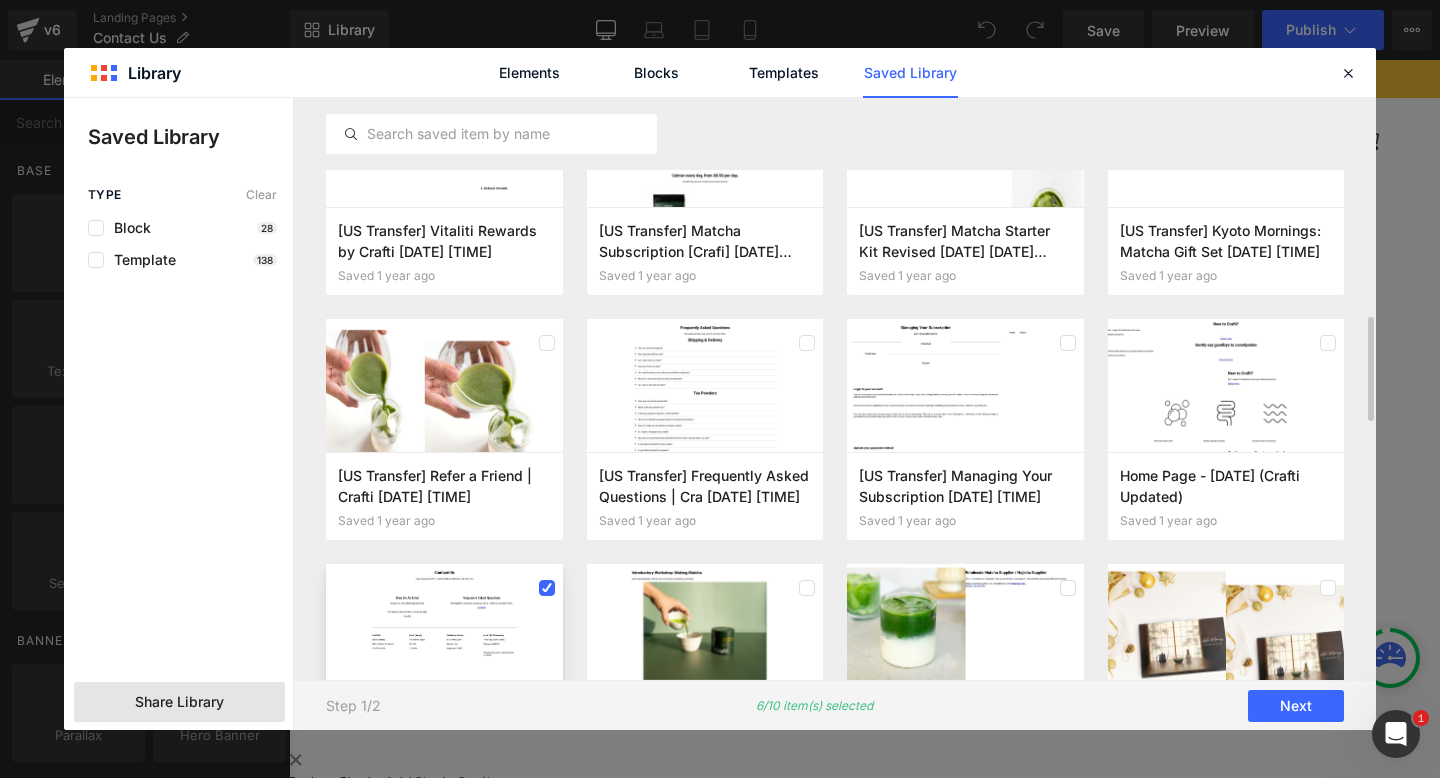 click at bounding box center (444, 630) 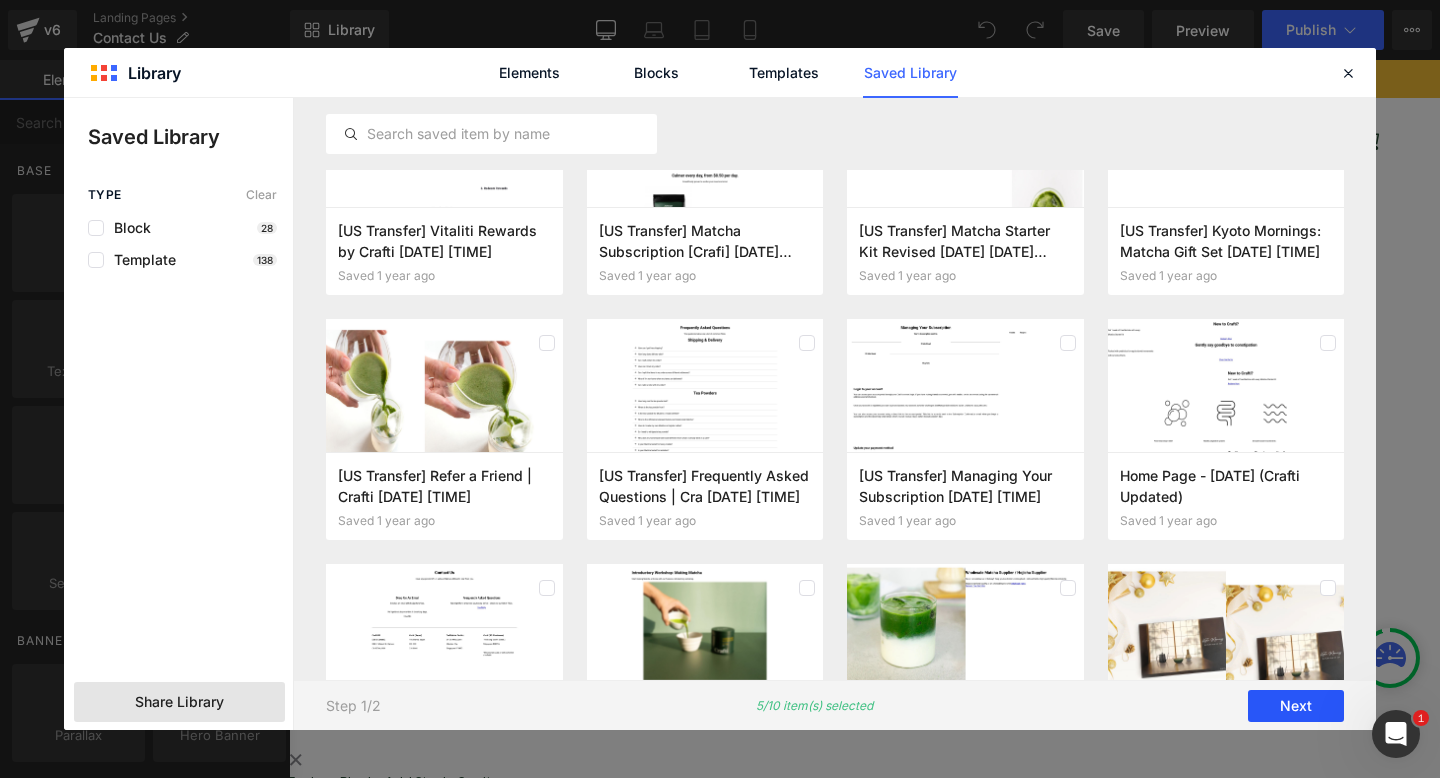 click on "Next" at bounding box center [1296, 706] 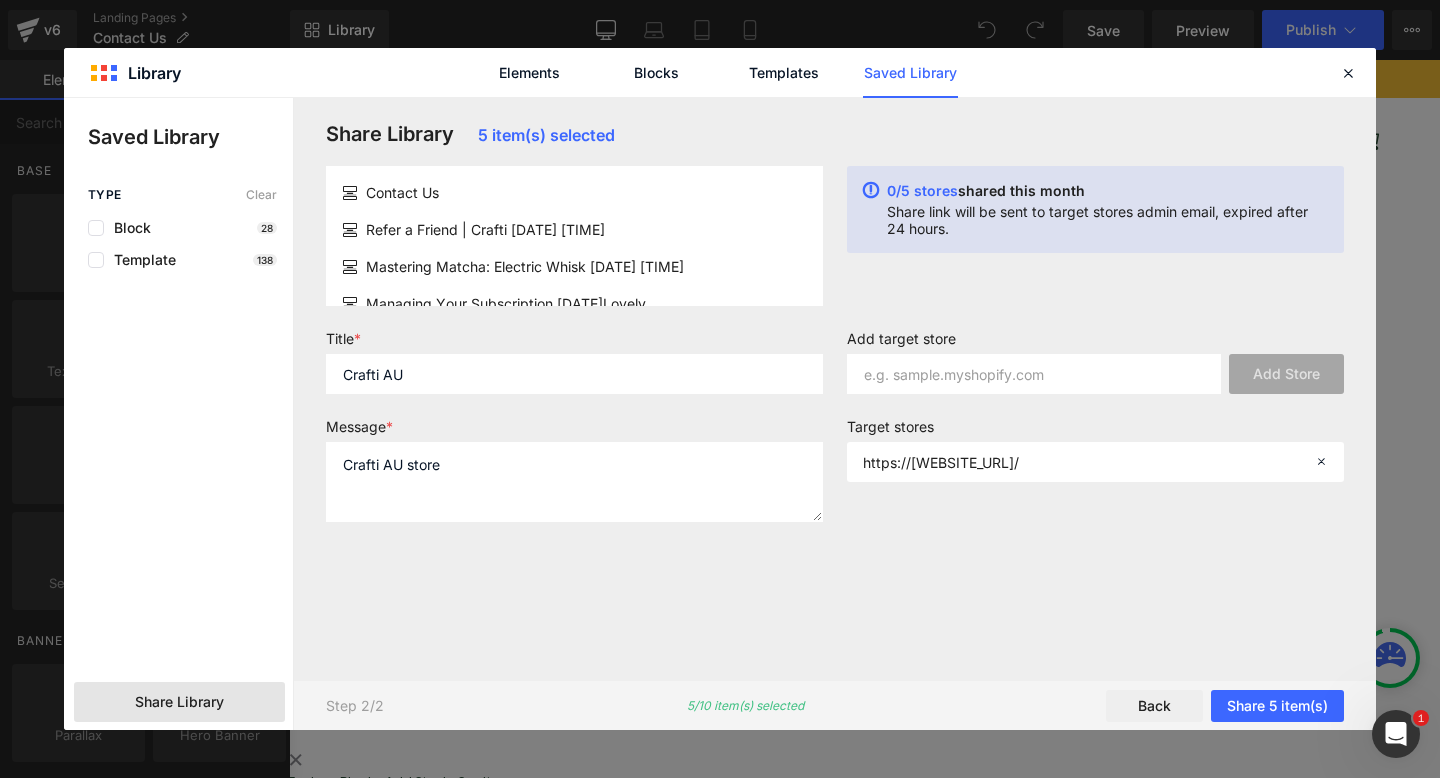 scroll, scrollTop: 0, scrollLeft: 0, axis: both 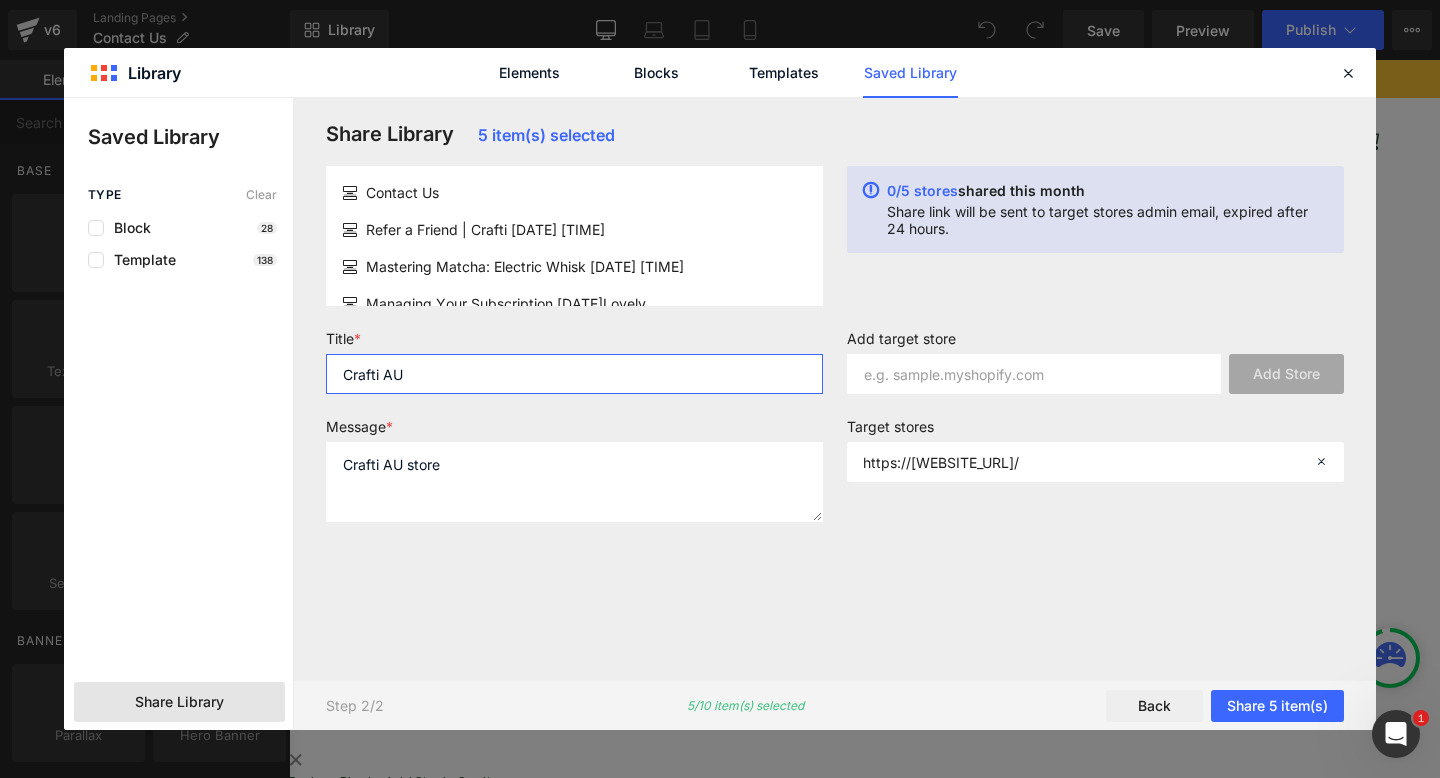 click on "Crafti AU" at bounding box center [574, 374] 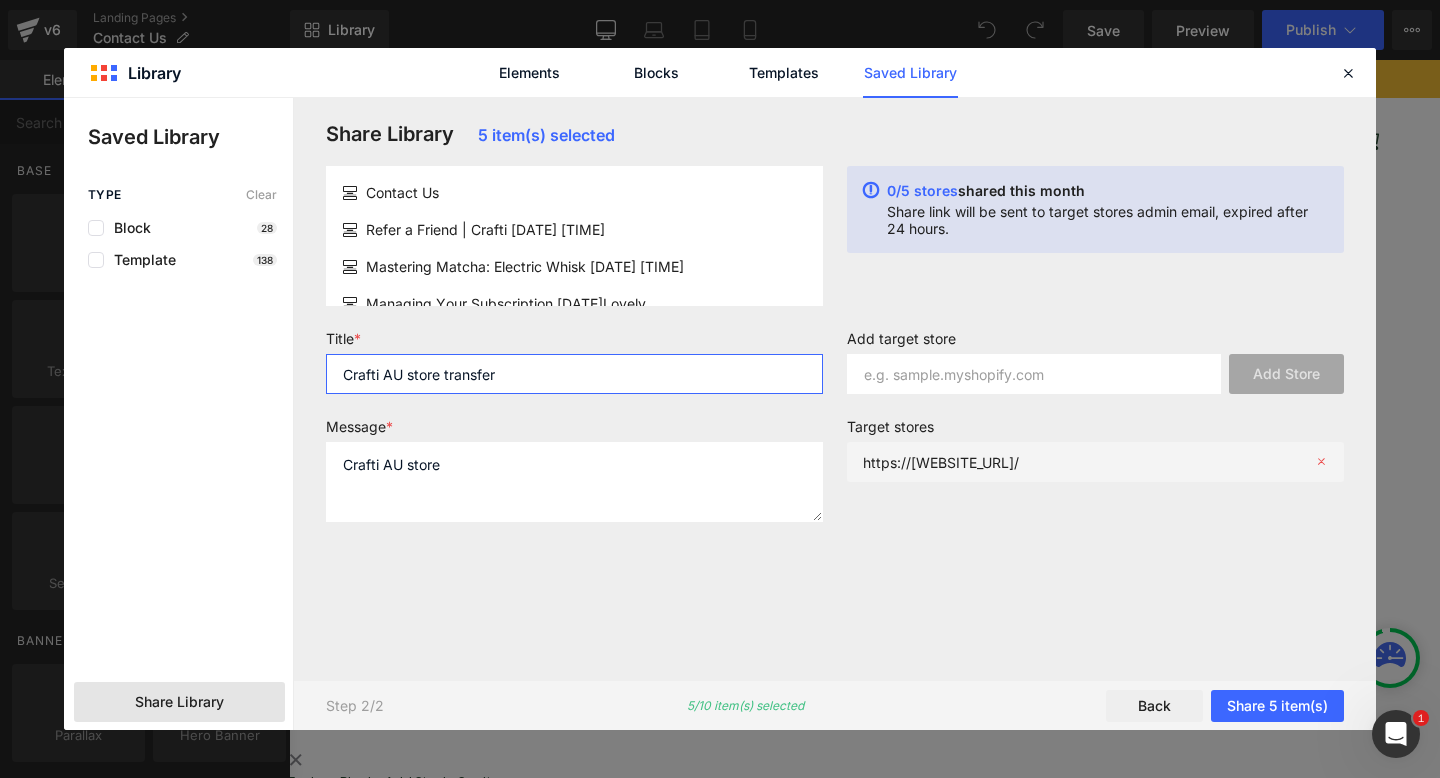 type on "Crafti AU store transfer" 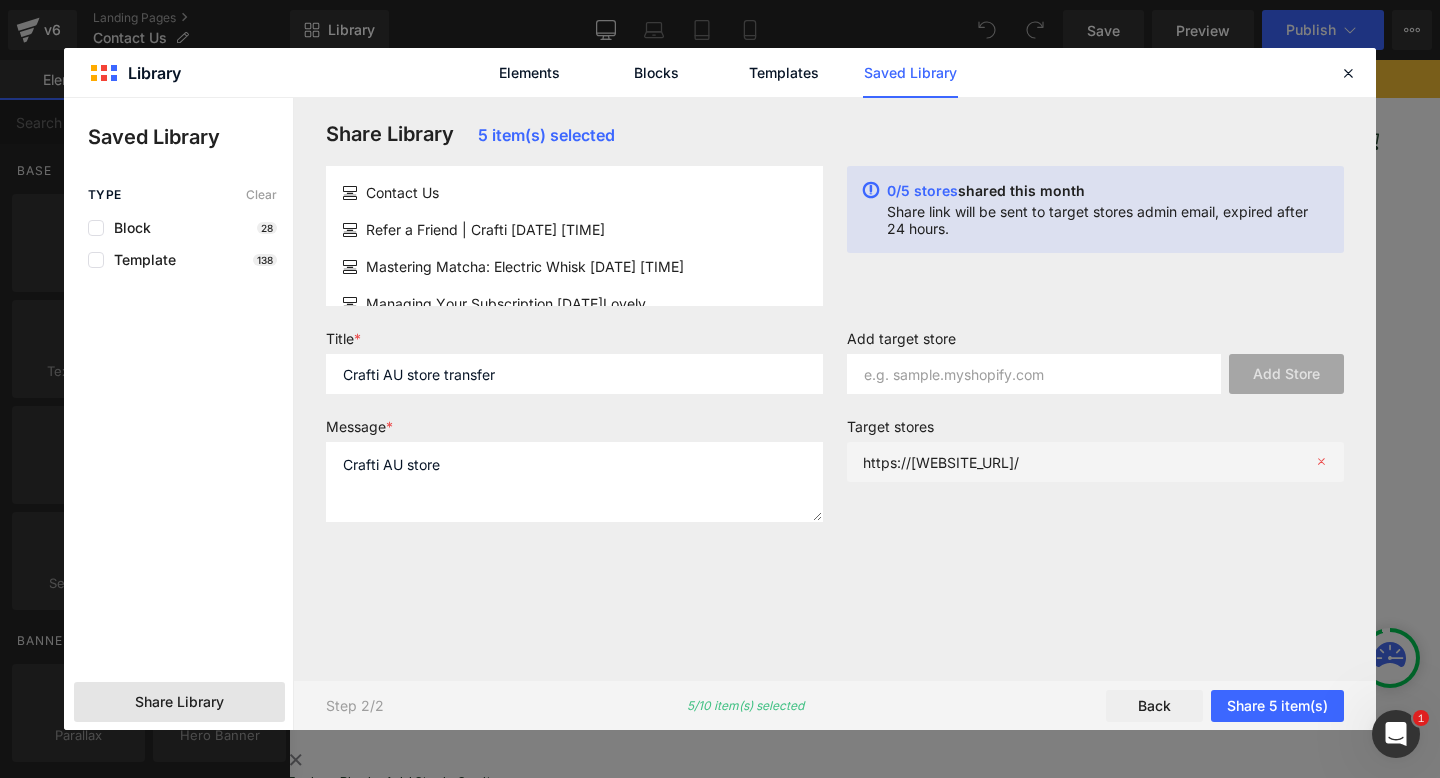 click on "hhfqan-20.myshopify.com/" 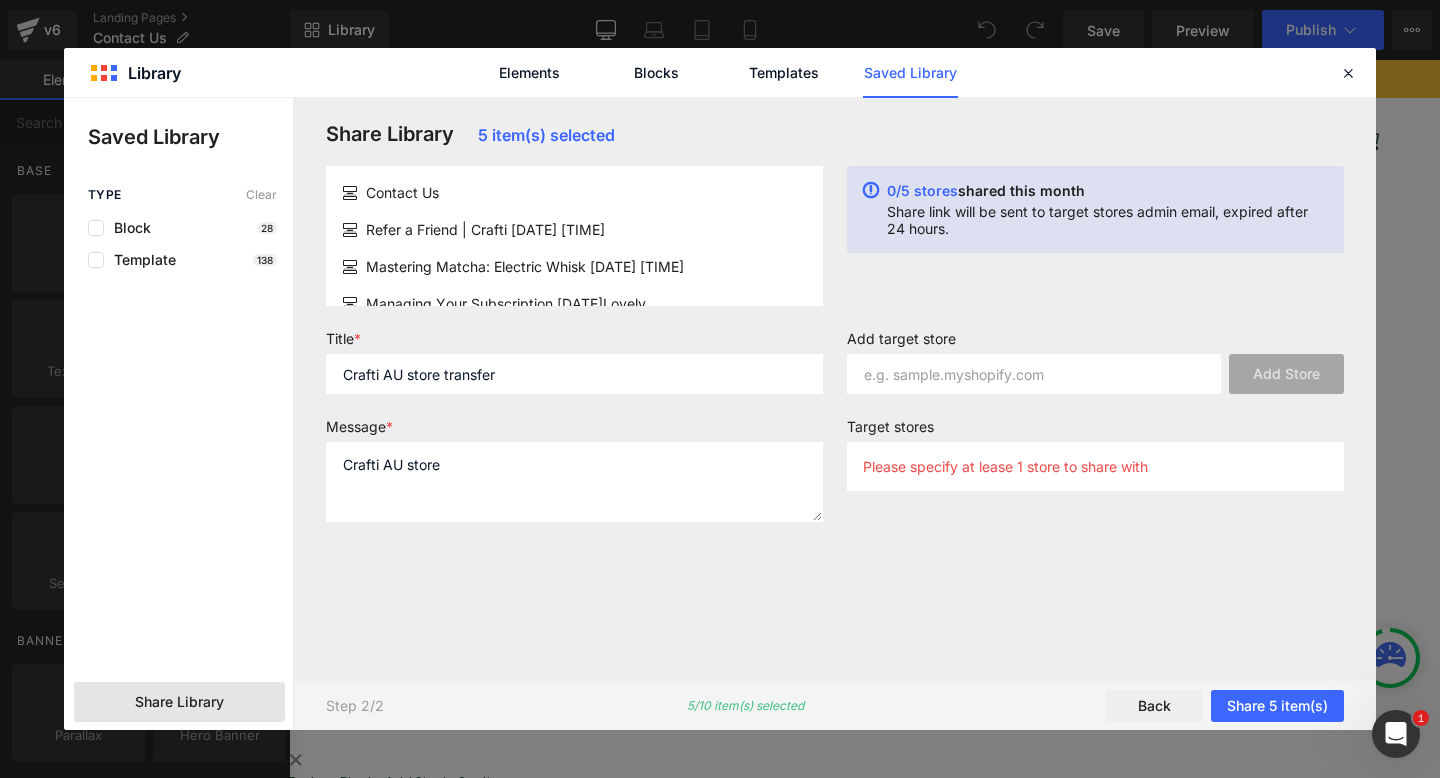 click on "Add target store  Add Store  Target stores Please specify at lease 1 store to share with" at bounding box center (1095, 418) 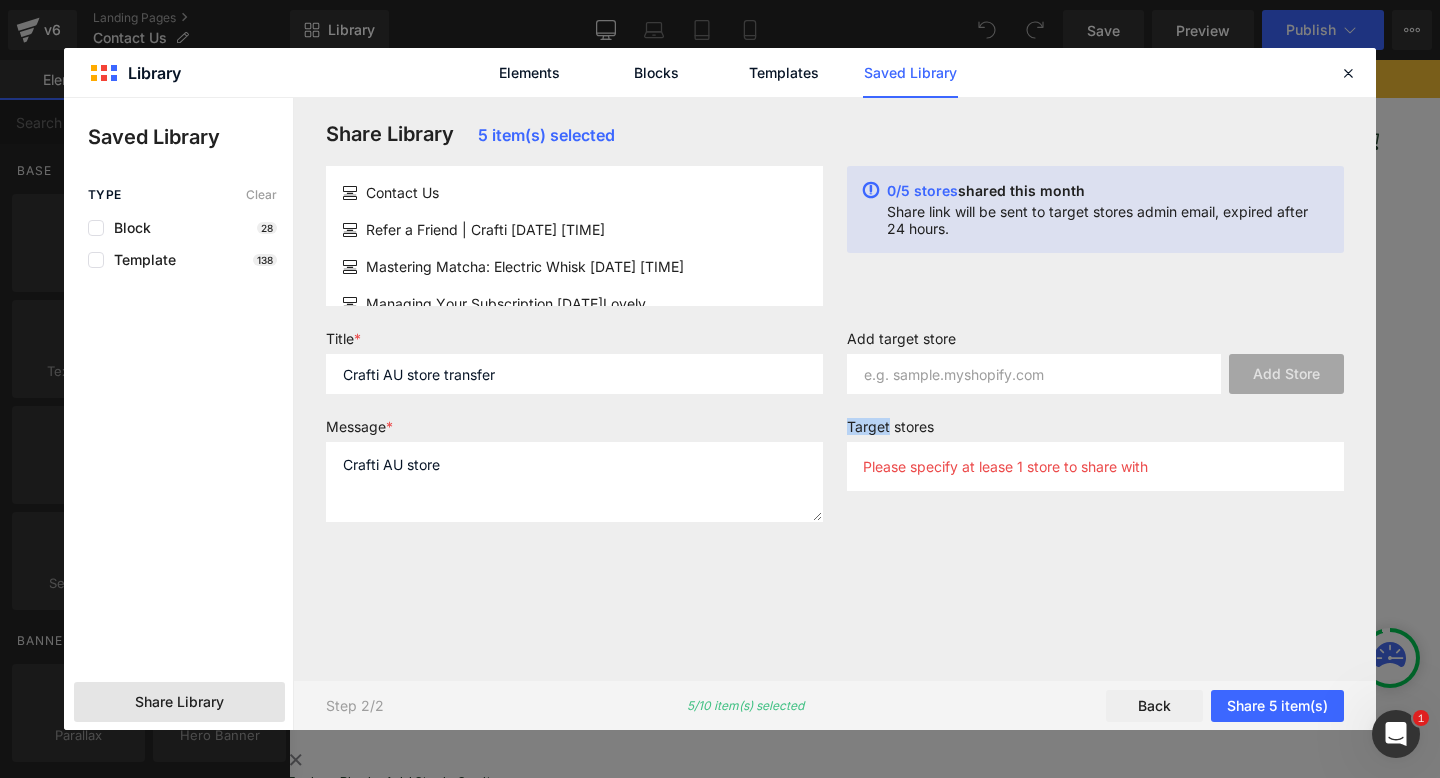 click on "Add target store  Add Store  Target stores Please specify at lease 1 store to share with" at bounding box center (1095, 418) 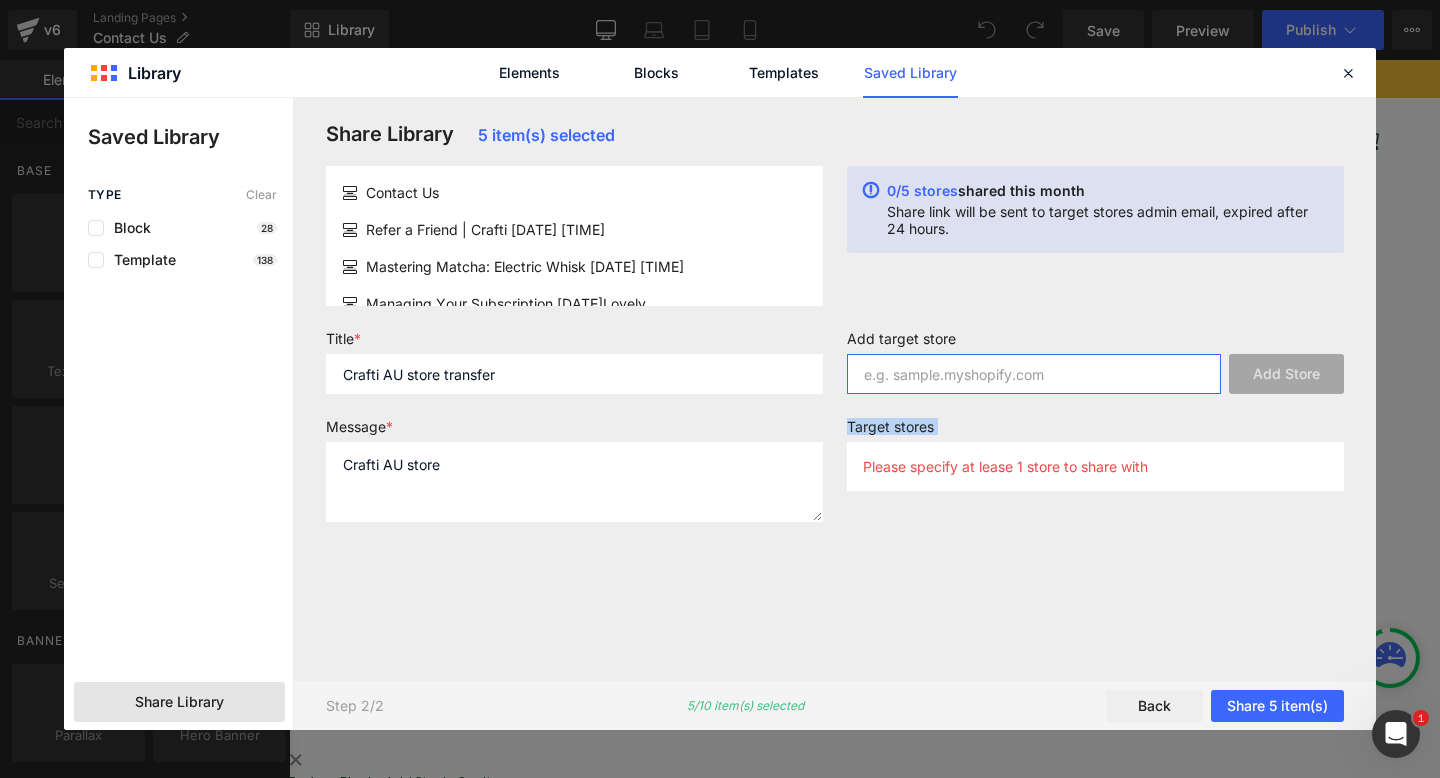 click at bounding box center (1034, 374) 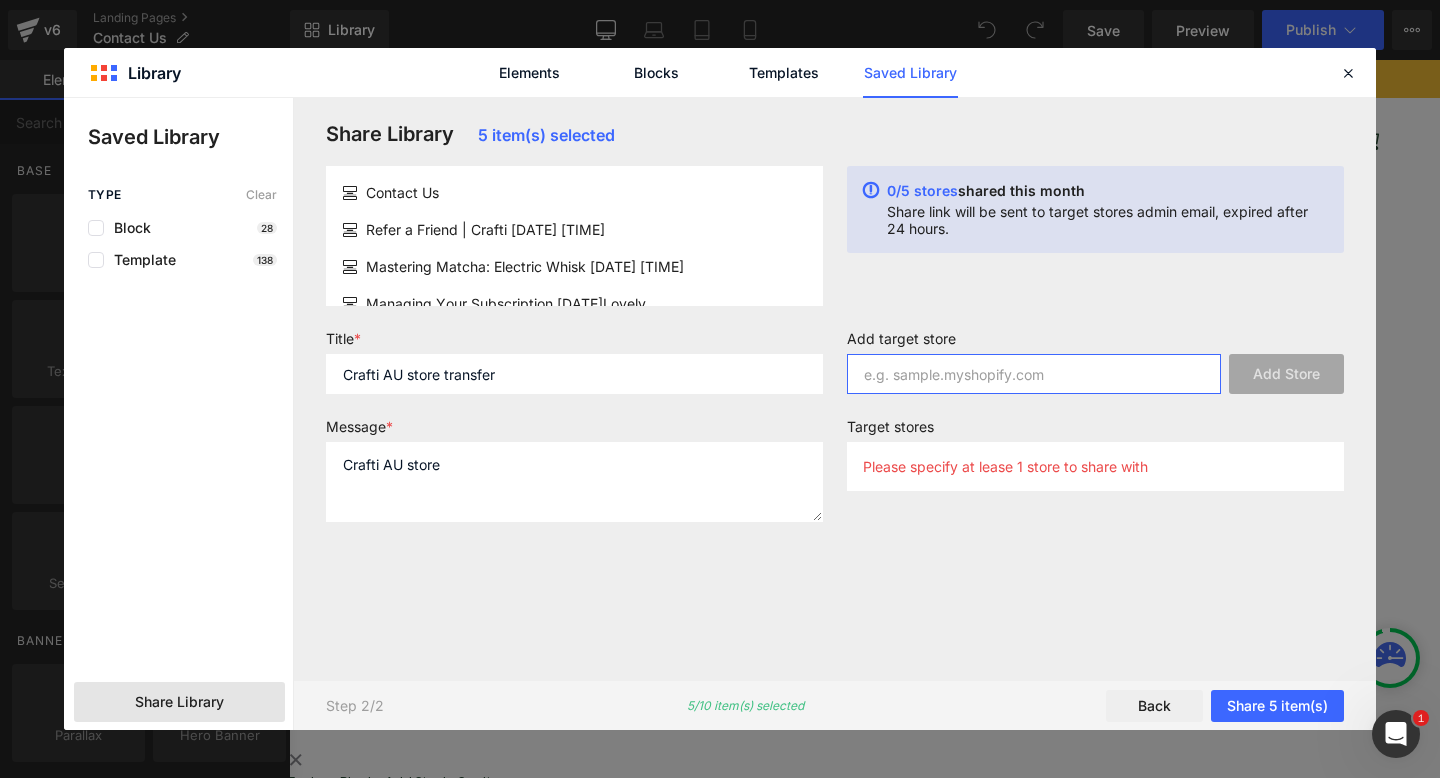 paste on "https://hhfqan-20.myshopify.com/" 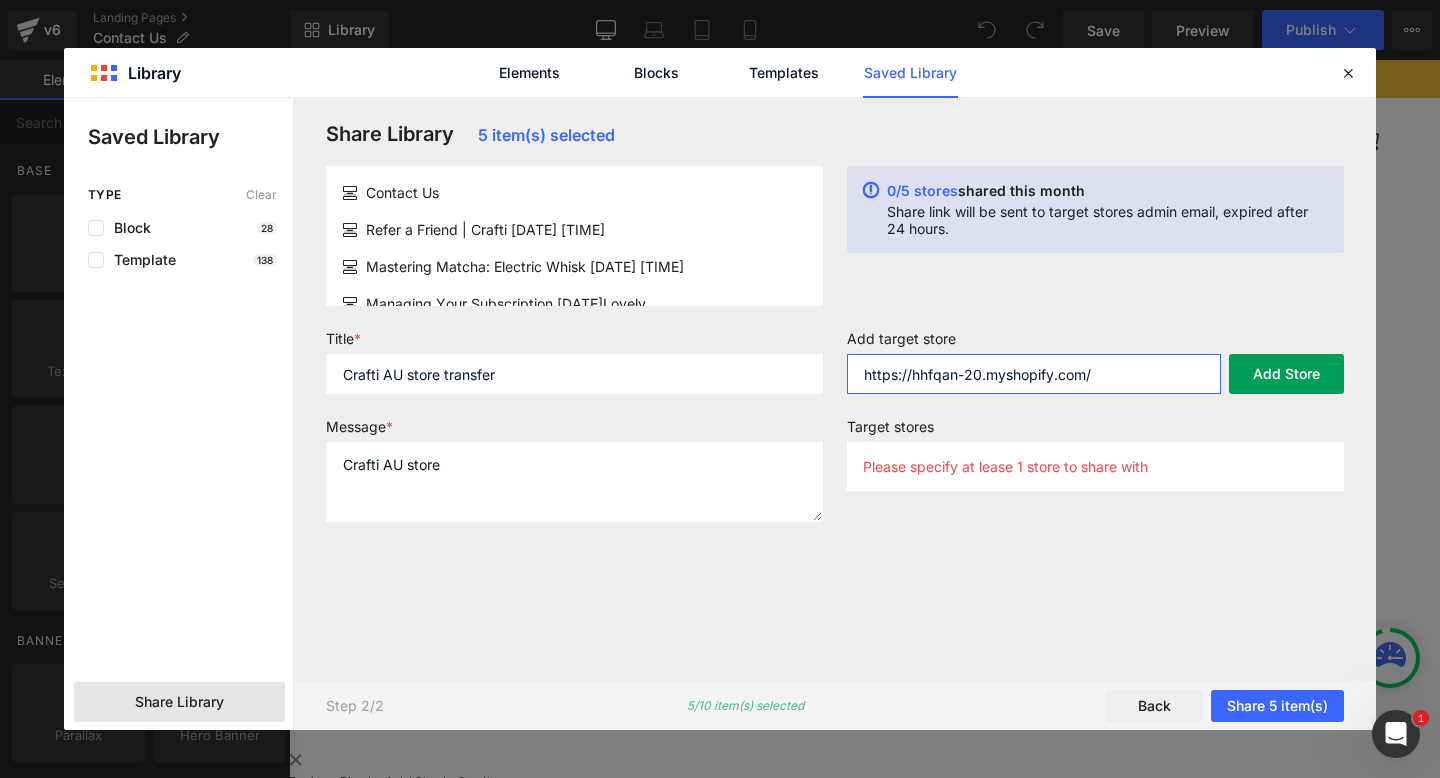 type on "https://hhfqan-20.myshopify.com/" 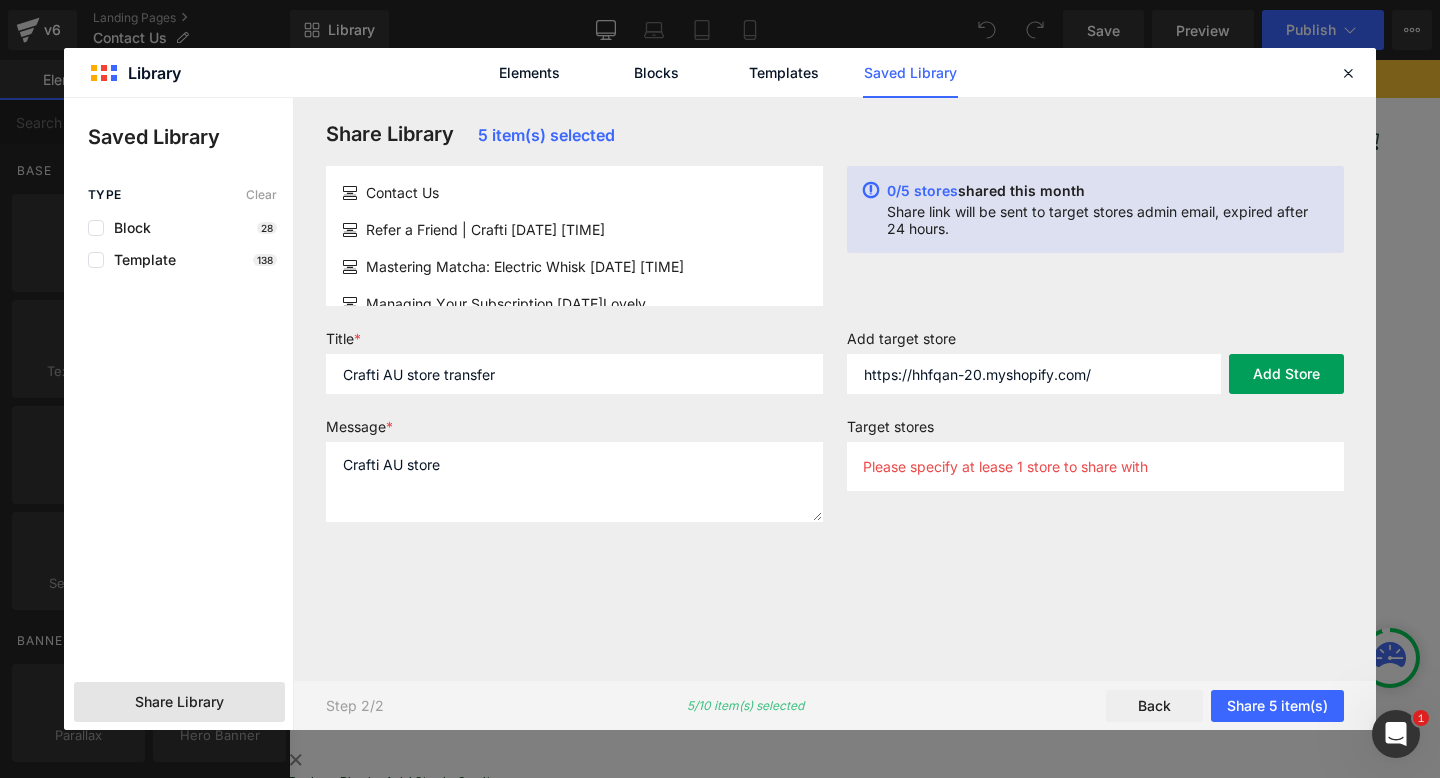click on "Add Store" at bounding box center [1286, 374] 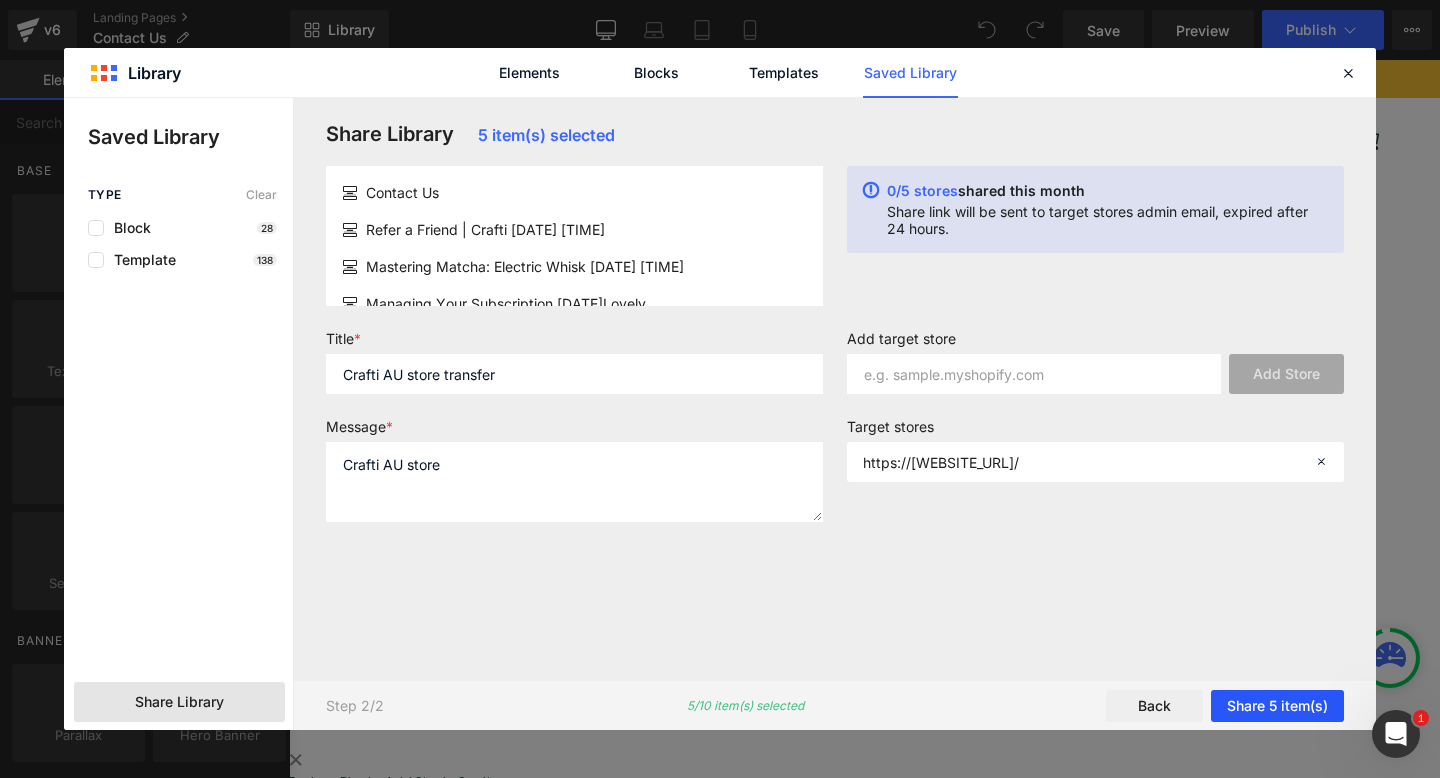 click on "Share 5 item(s)" at bounding box center (1277, 706) 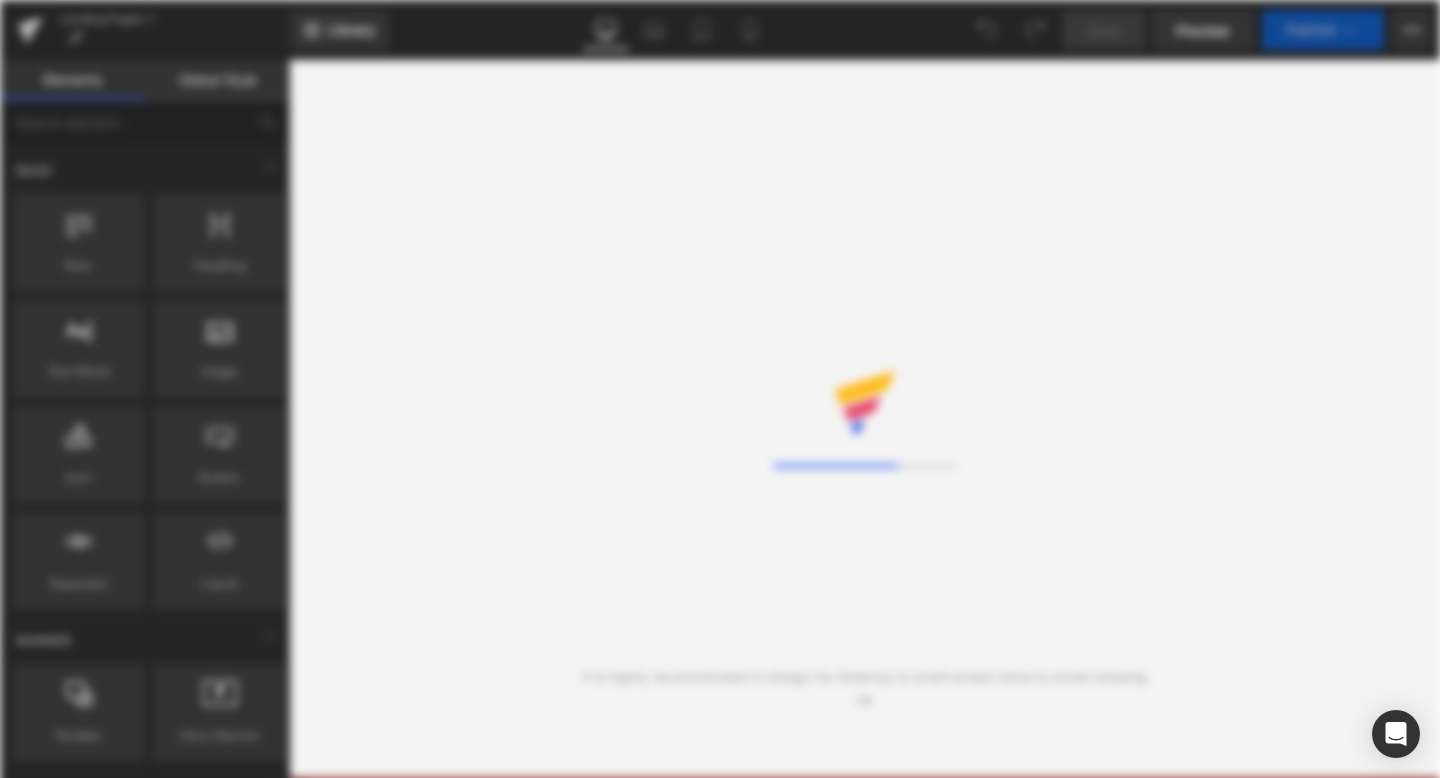 scroll, scrollTop: 0, scrollLeft: 0, axis: both 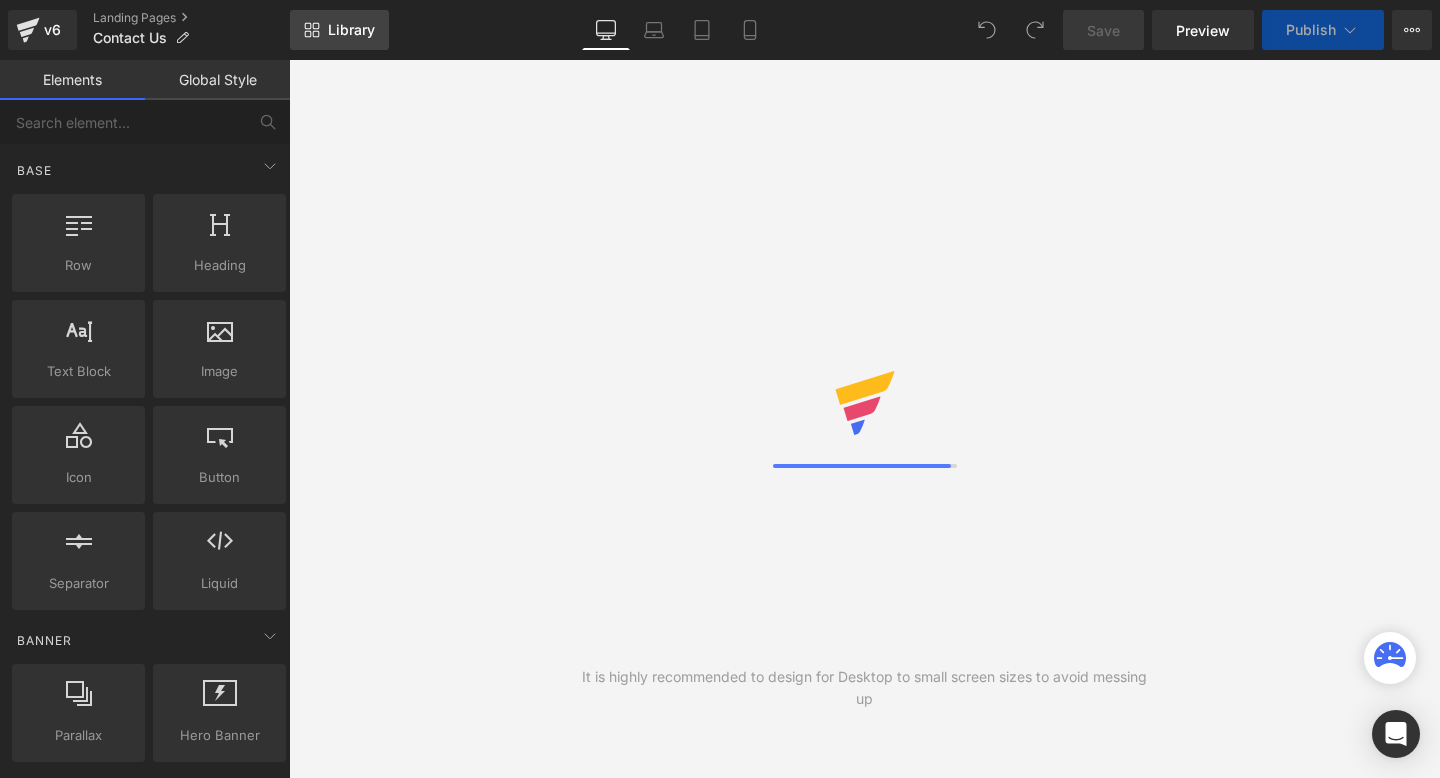 click on "Library" at bounding box center [339, 30] 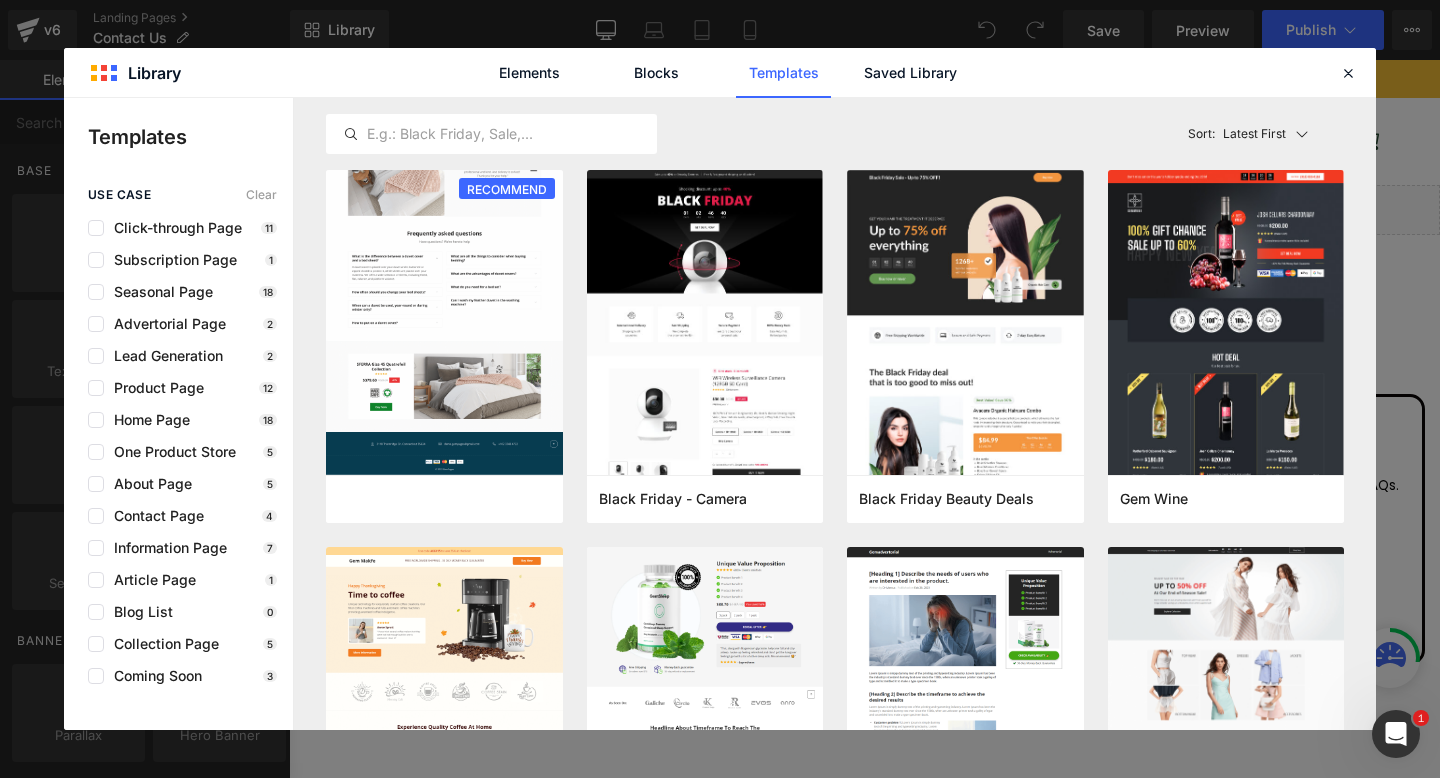 scroll, scrollTop: 0, scrollLeft: 0, axis: both 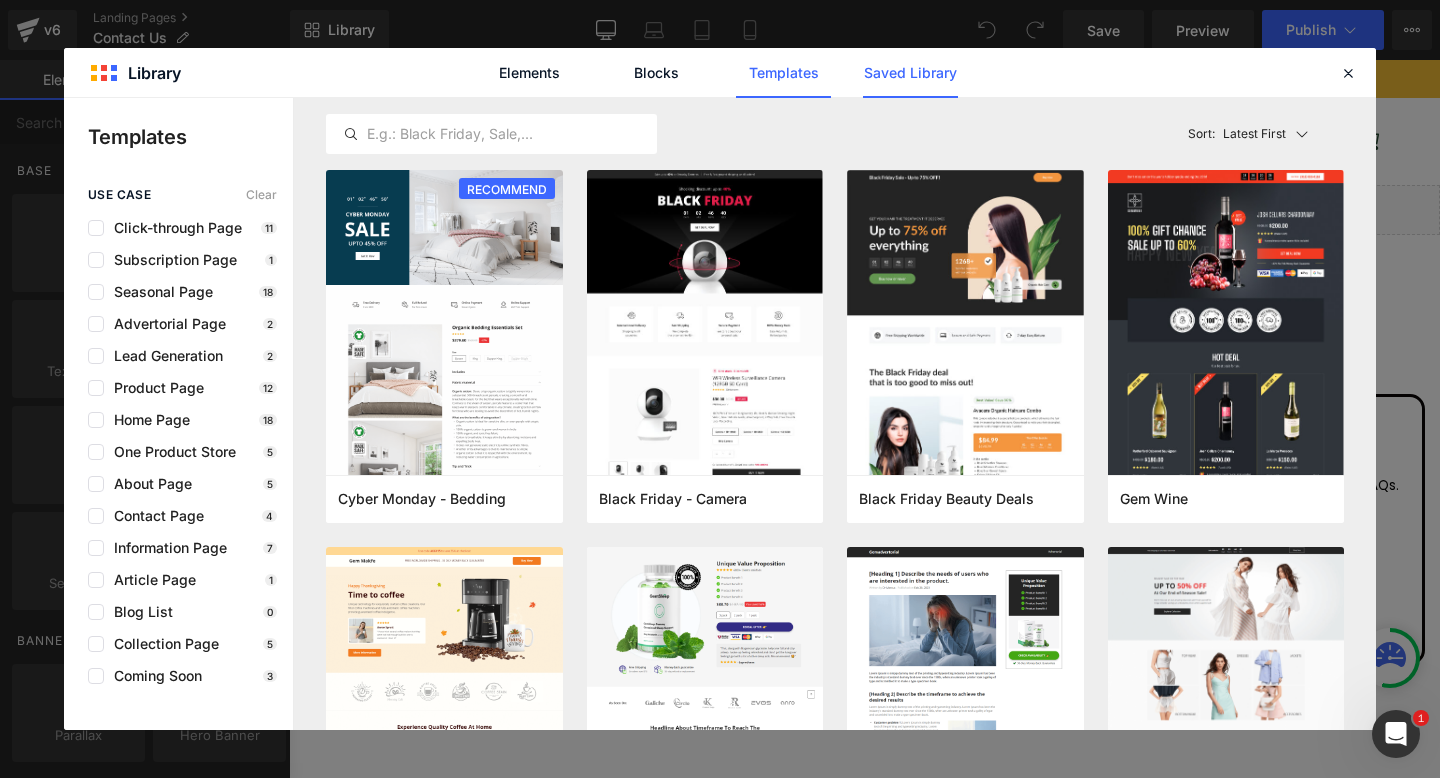 click on "Saved Library" 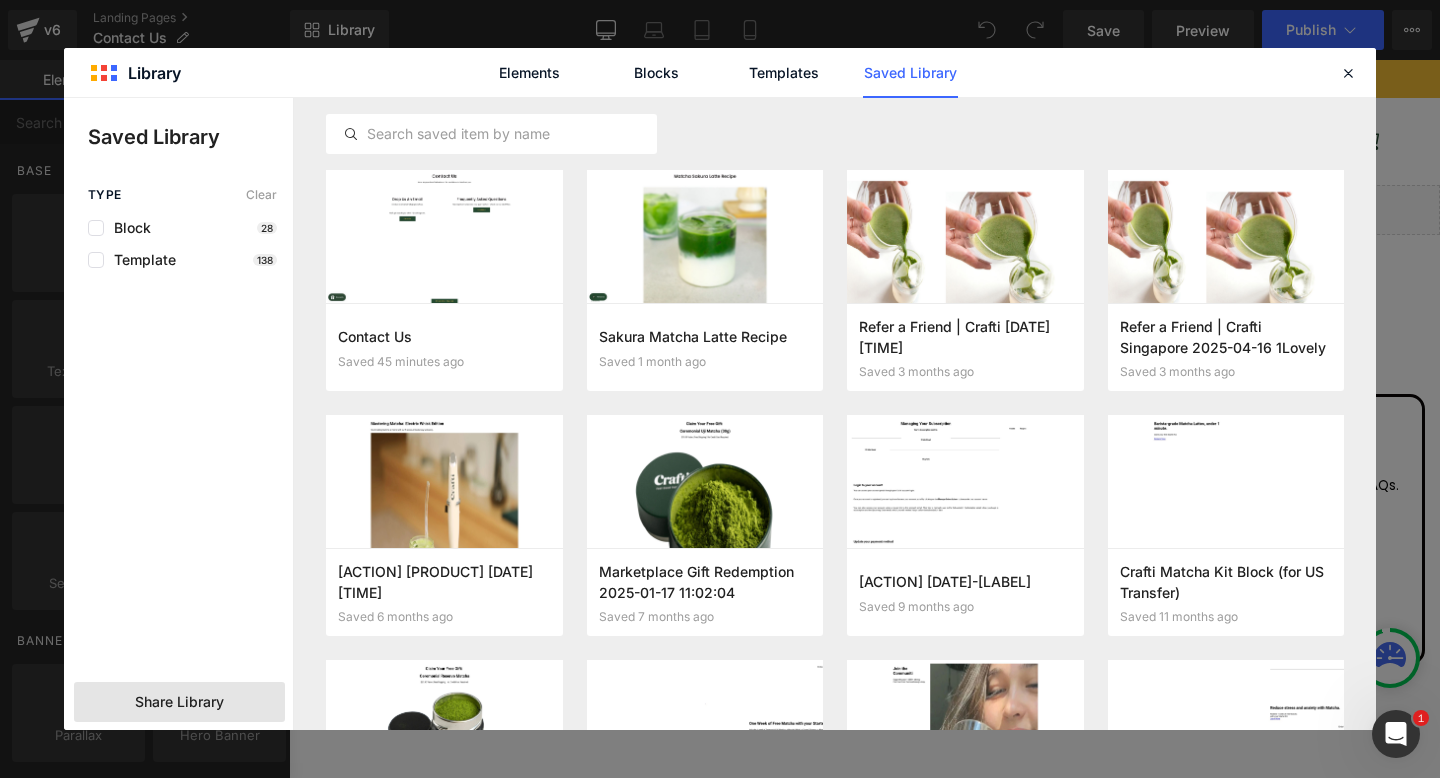 click on "Share Library" 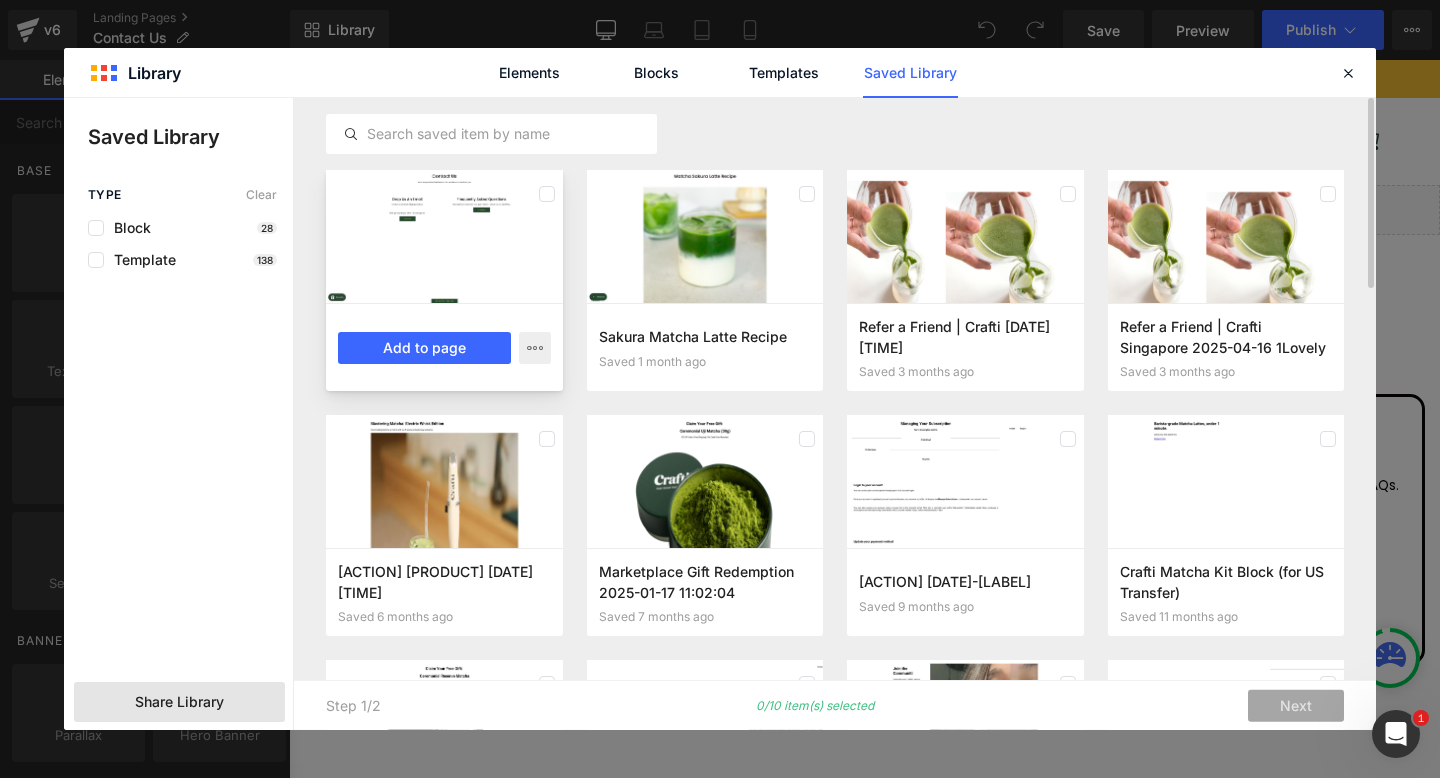click at bounding box center [444, 236] 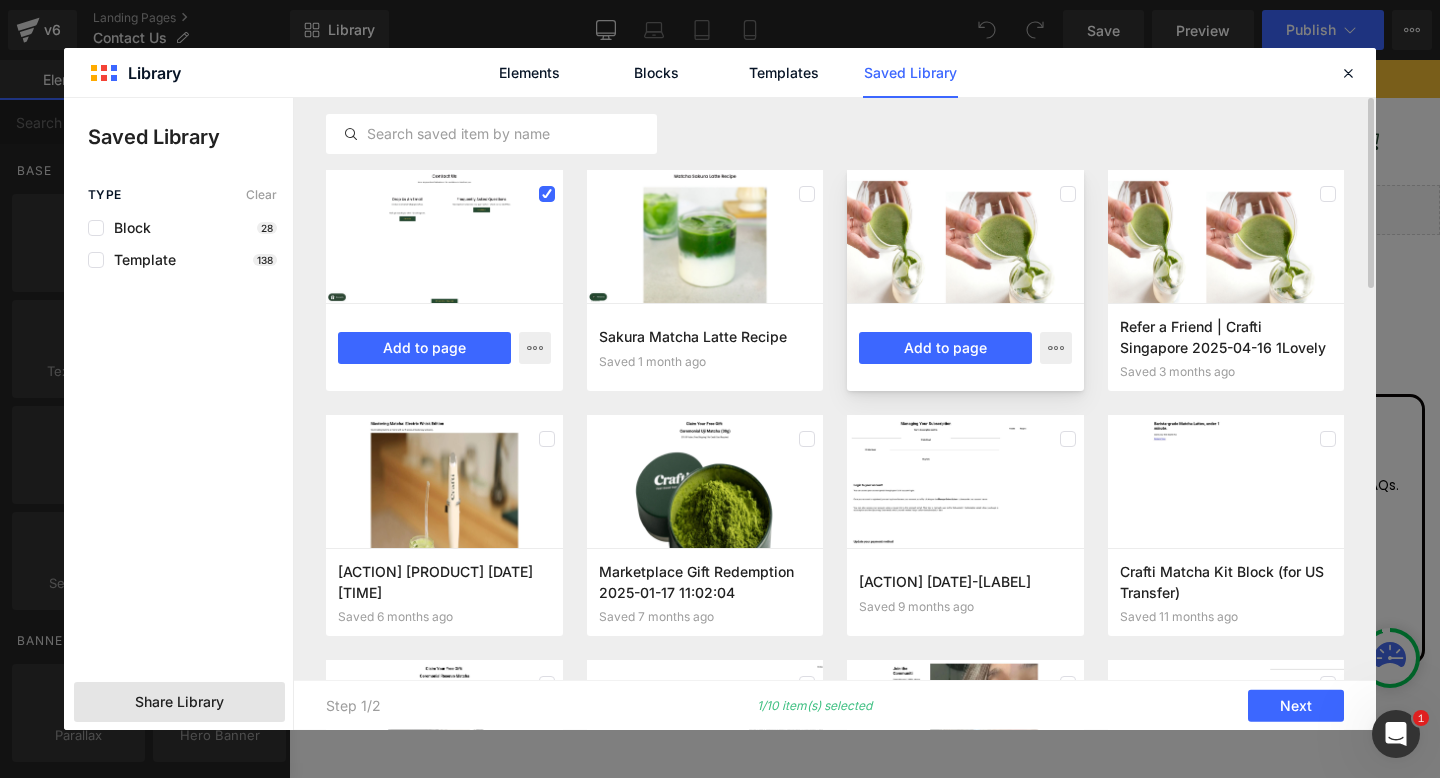 click at bounding box center (965, 236) 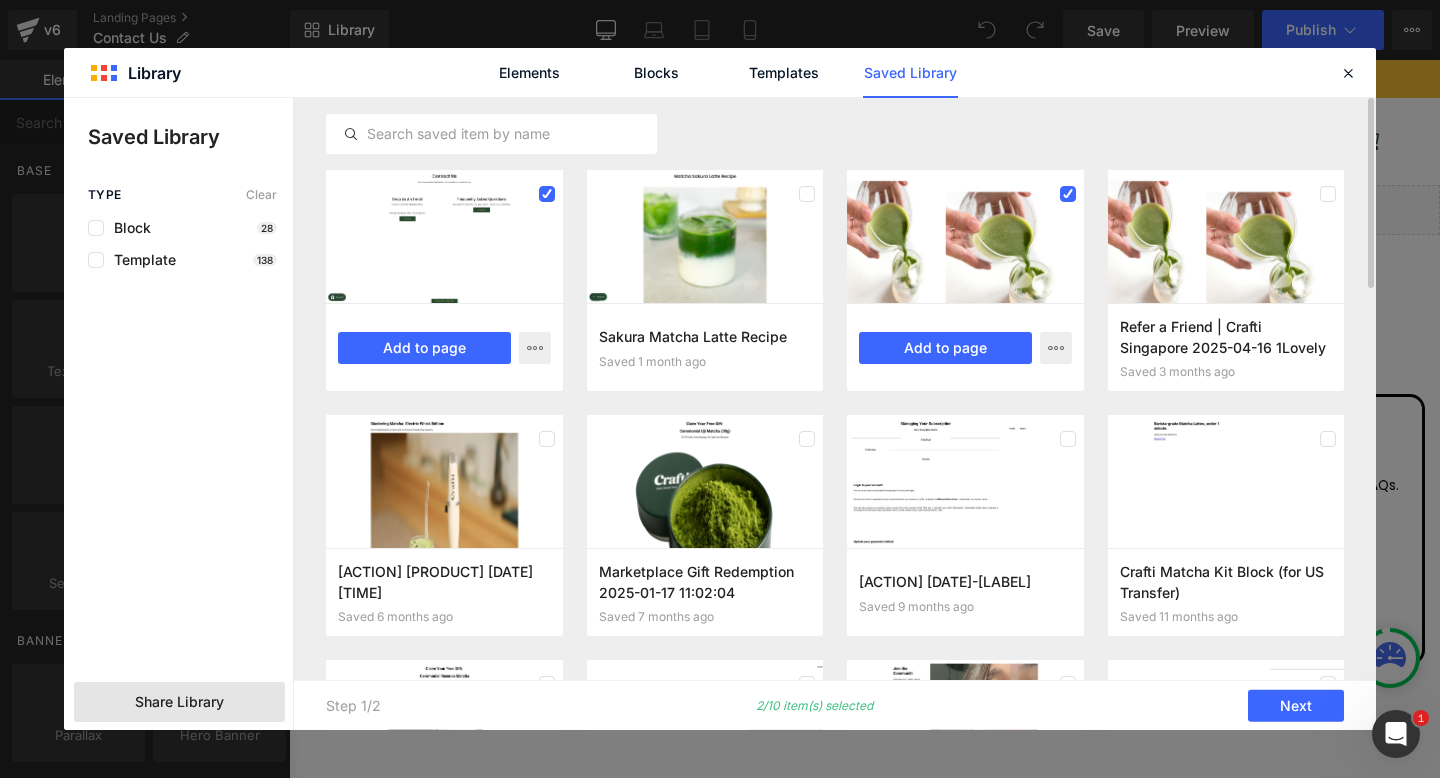 scroll, scrollTop: 63, scrollLeft: 0, axis: vertical 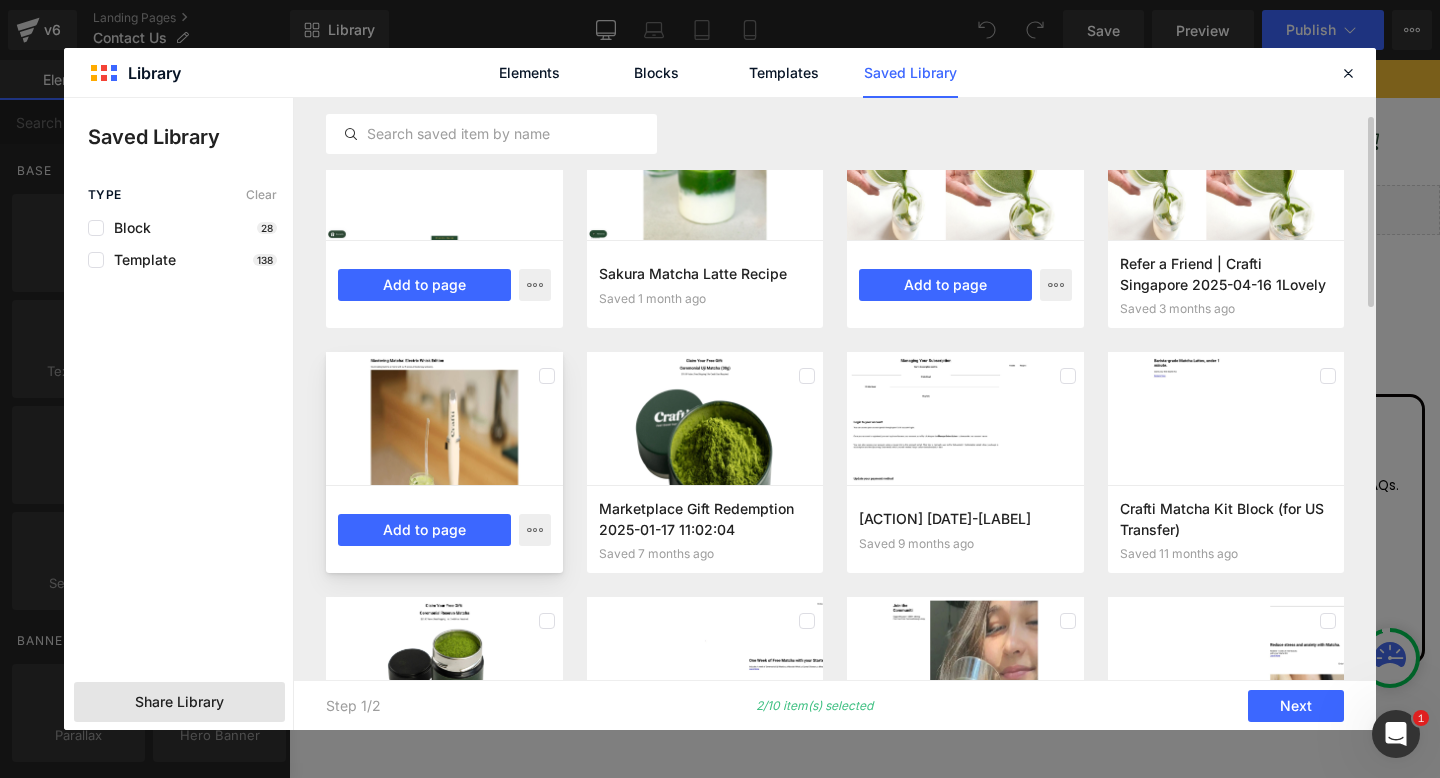 click at bounding box center [444, 418] 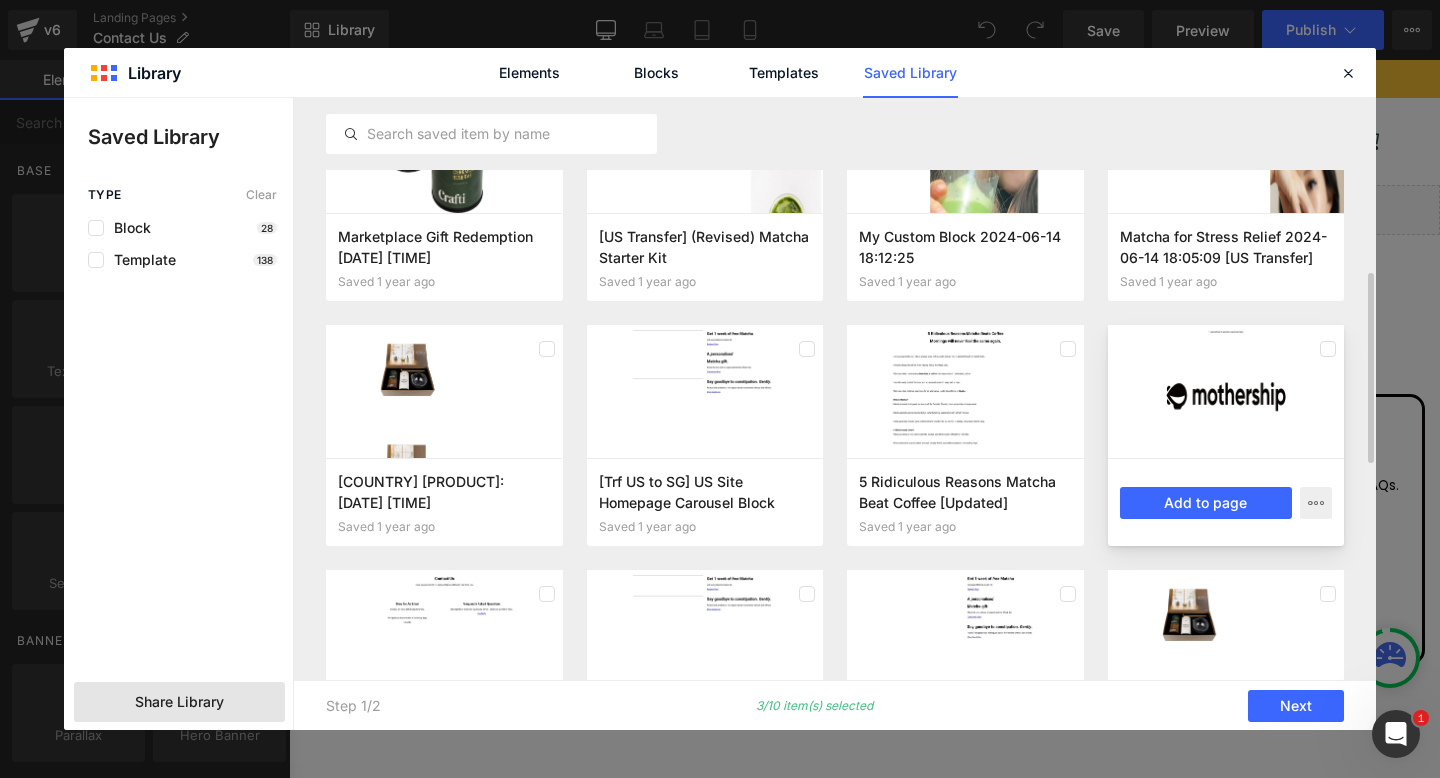 scroll, scrollTop: 920, scrollLeft: 0, axis: vertical 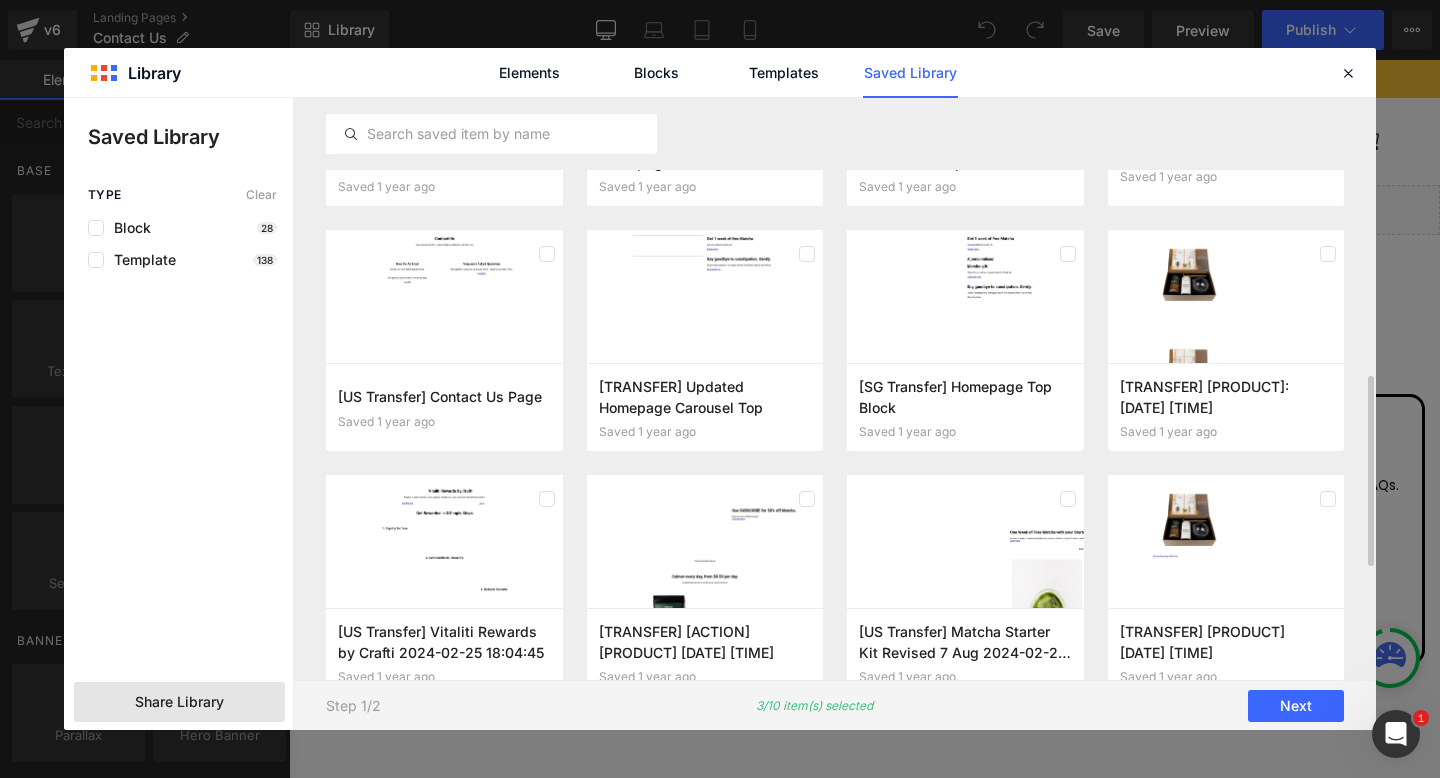 click on "Step 1/2 3/10 item(s) selected Next" at bounding box center (835, 705) 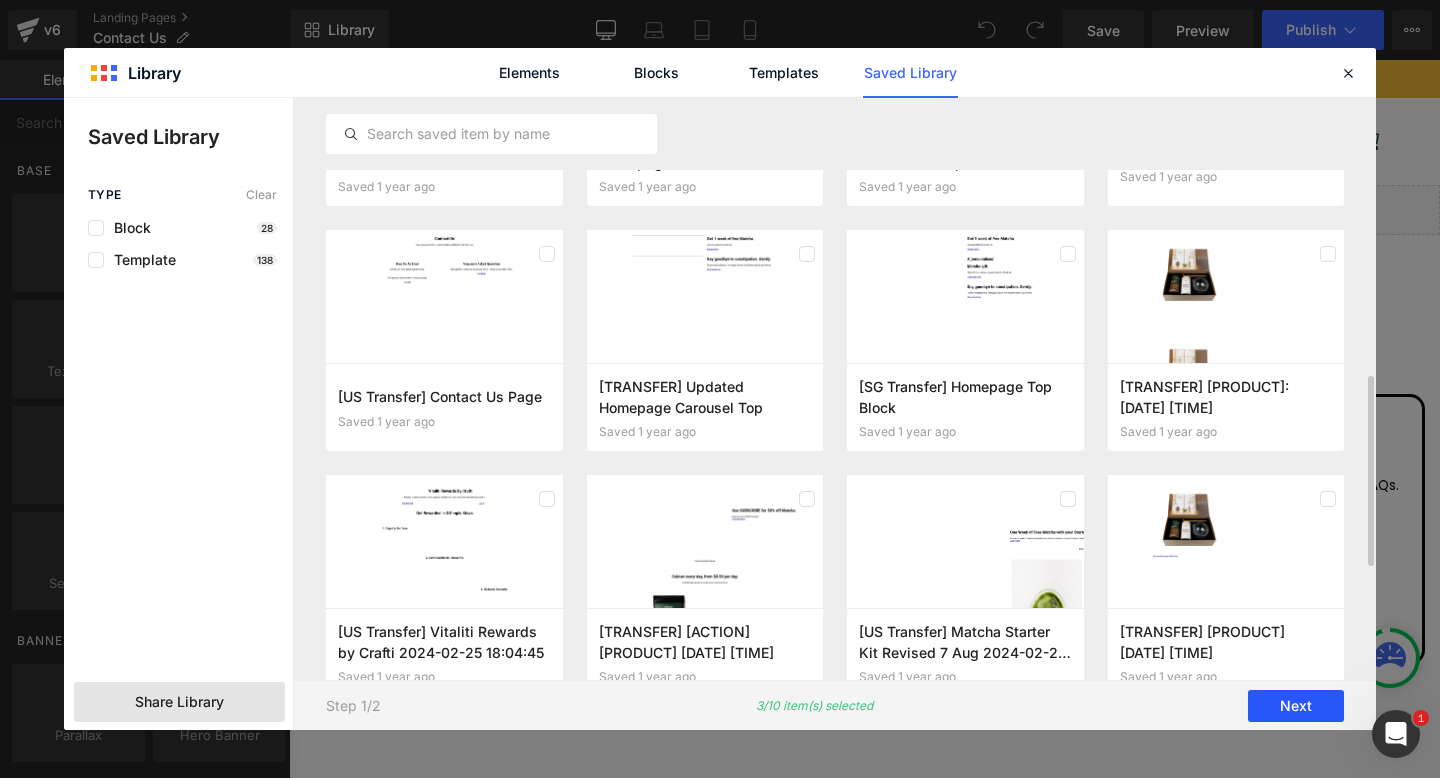 click on "Next" at bounding box center (1296, 706) 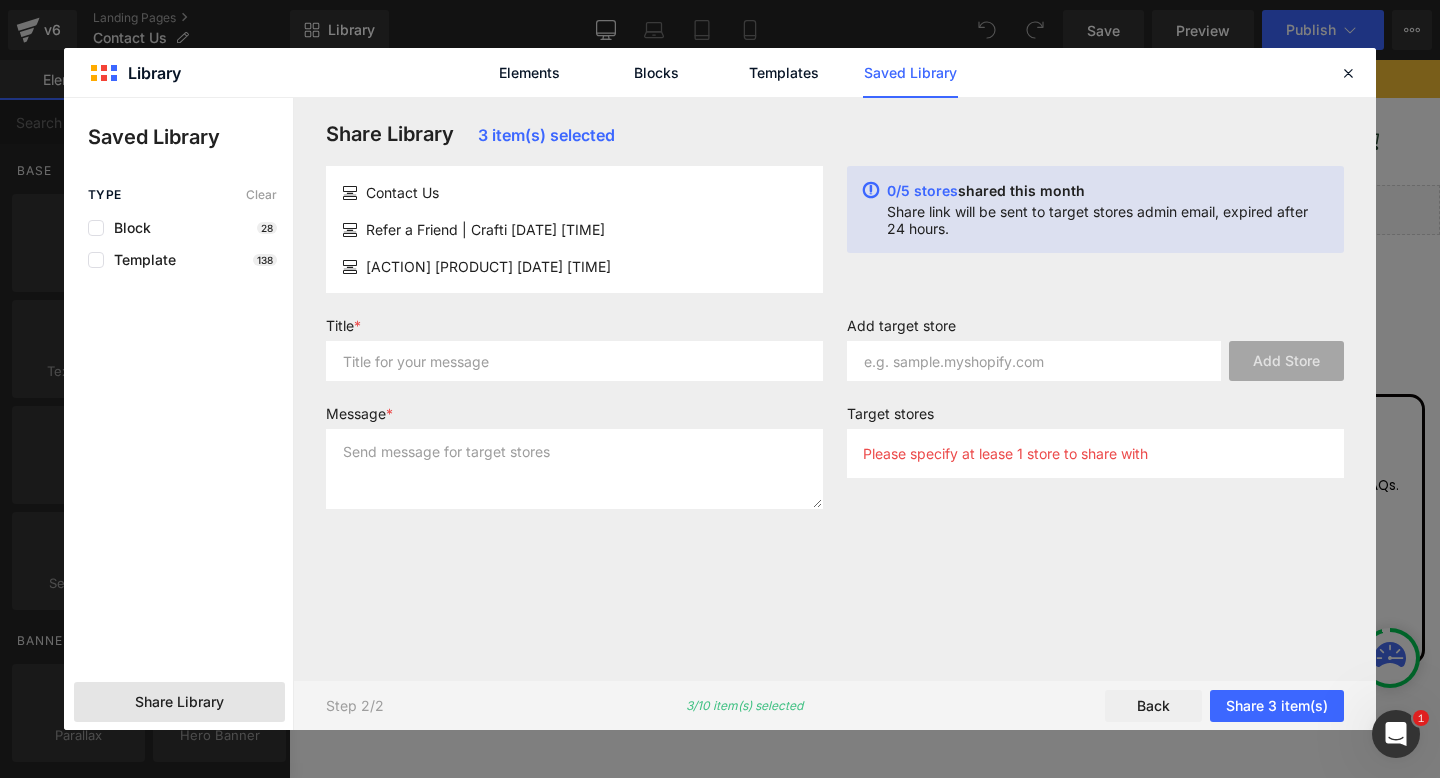 click on "Target stores" at bounding box center (1095, 417) 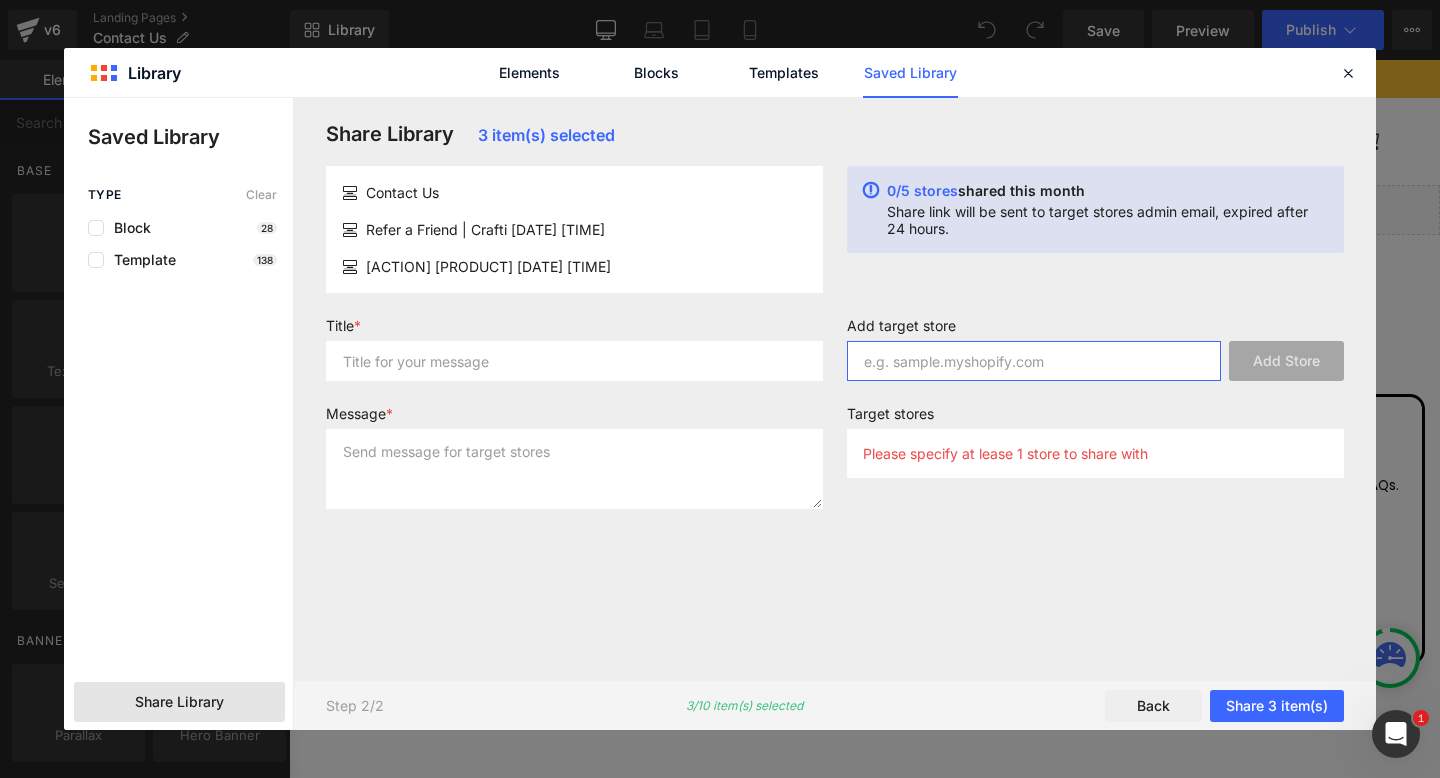 click at bounding box center [1034, 361] 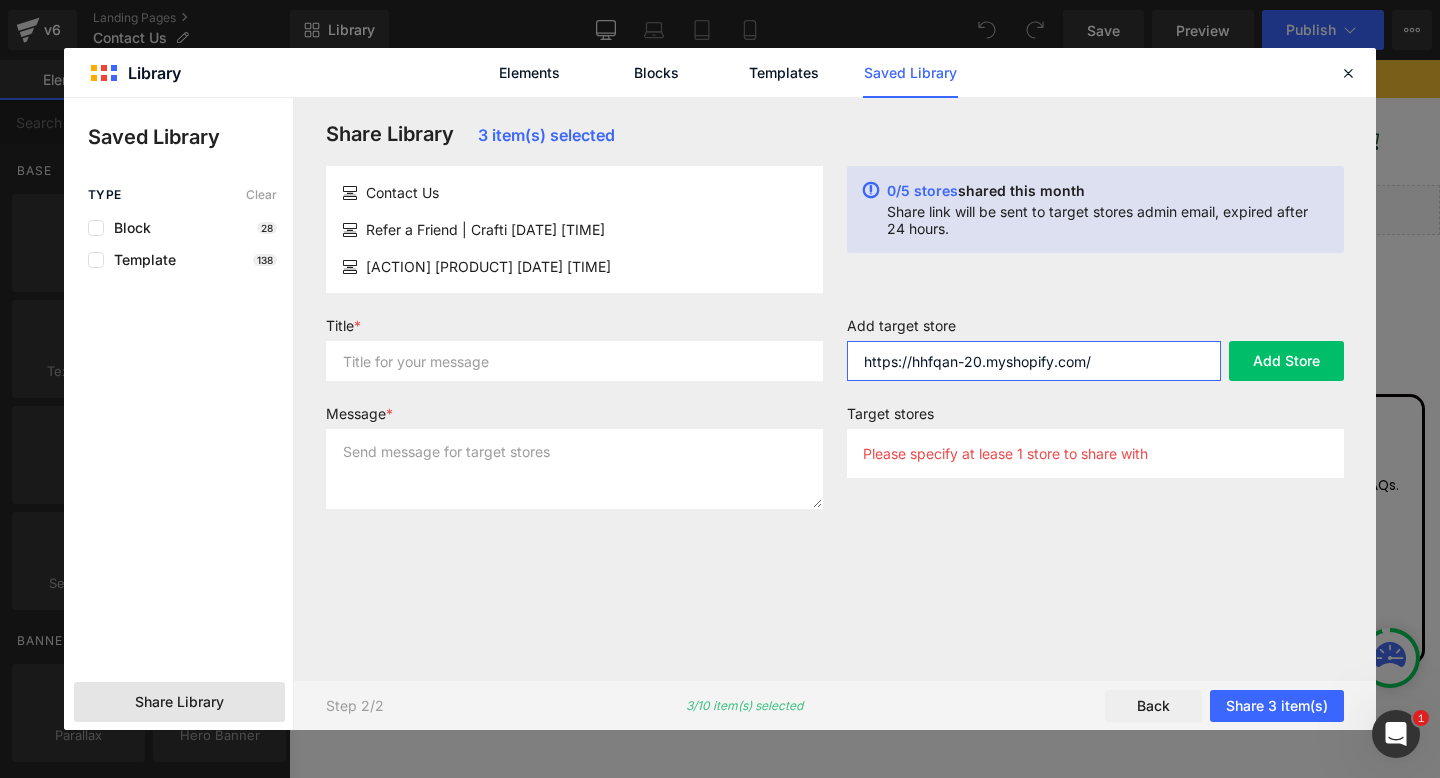 type on "https://hhfqan-20.myshopify.com/" 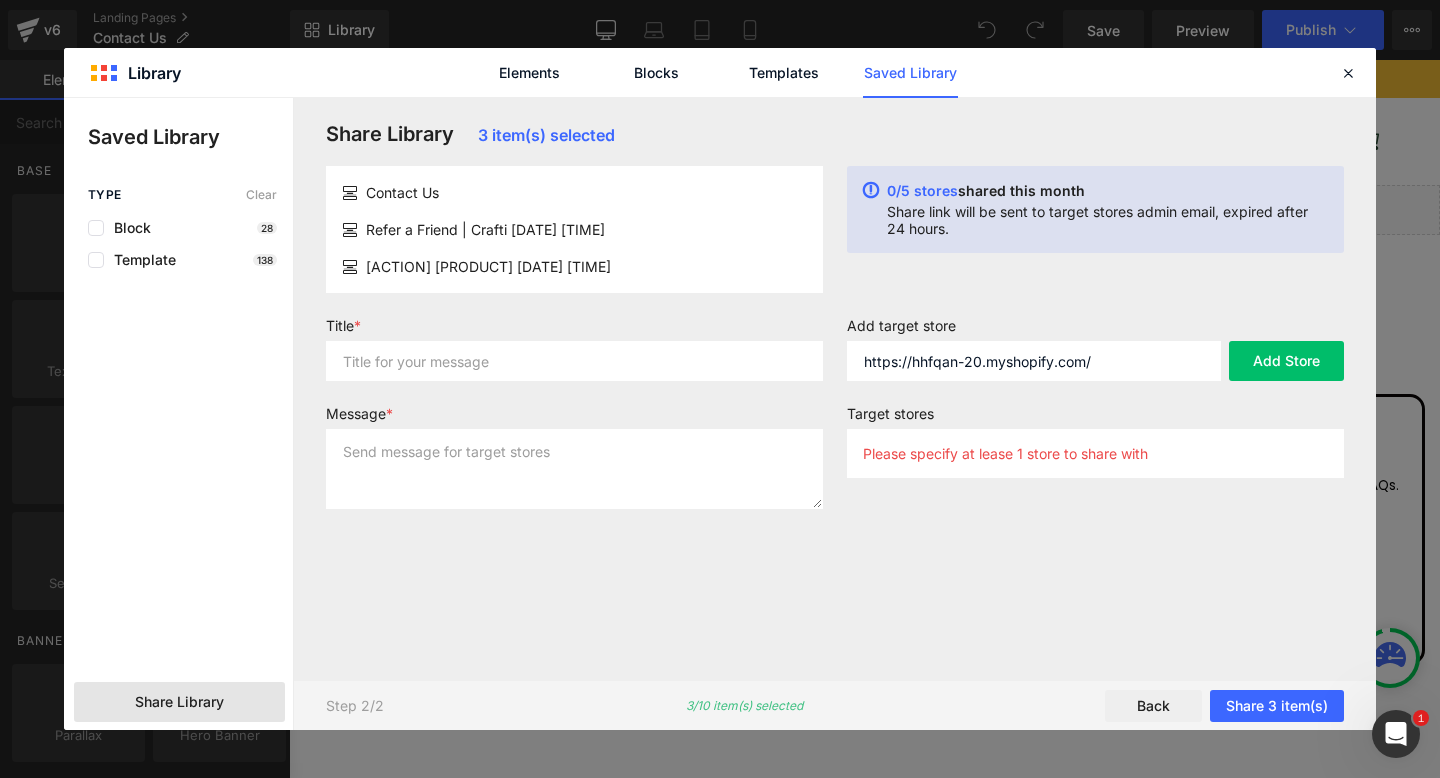 click on "Message  *" at bounding box center (574, 417) 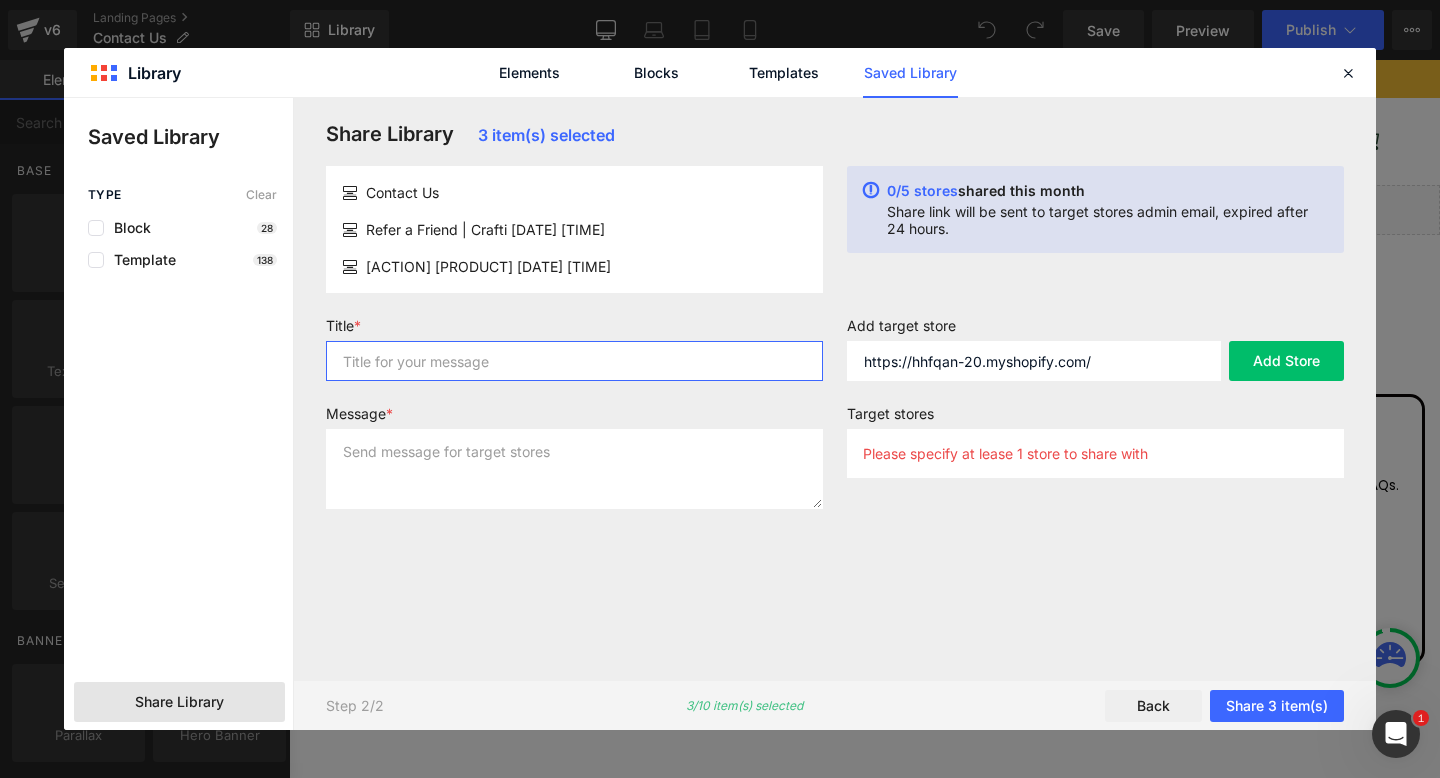 click at bounding box center (574, 361) 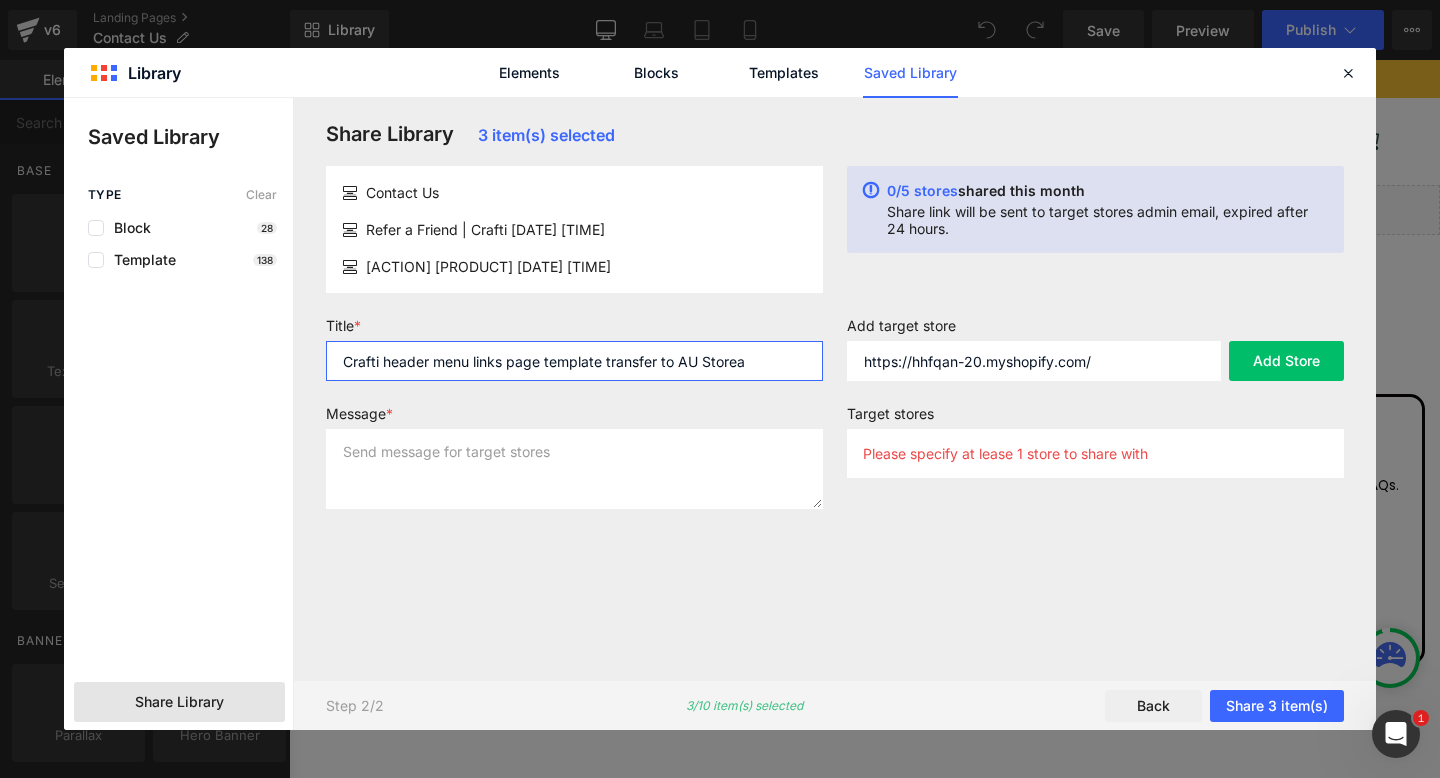 type on "Crafti header menu links page template transfer to AU Storea" 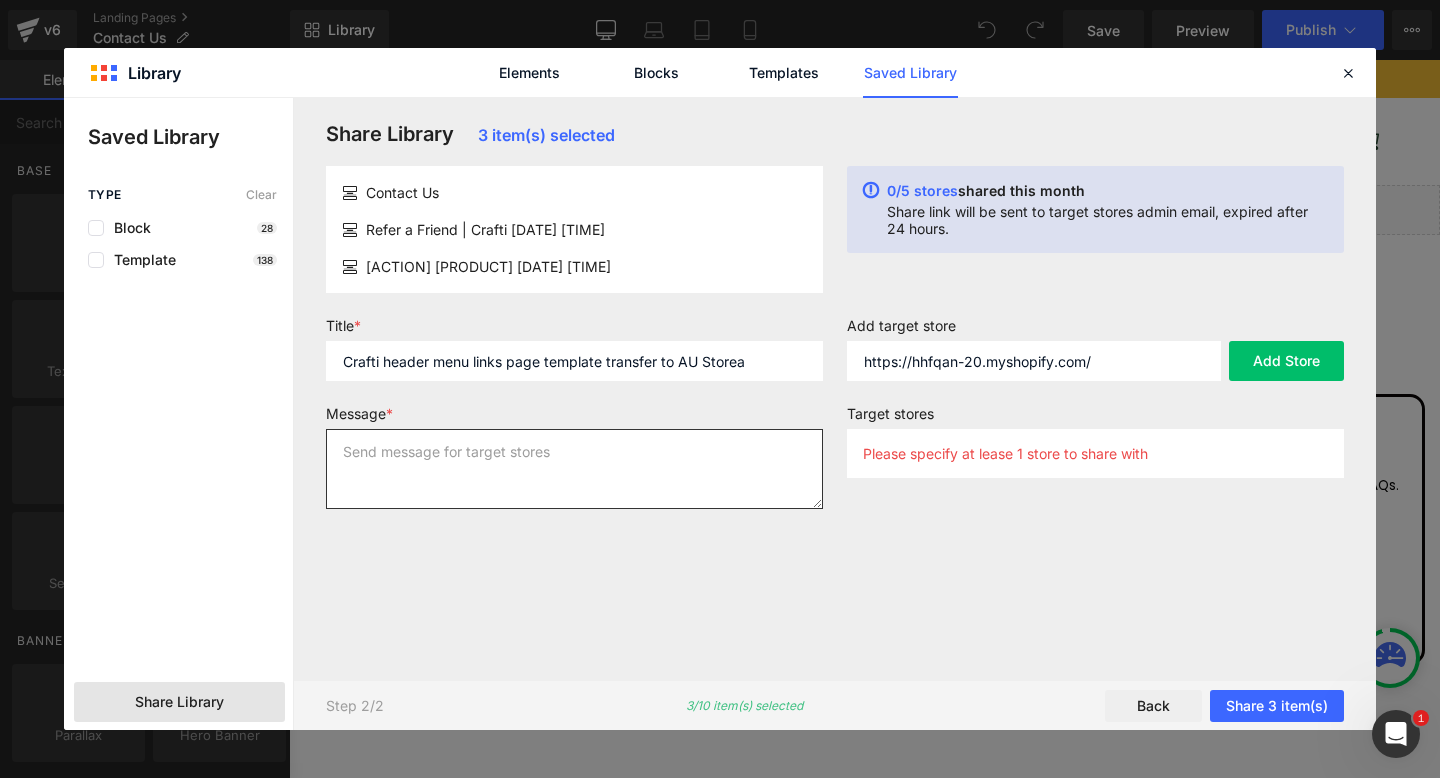 click at bounding box center [574, 469] 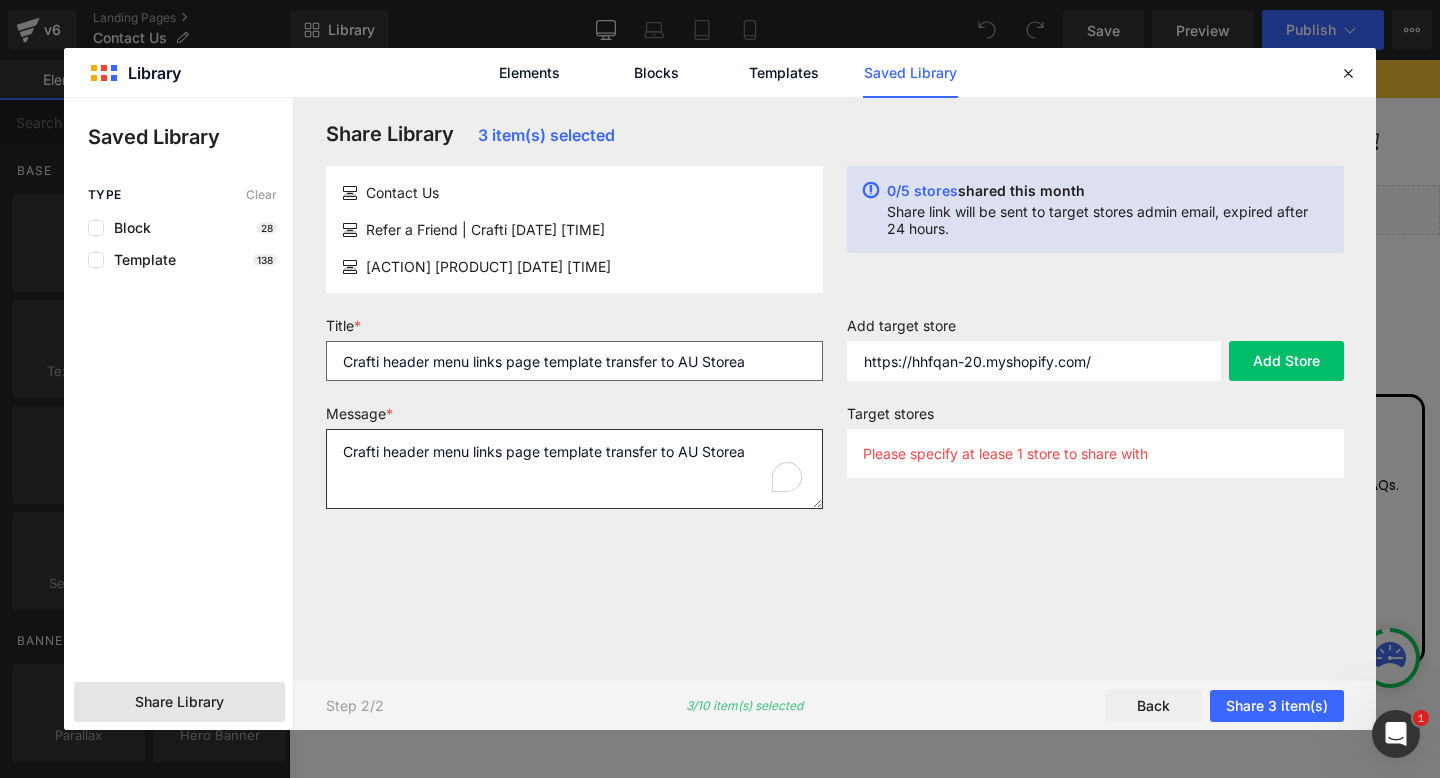 type on "Crafti header menu links page template transfer to AU Storea" 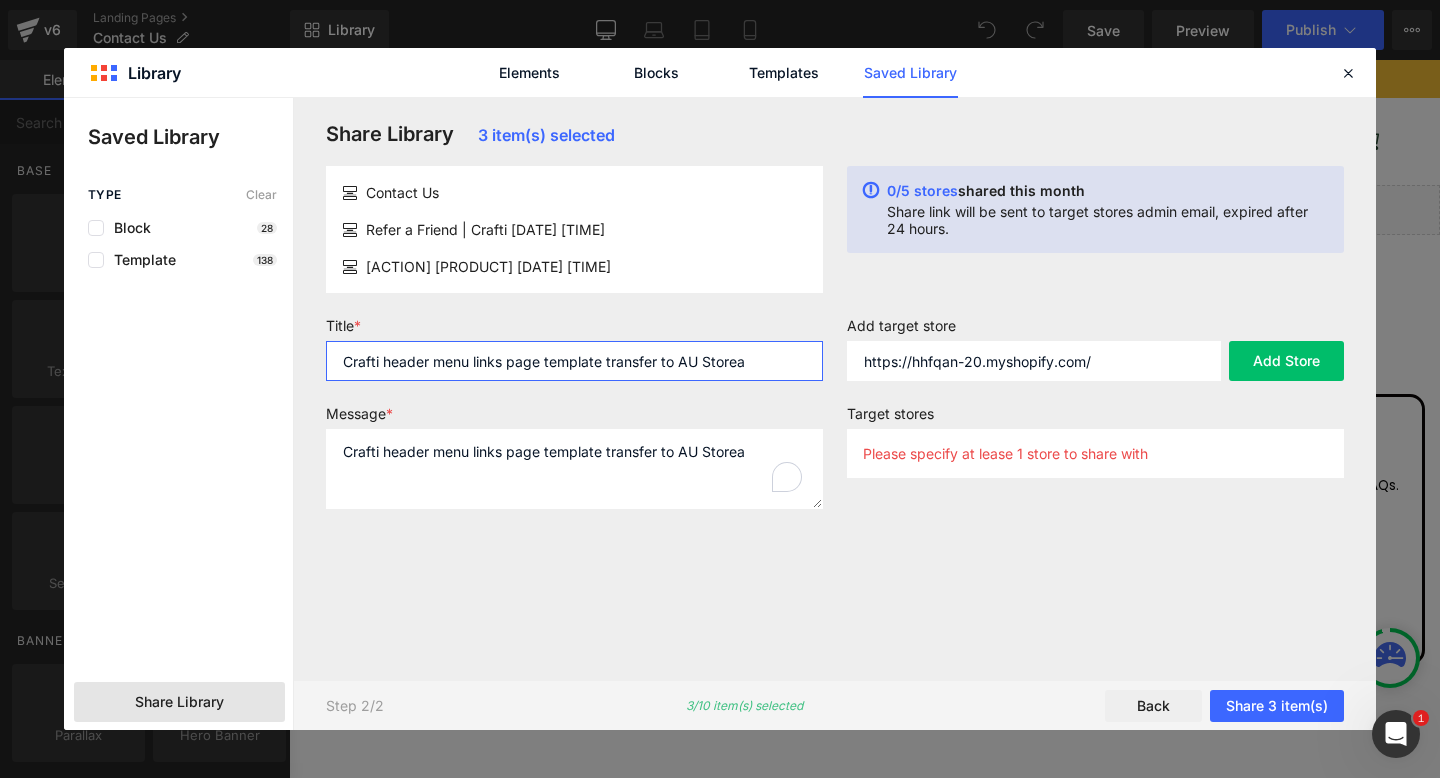 click on "Crafti header menu links page template transfer to AU Storea" at bounding box center [574, 361] 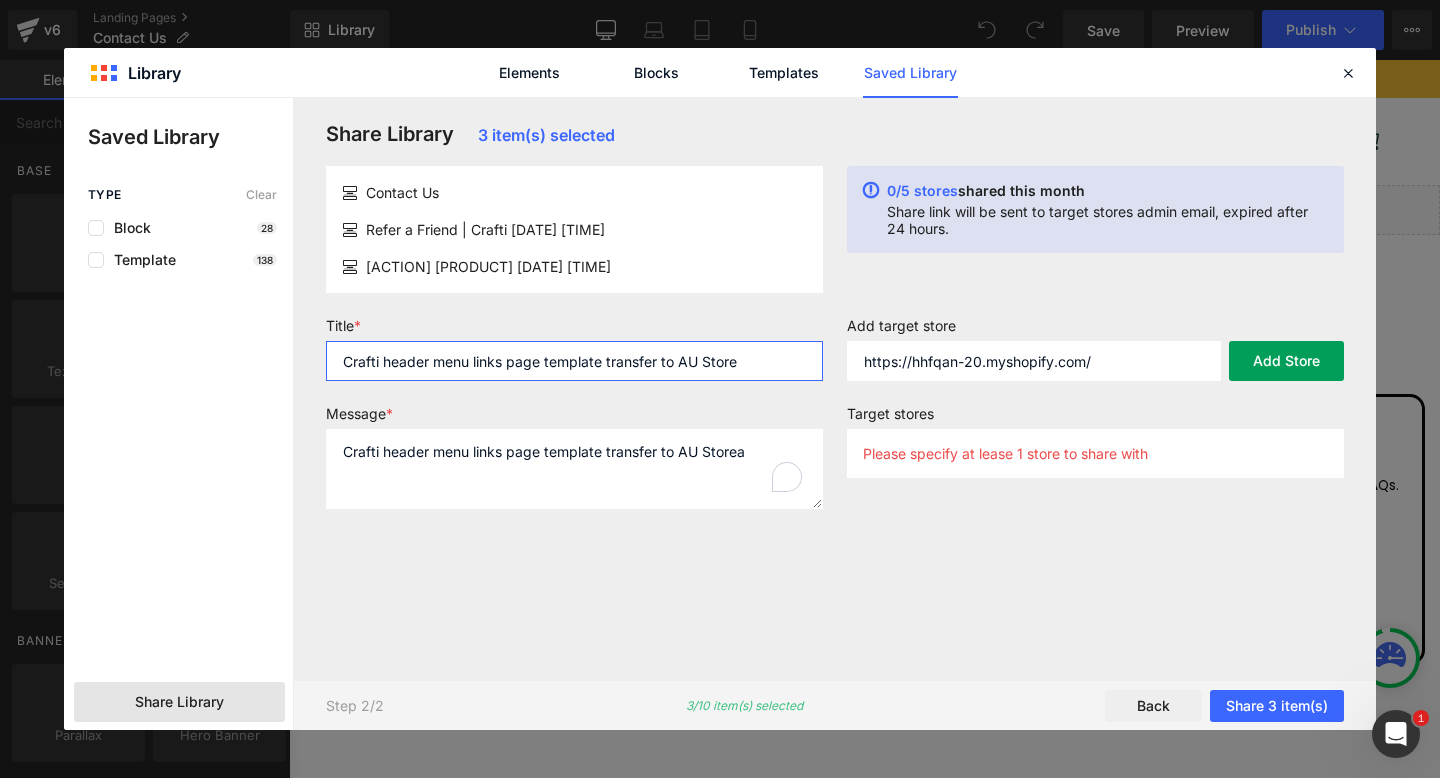 type on "Crafti header menu links page template transfer to AU Store" 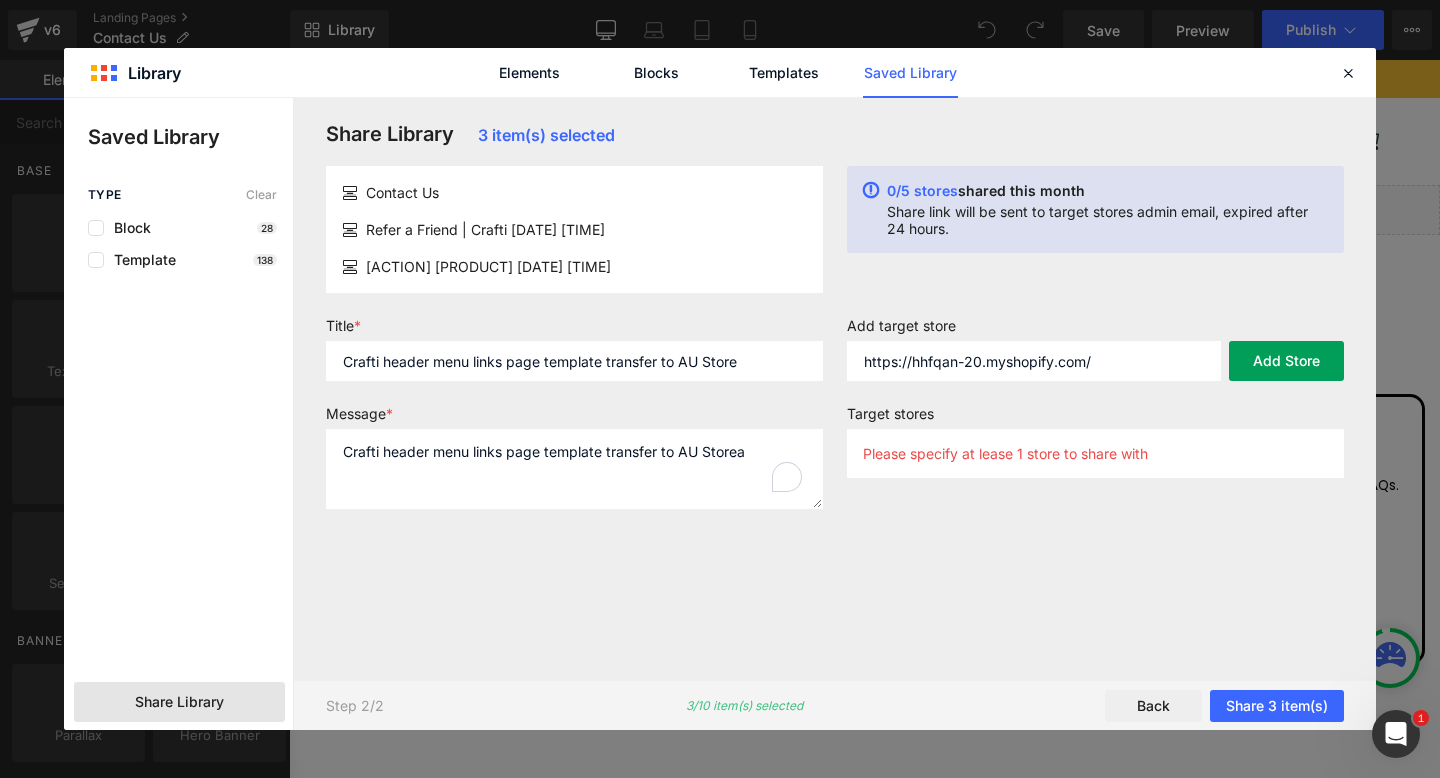 click on "Add Store" at bounding box center (1286, 361) 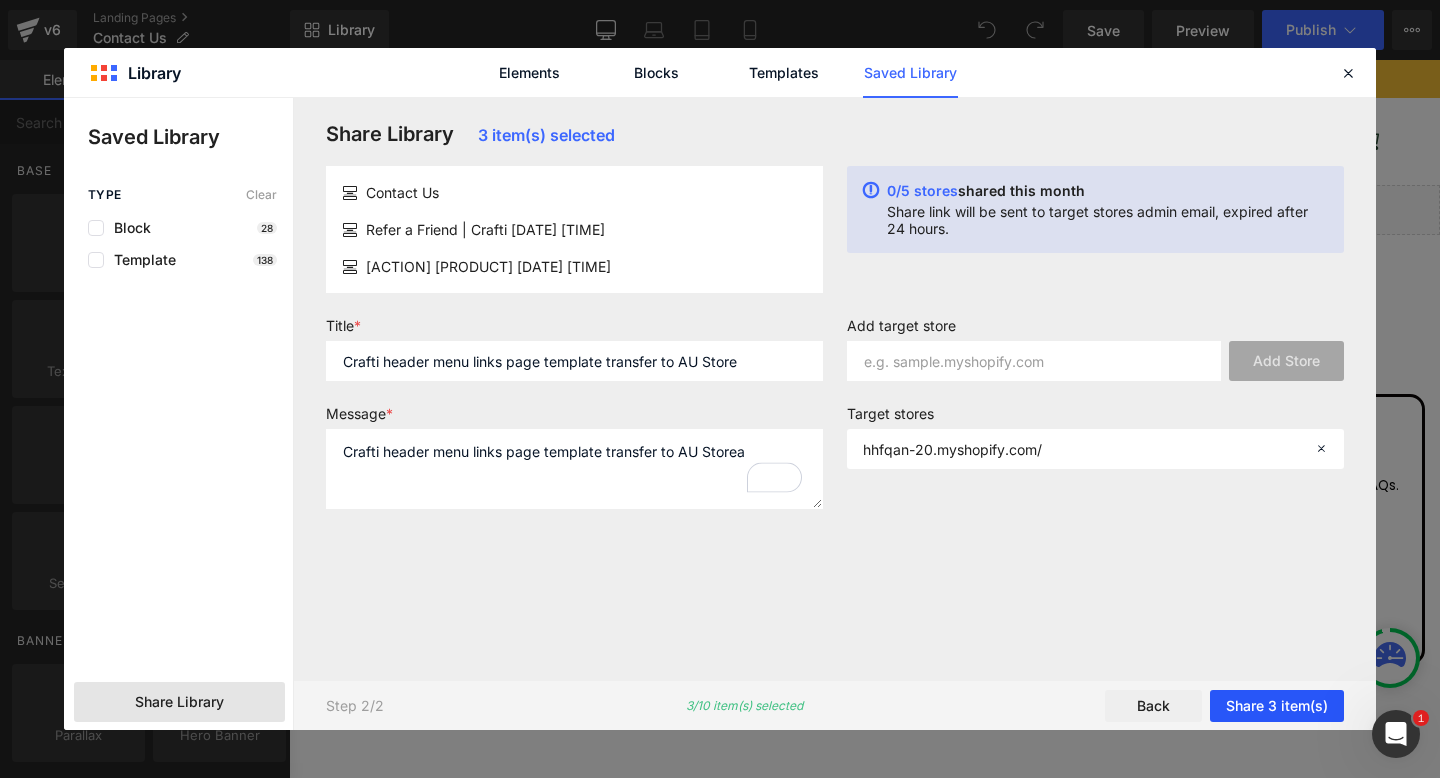 click on "Share 3 item(s)" at bounding box center (1277, 706) 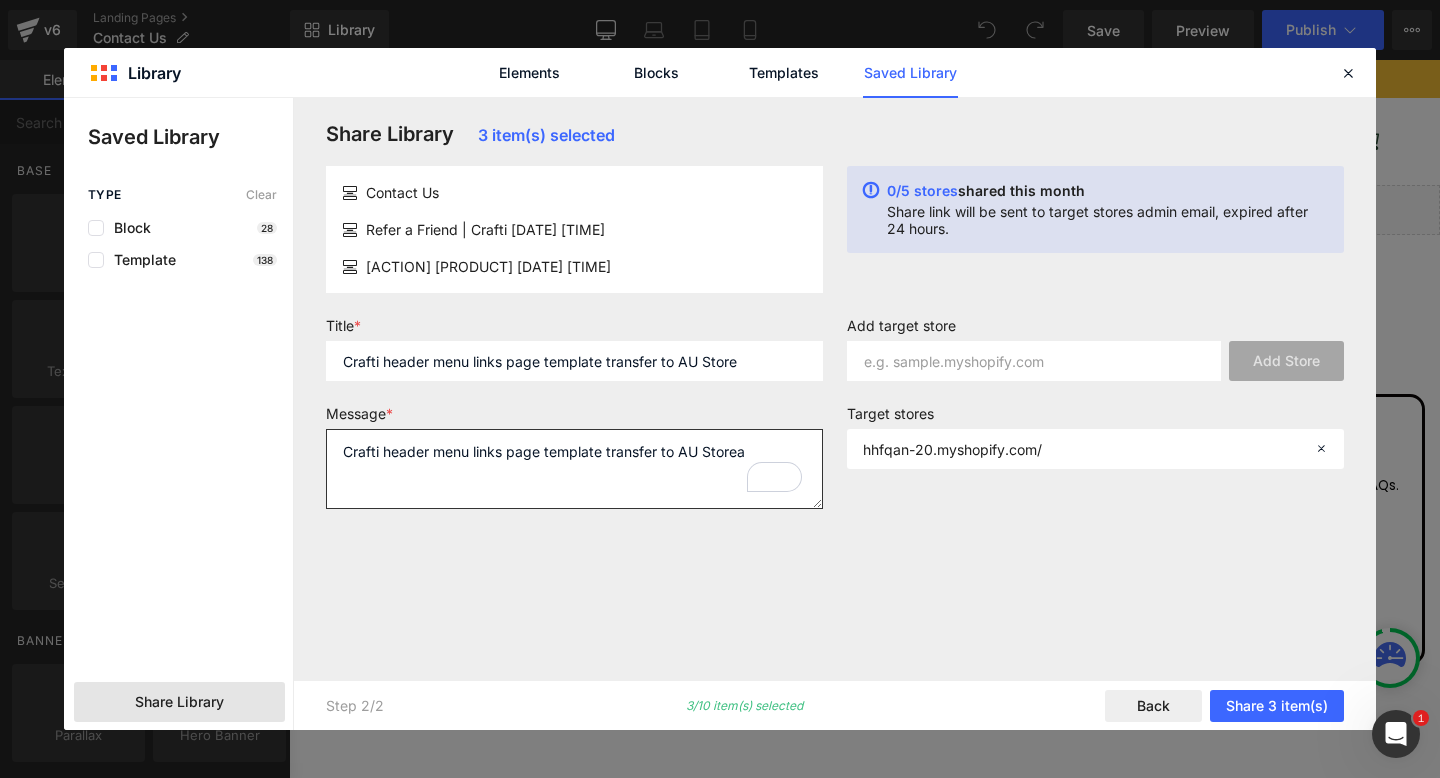 click on "Crafti header menu links page template transfer to AU Storea" at bounding box center [574, 469] 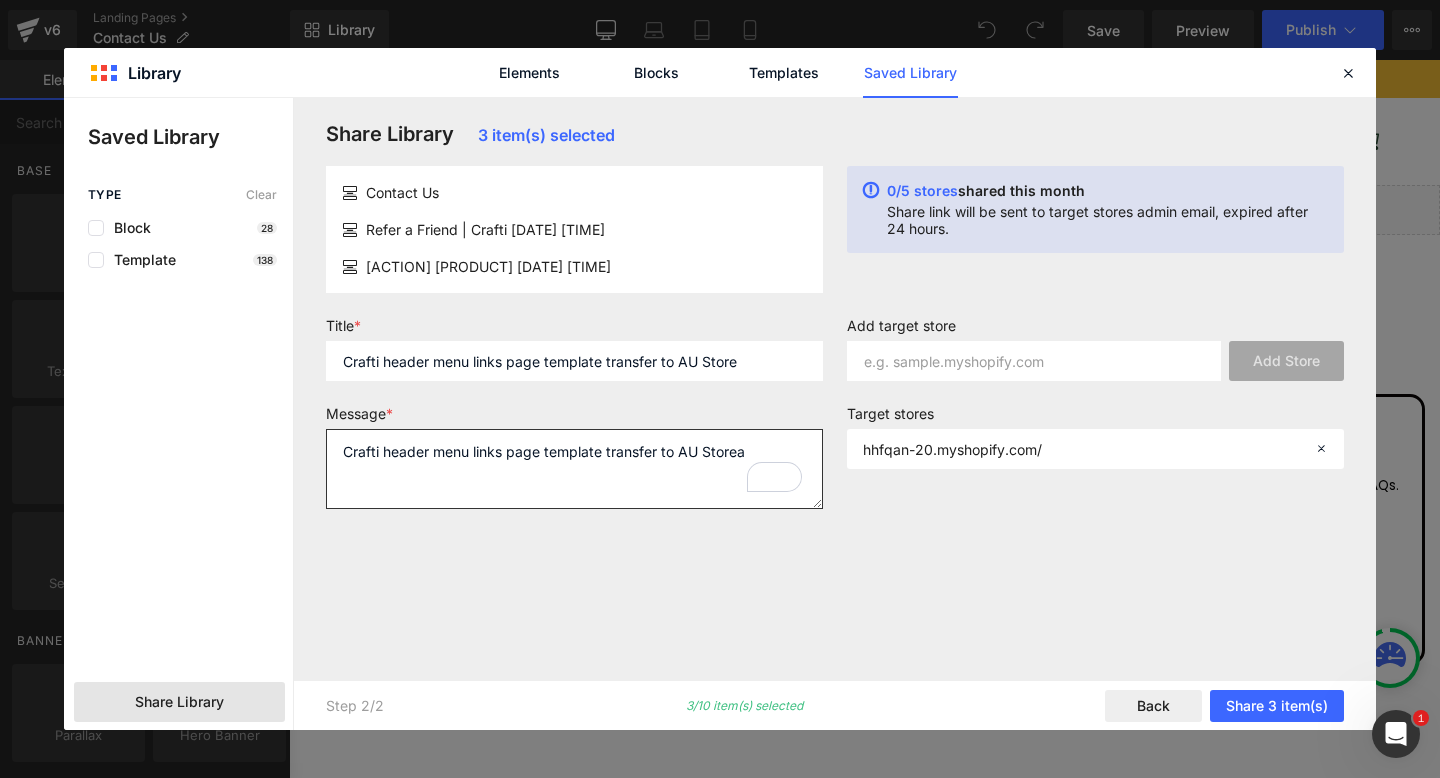 click on "Crafti header menu links page template transfer to AU Storea" at bounding box center [574, 469] 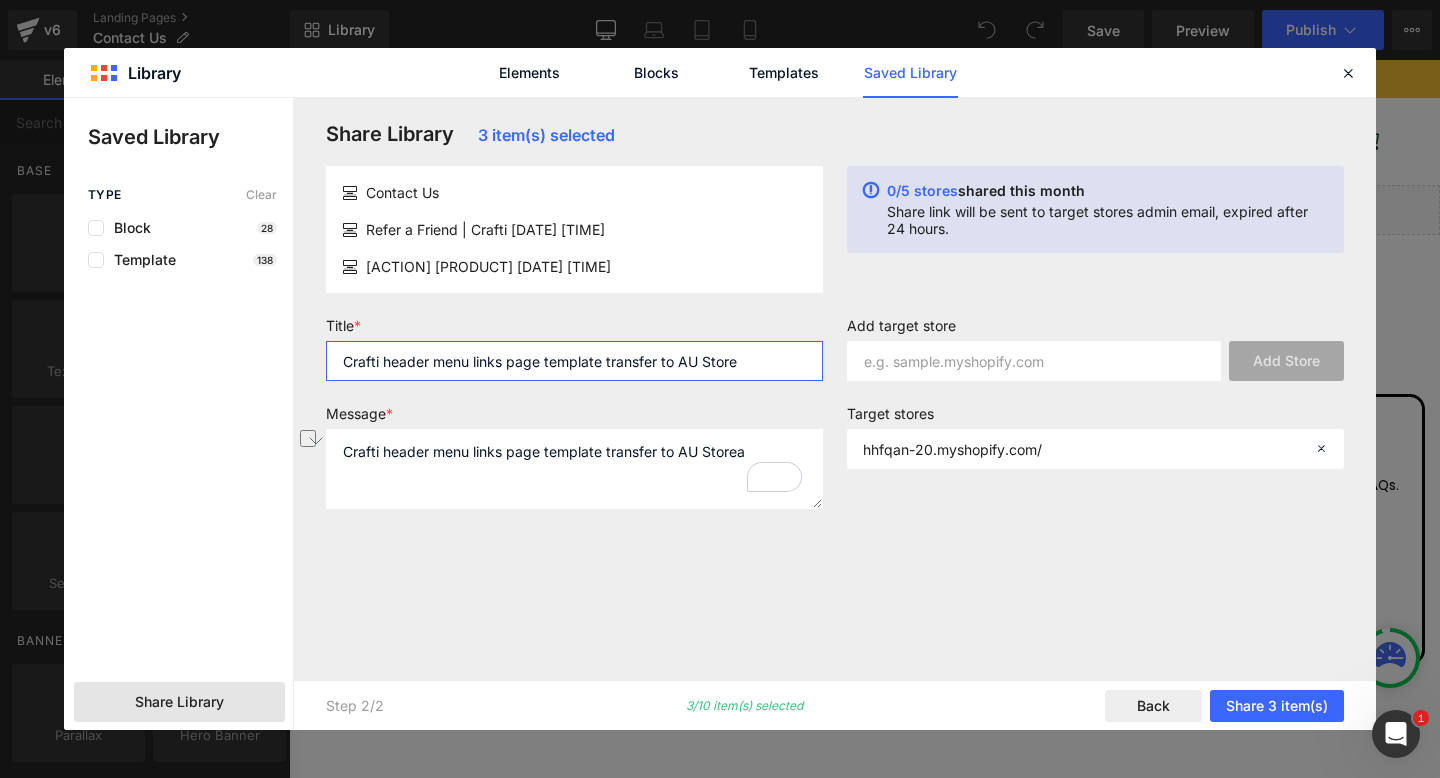 click on "Crafti header menu links page template transfer to AU Store" at bounding box center [574, 361] 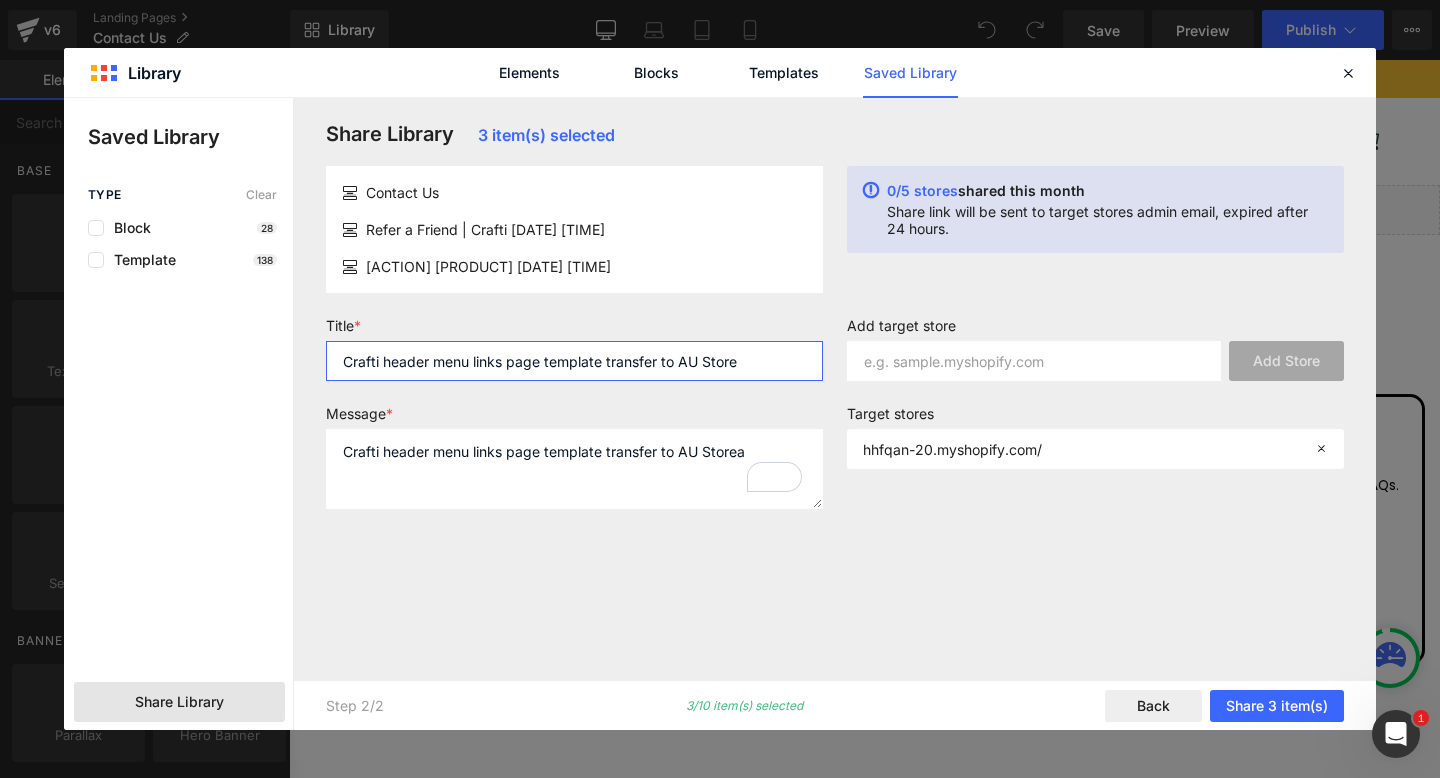 click on "Crafti header menu links page template transfer to AU Store" at bounding box center (574, 361) 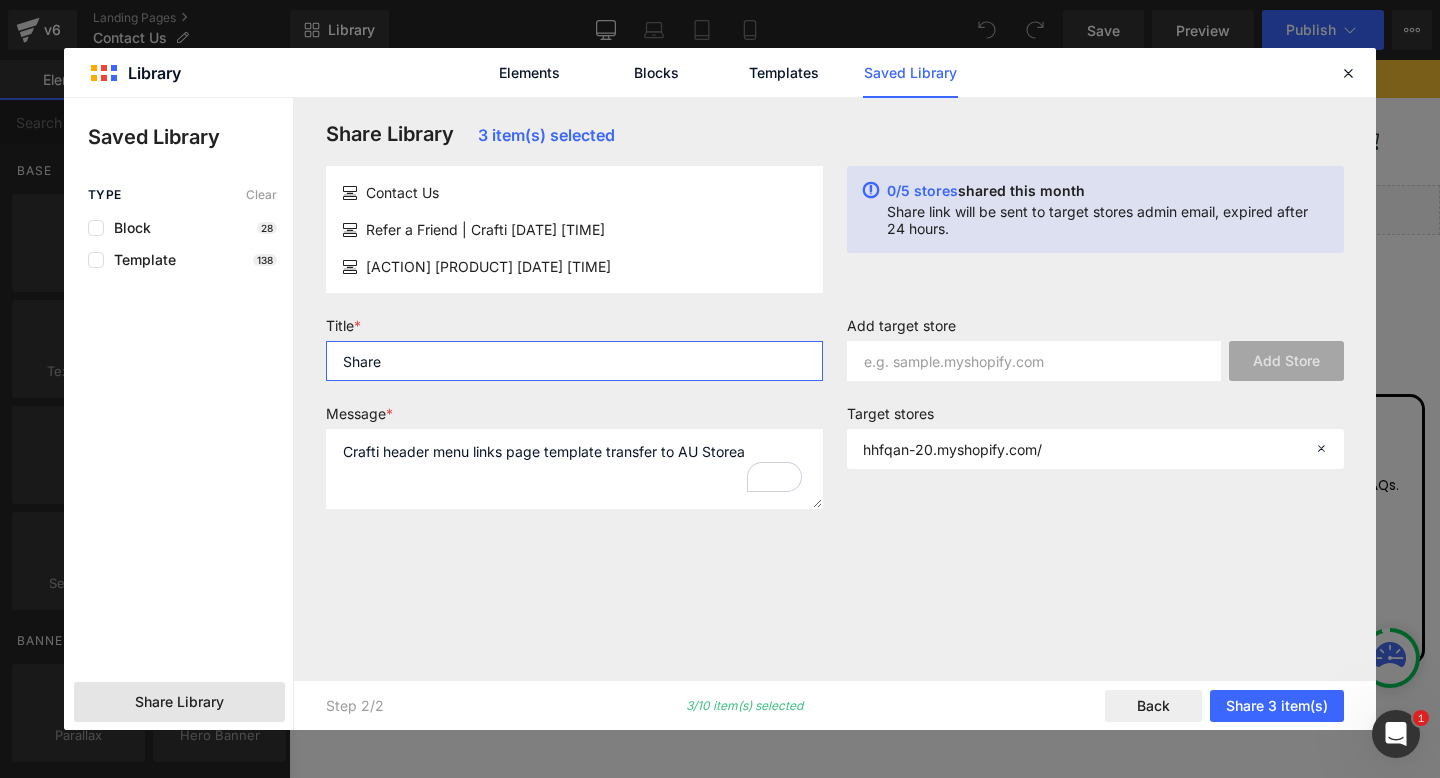 type on "Share" 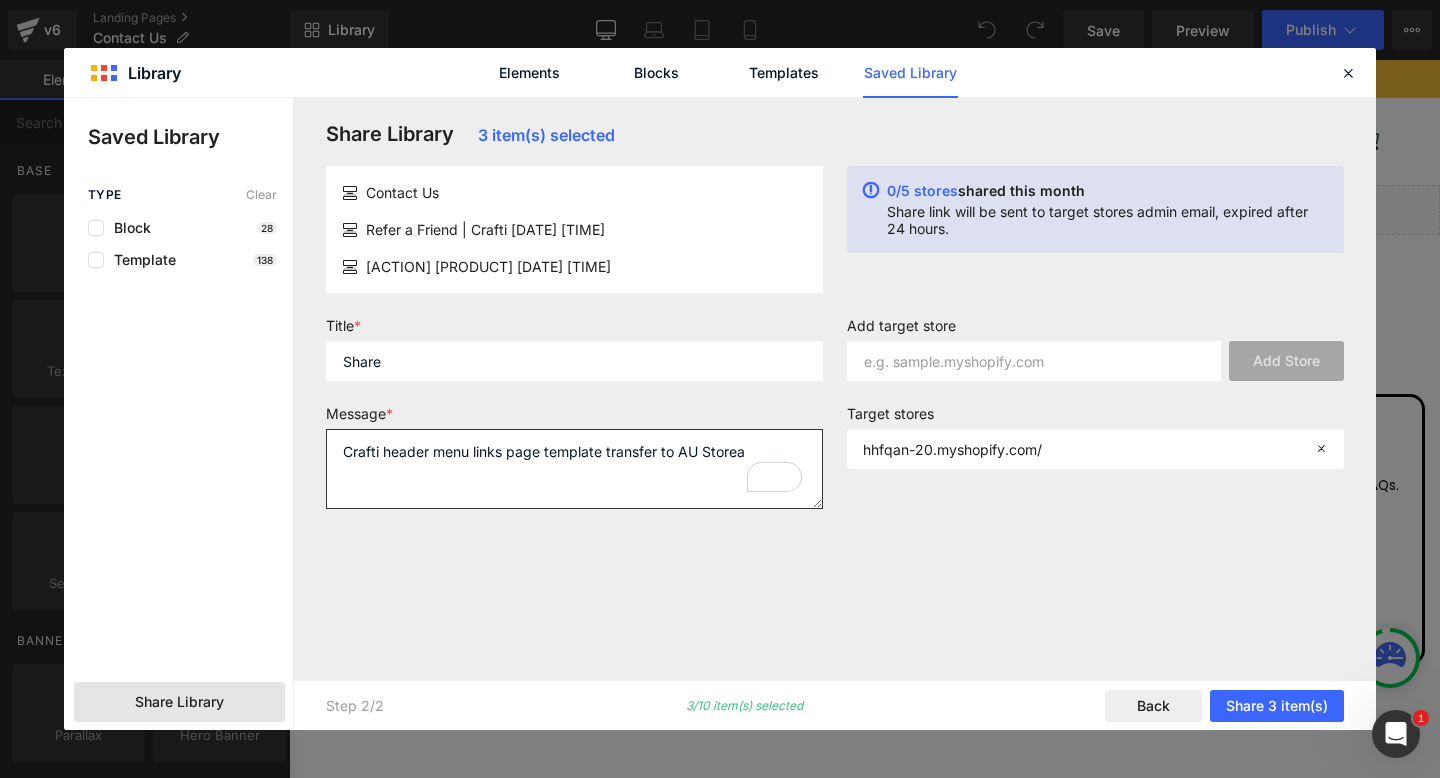 click on "Crafti header menu links page template transfer to AU Storea" at bounding box center (574, 469) 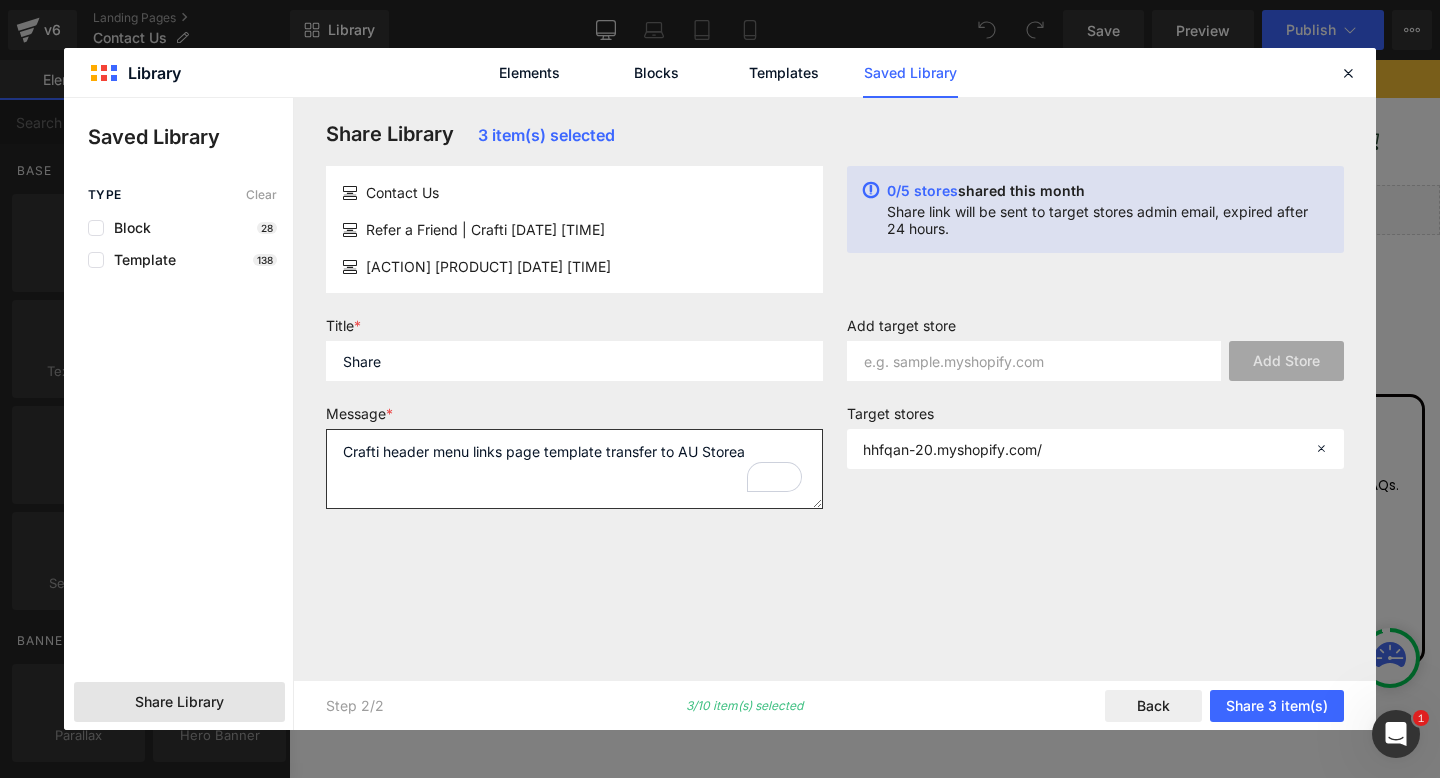 click on "Crafti header menu links page template transfer to AU Storea" at bounding box center (574, 469) 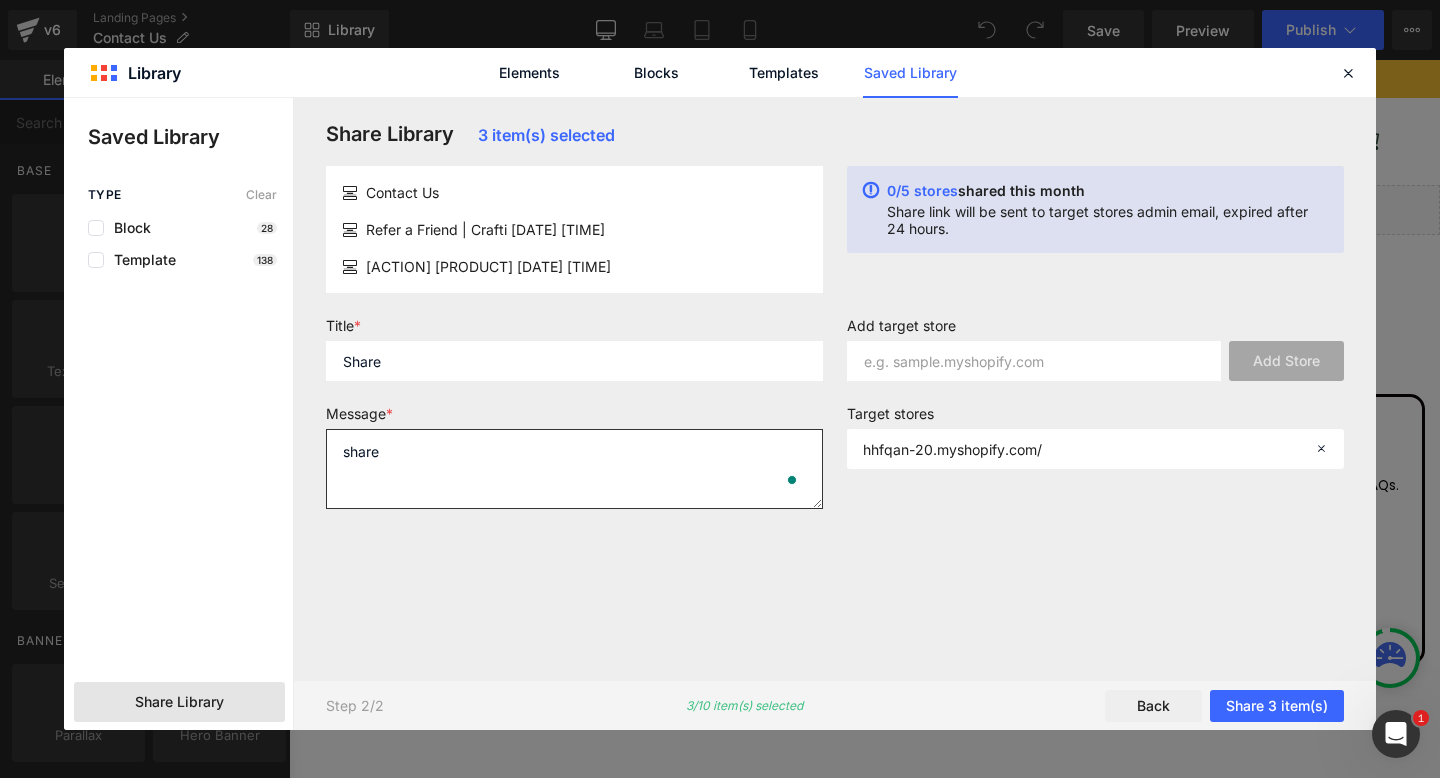 type on "share" 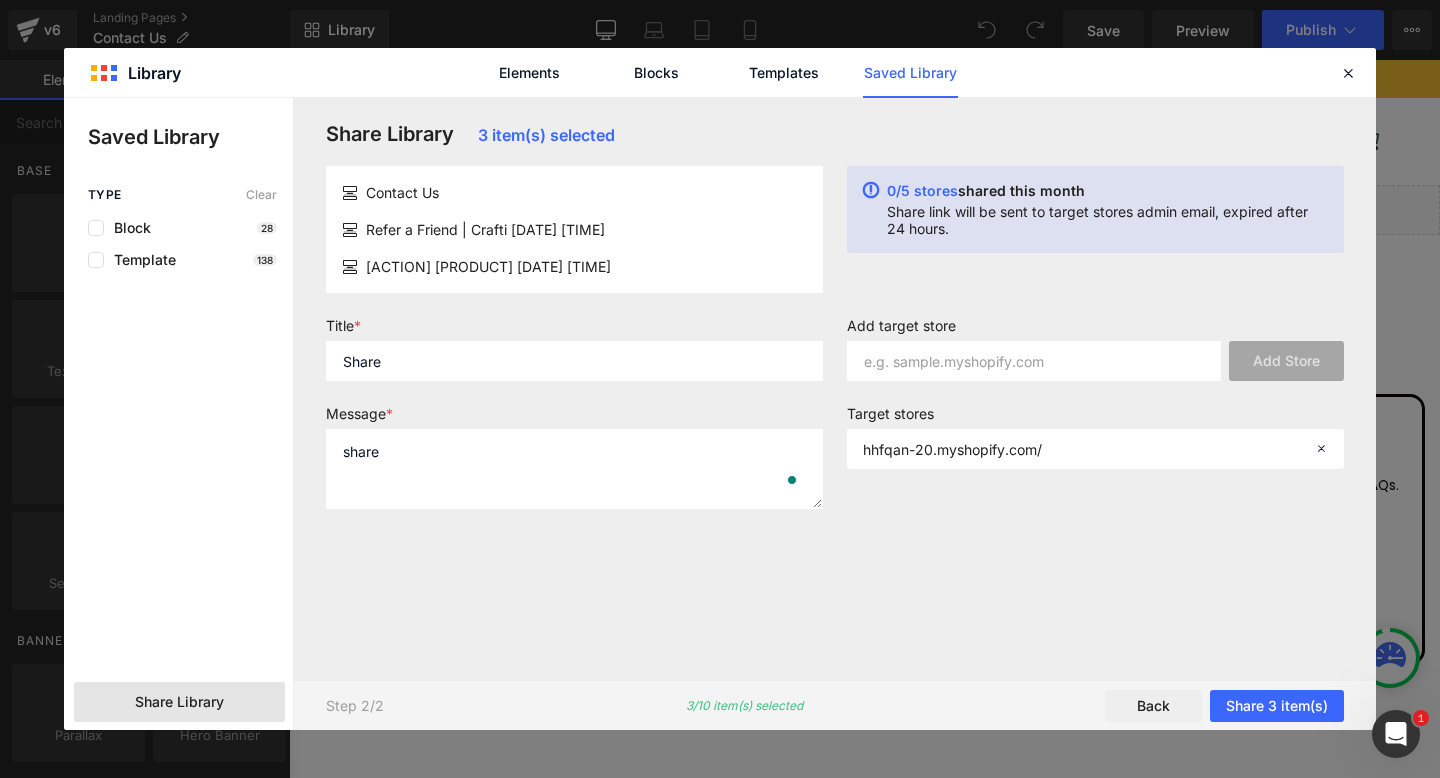 click on "Step 2/2 3/10 item(s) selected Back Share 3 item(s)" at bounding box center [835, 705] 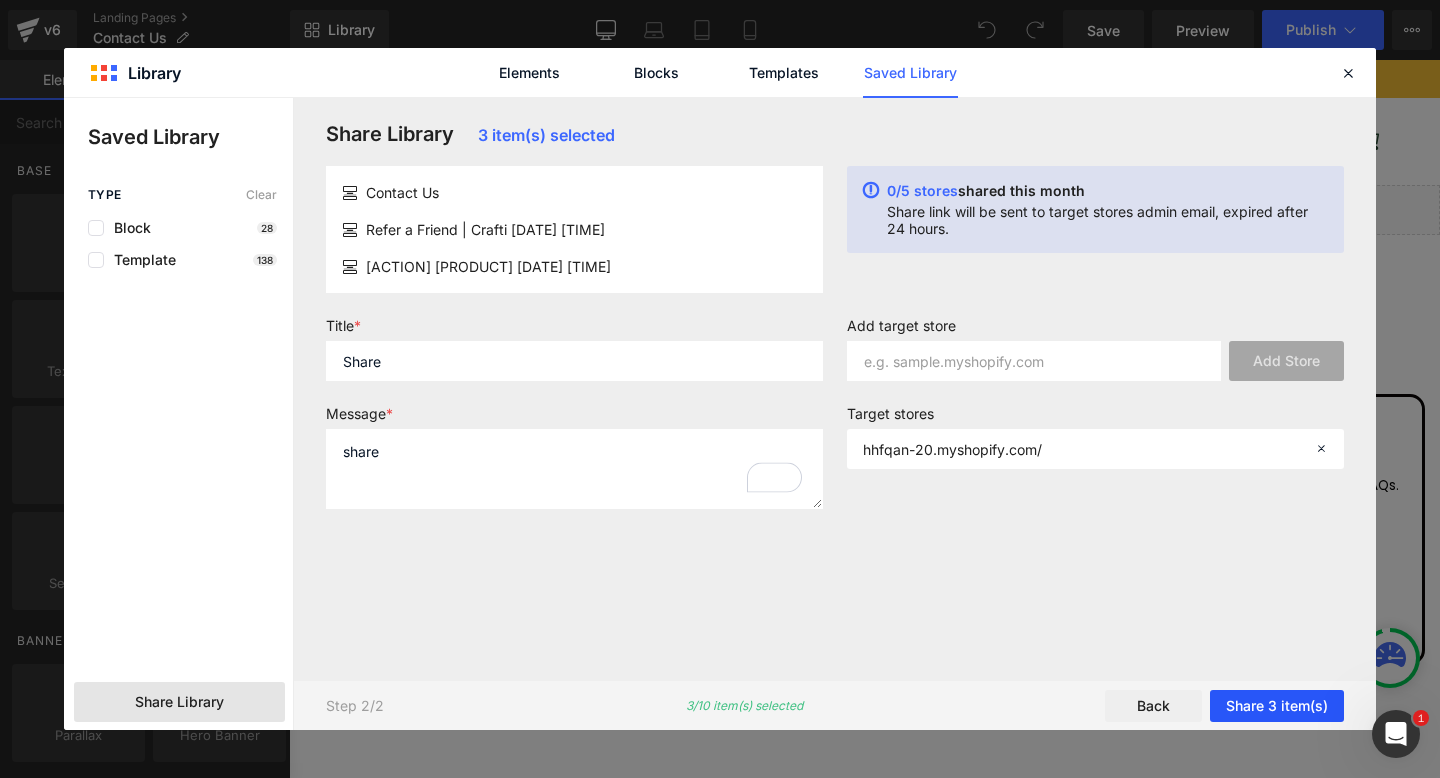 click on "Share 3 item(s)" at bounding box center [1277, 706] 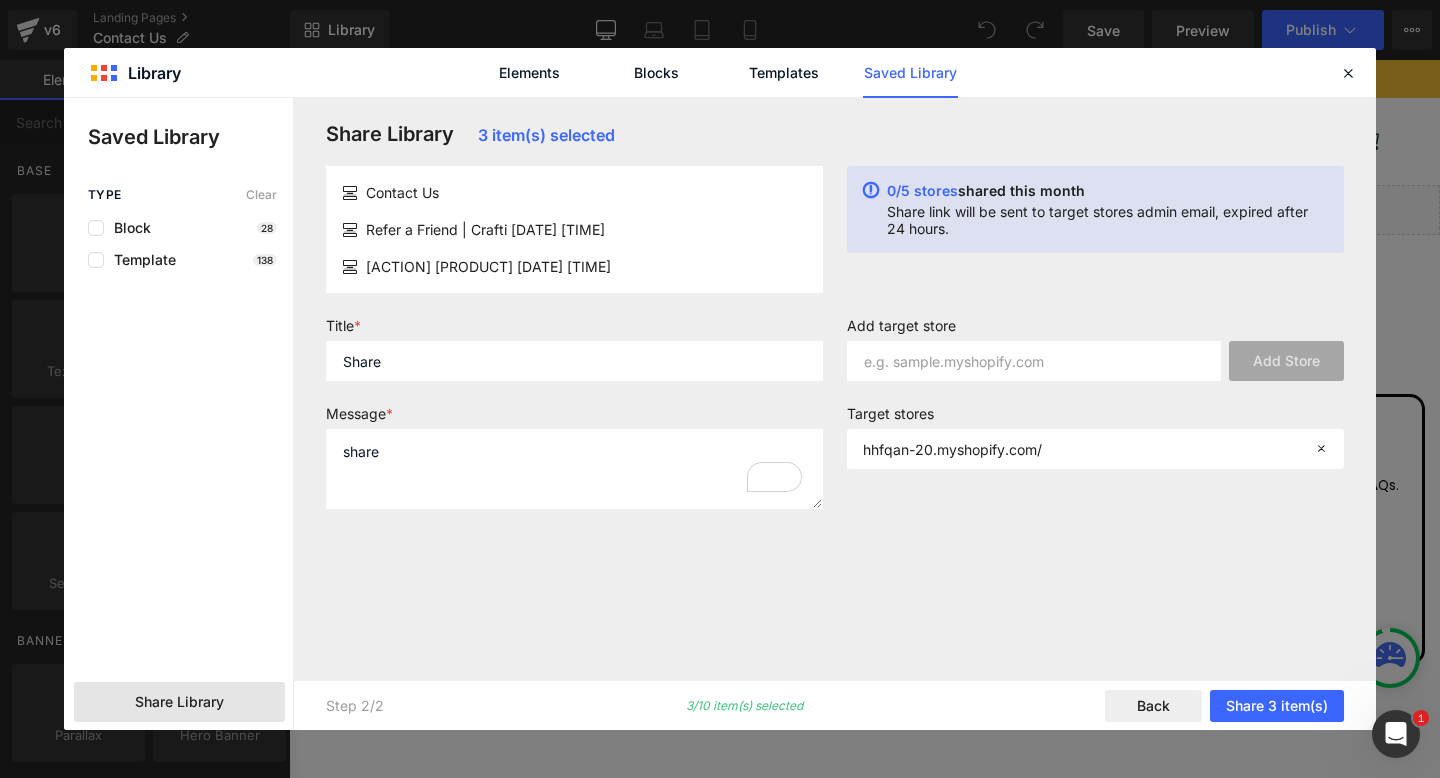 click at bounding box center [1396, 734] 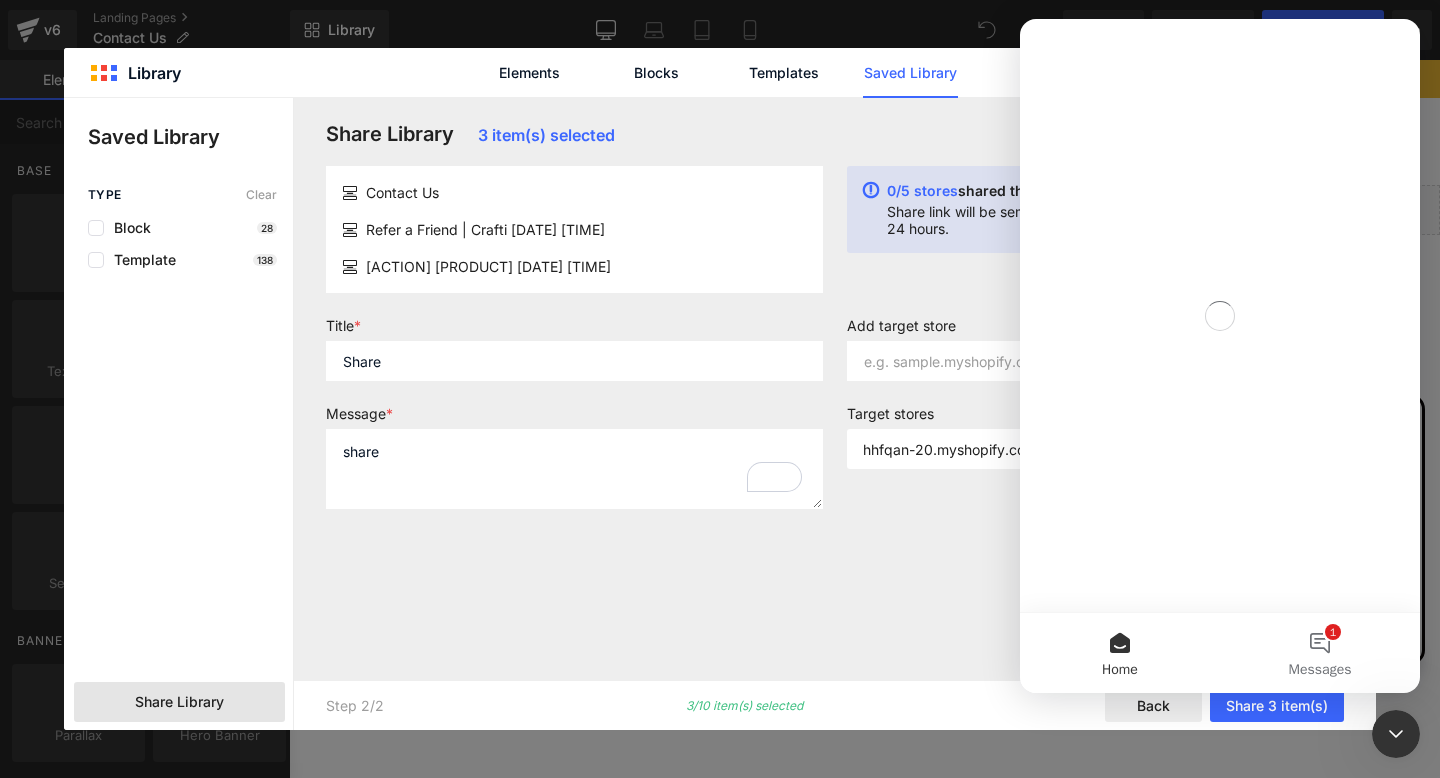 scroll, scrollTop: 0, scrollLeft: 0, axis: both 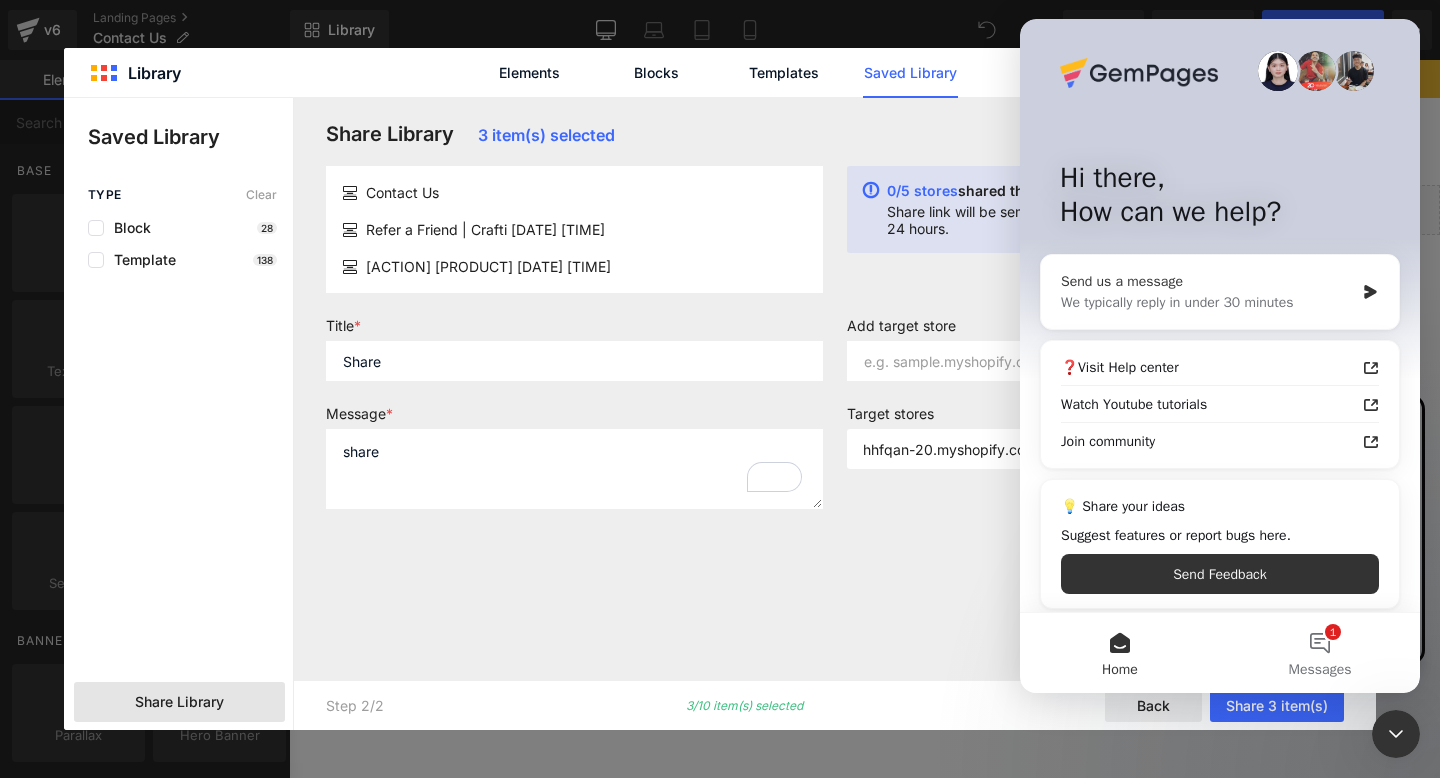 click on "Send us a message" at bounding box center [1207, 281] 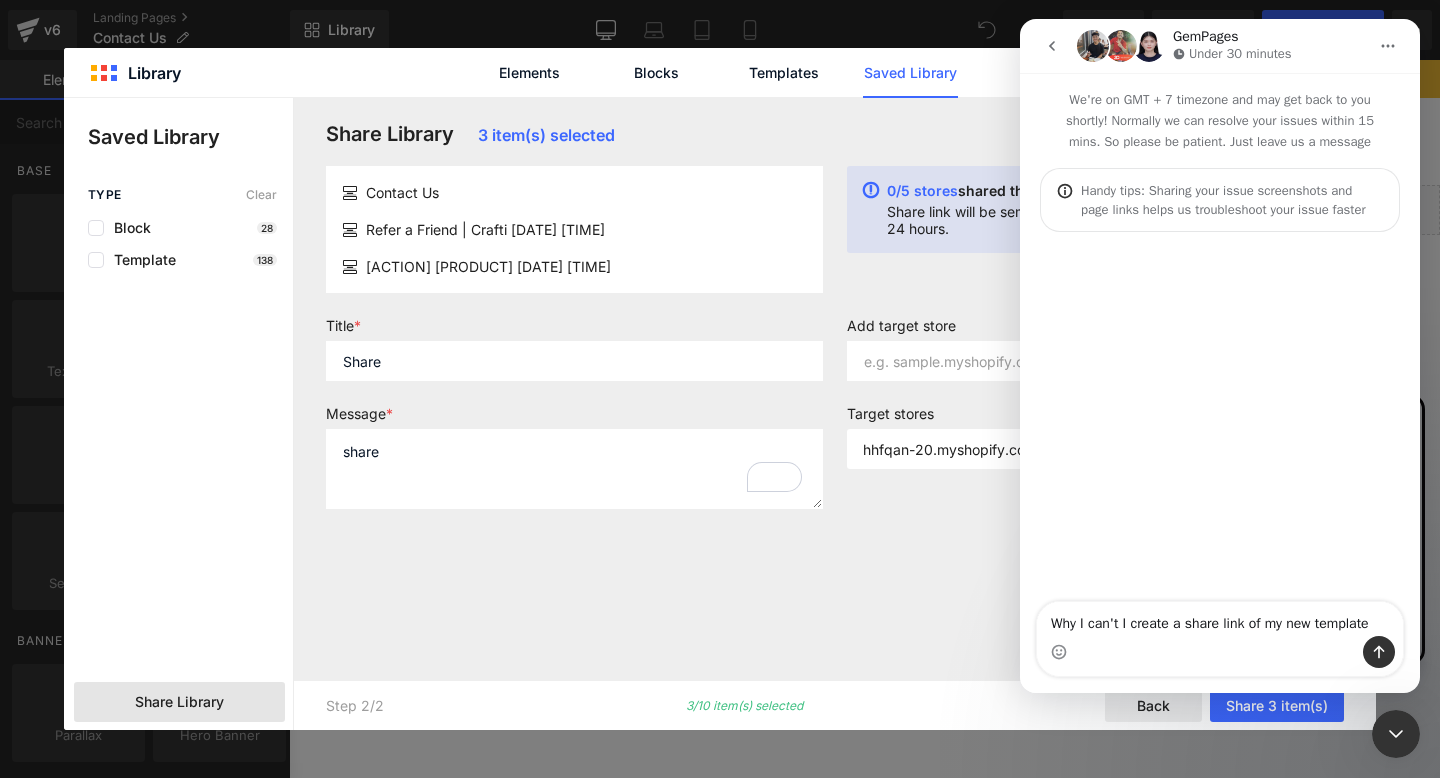 click on "Why I can't I create a share link of my new template" at bounding box center [1220, 619] 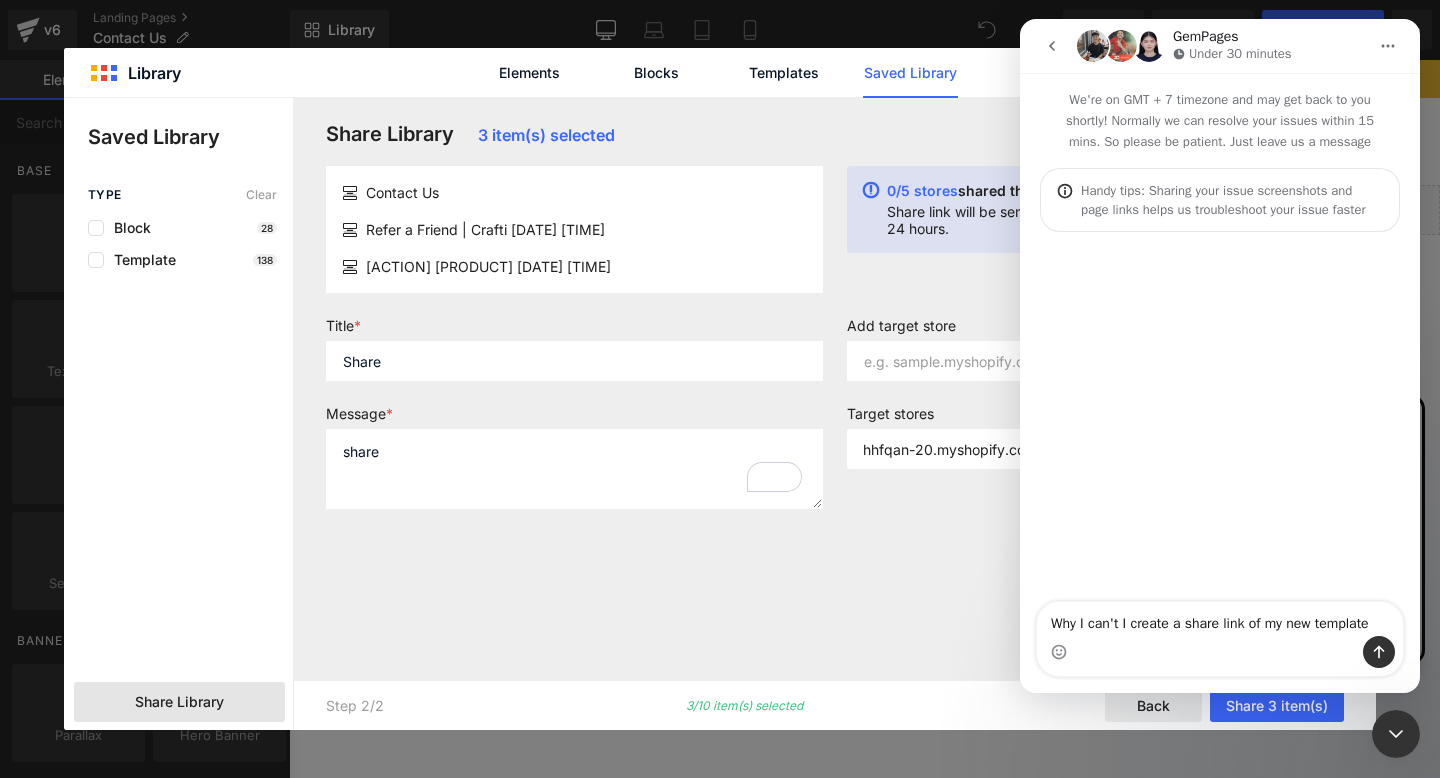 click on "Why I can't I create a share link of my new template" at bounding box center (1220, 619) 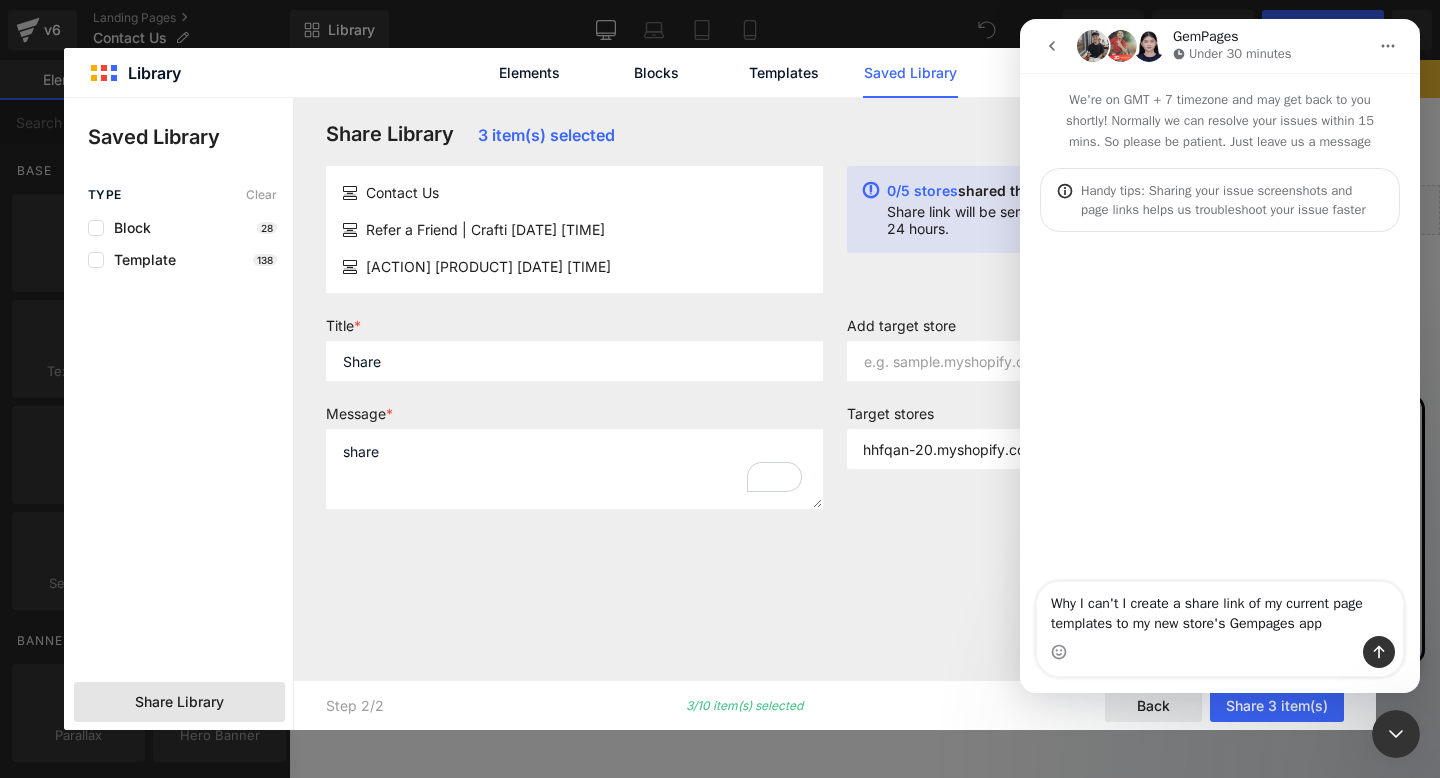 type on "Why I can't I create a share link of my current page templates to my new store's Gempages app?" 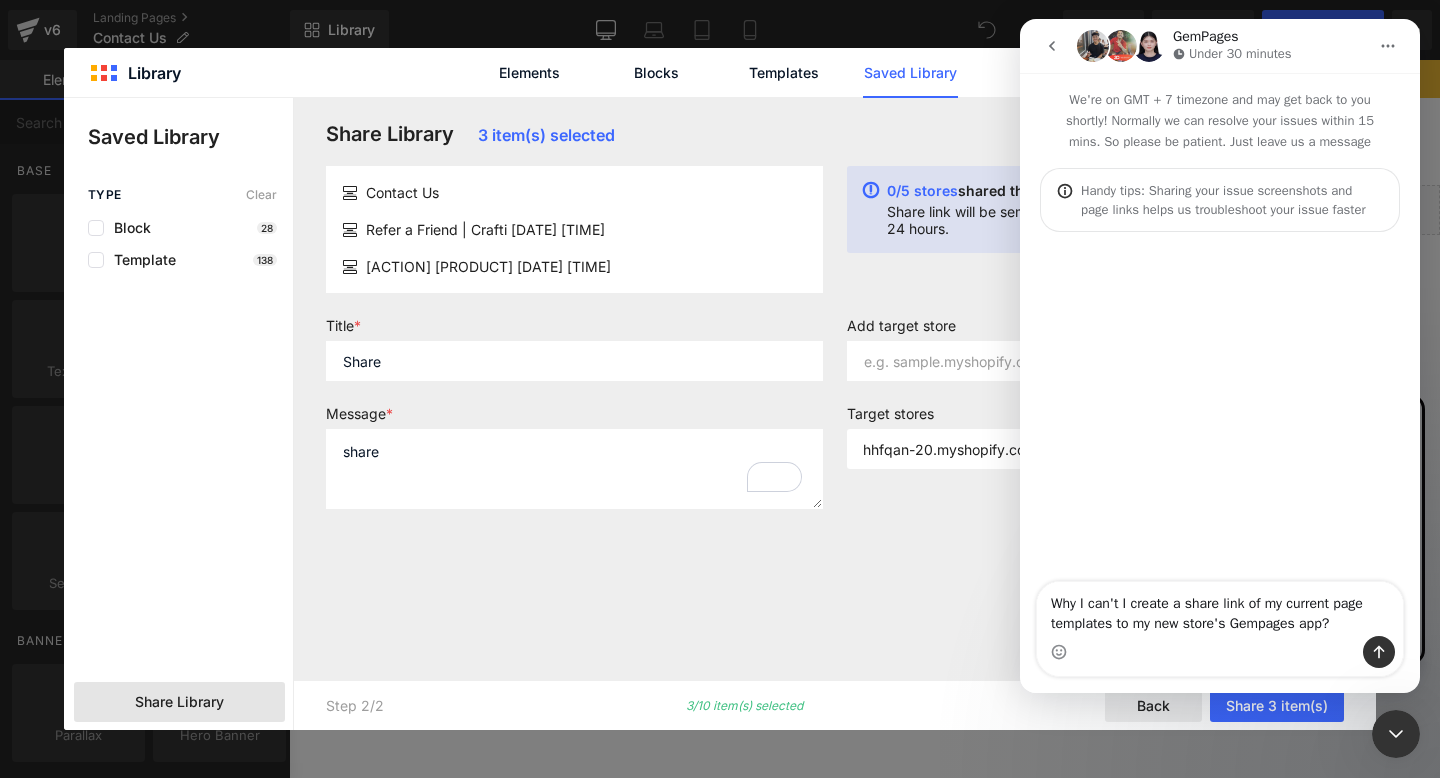 type 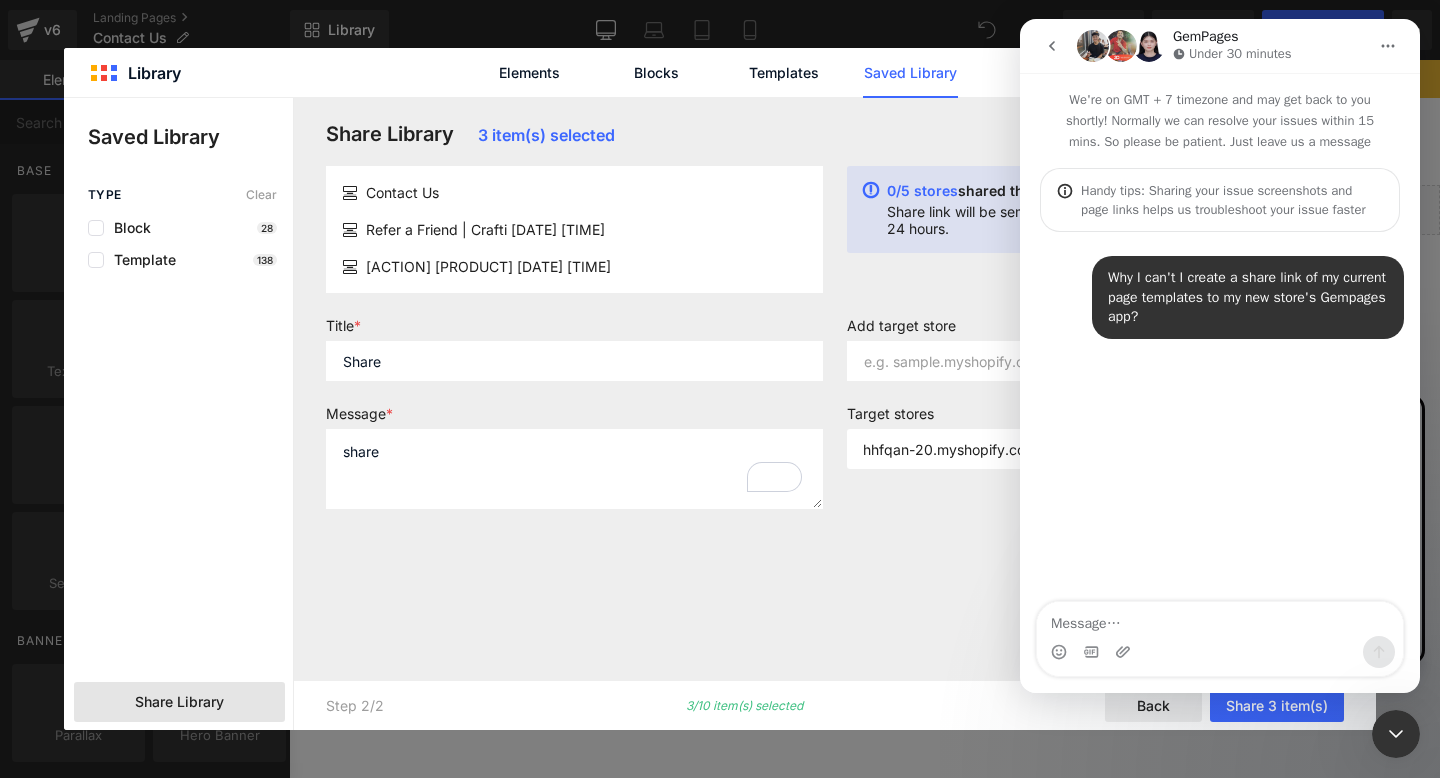 drag, startPoint x: 886, startPoint y: 598, endPoint x: 811, endPoint y: 587, distance: 75.802376 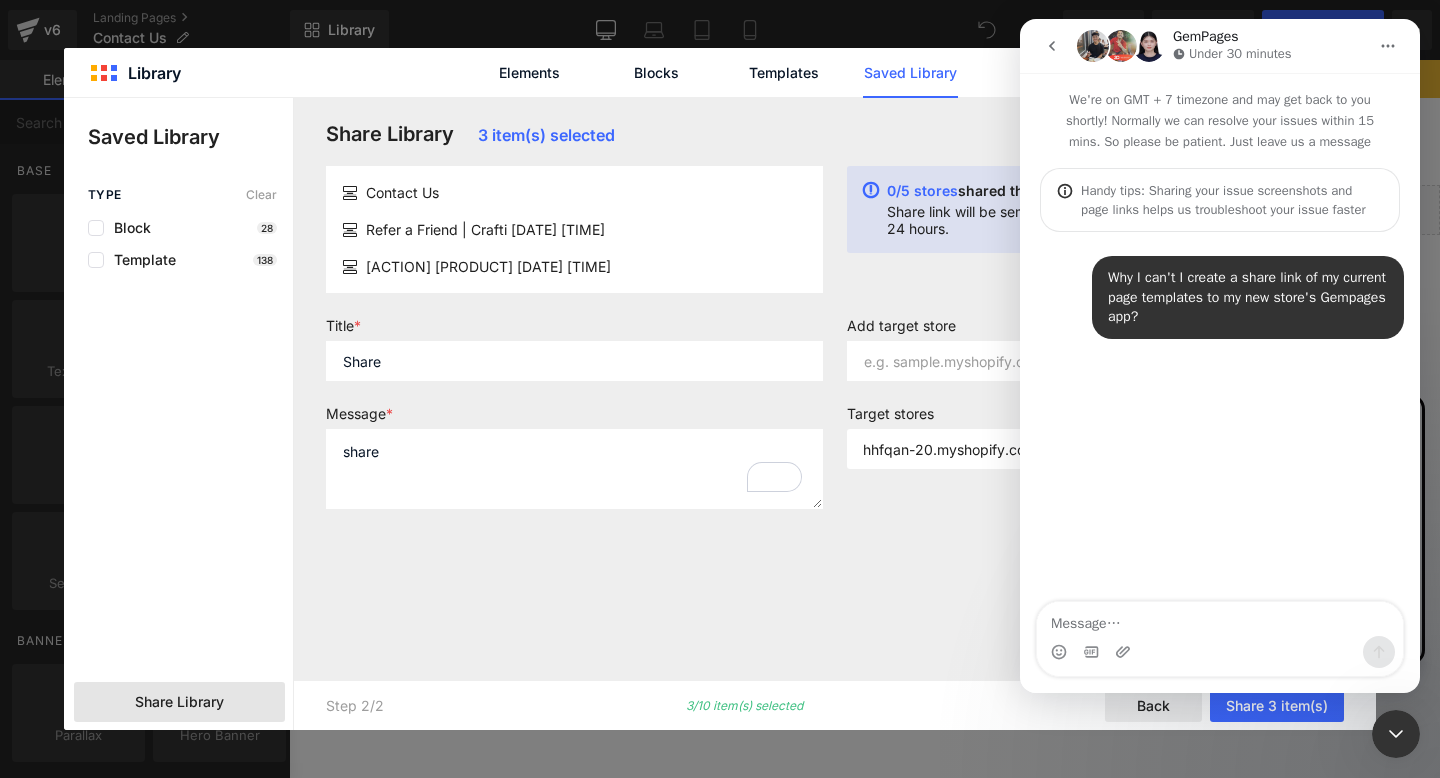 click at bounding box center (720, 359) 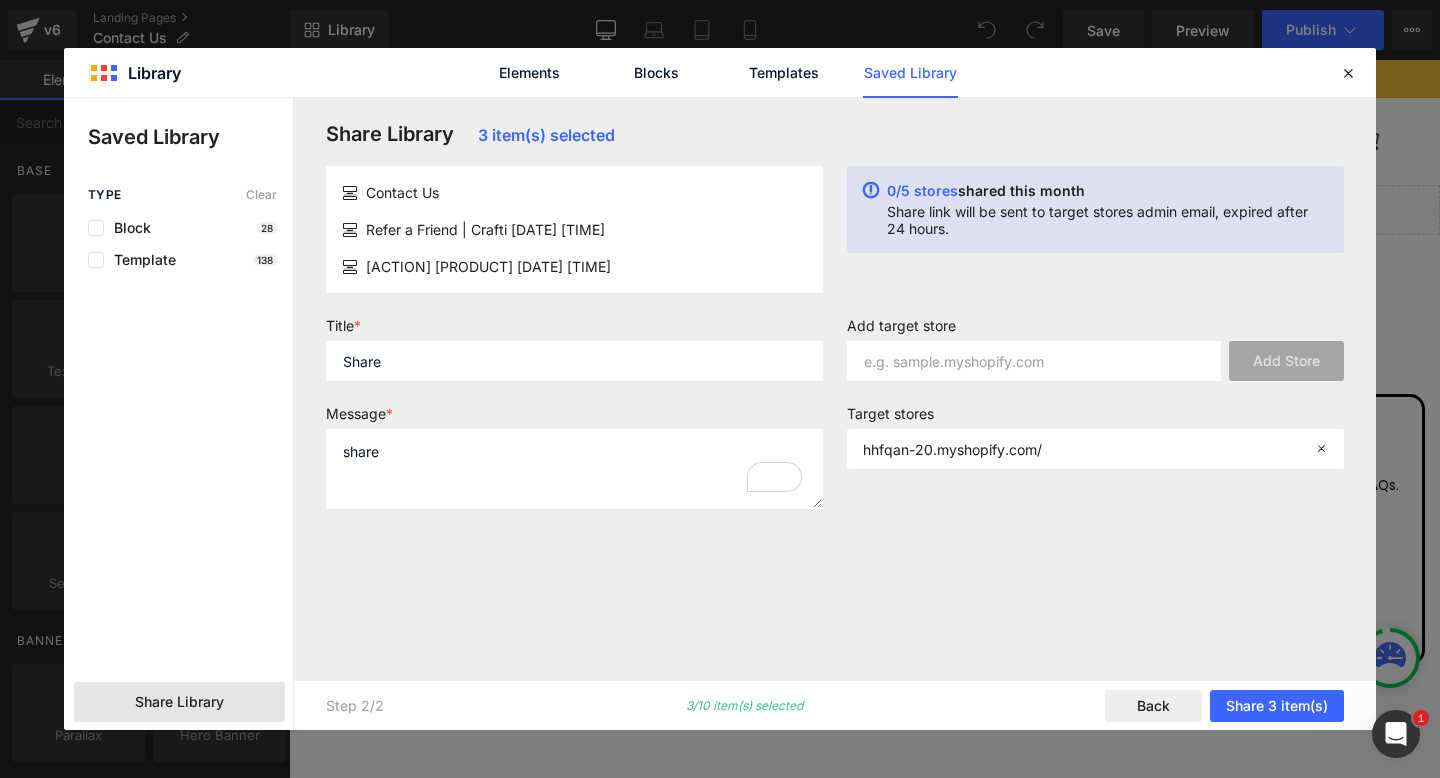 scroll, scrollTop: 0, scrollLeft: 0, axis: both 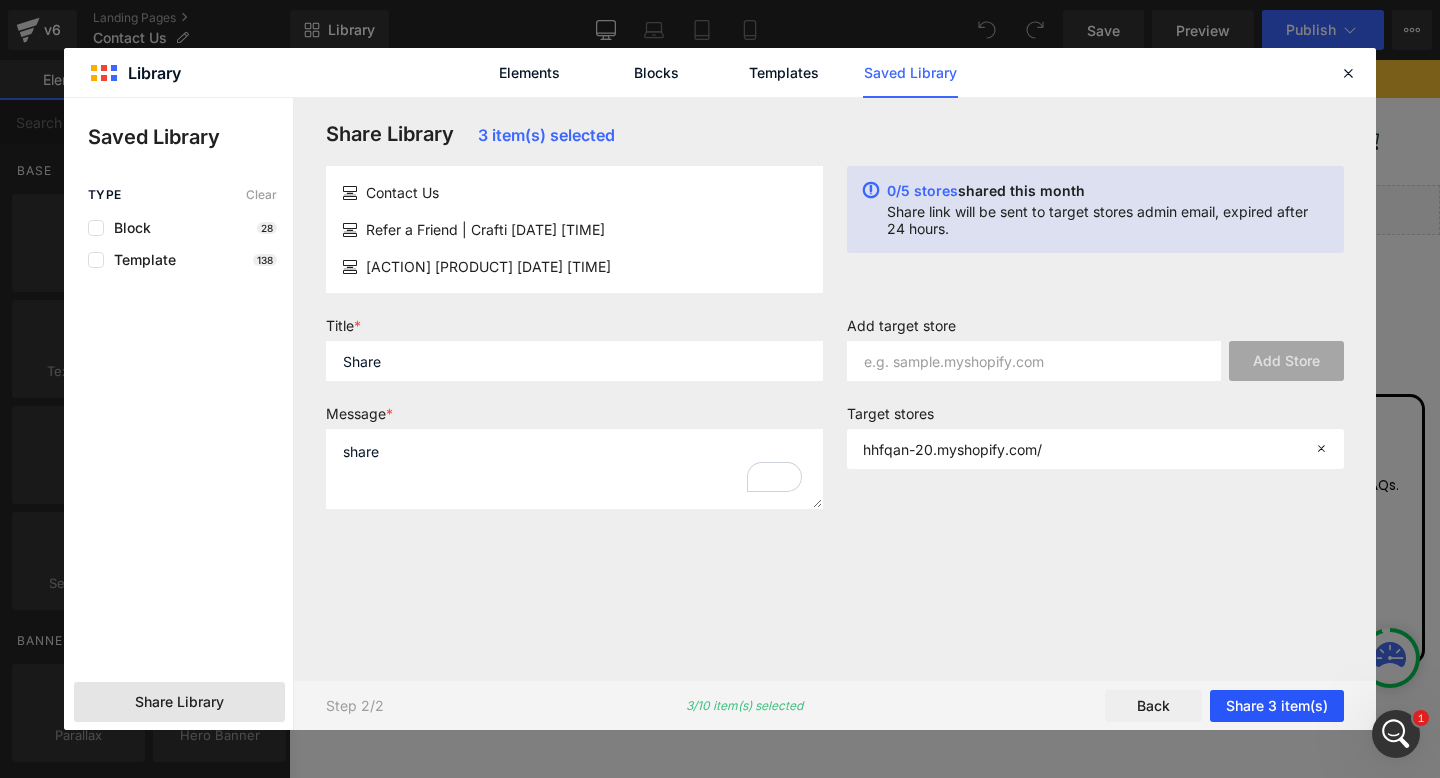 click on "Share 3 item(s)" at bounding box center (1277, 706) 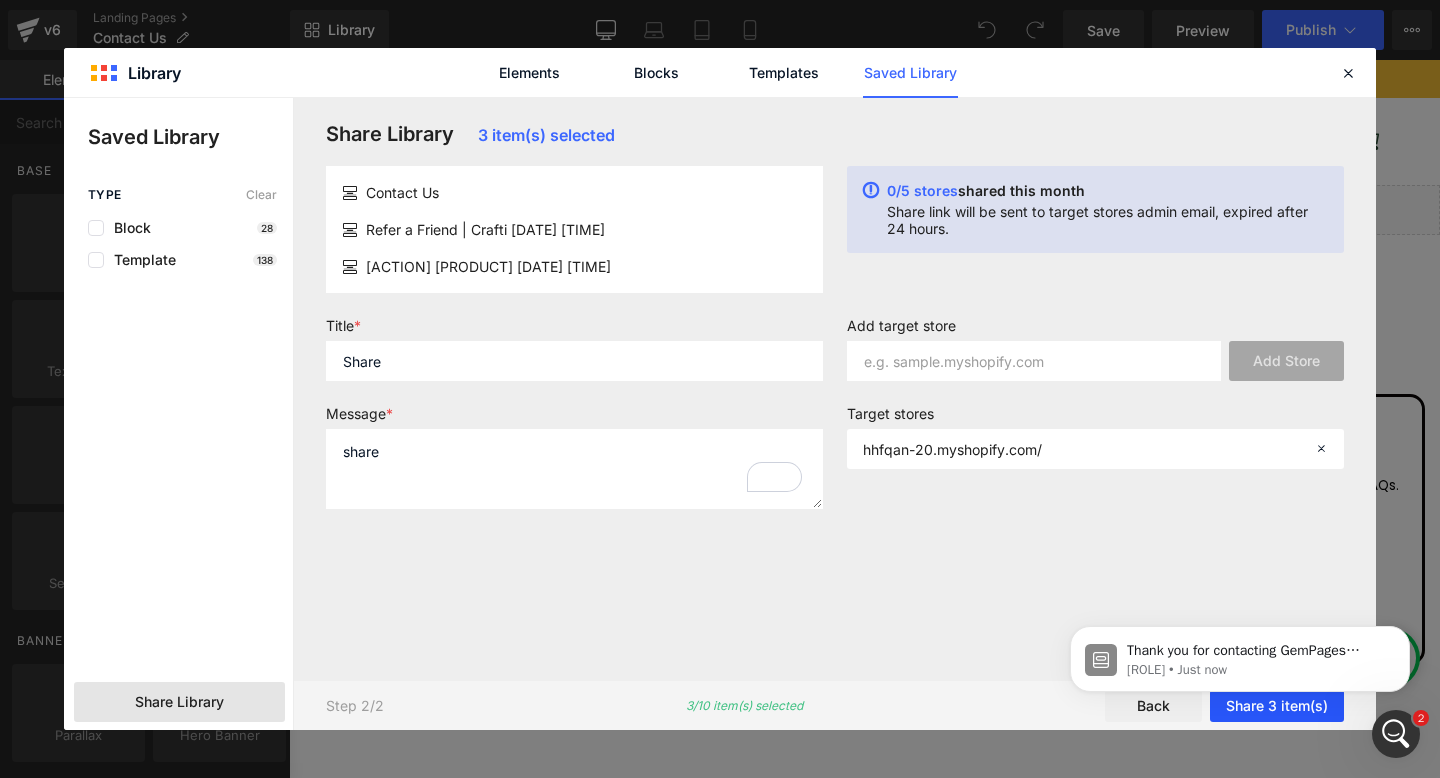 scroll, scrollTop: 0, scrollLeft: 0, axis: both 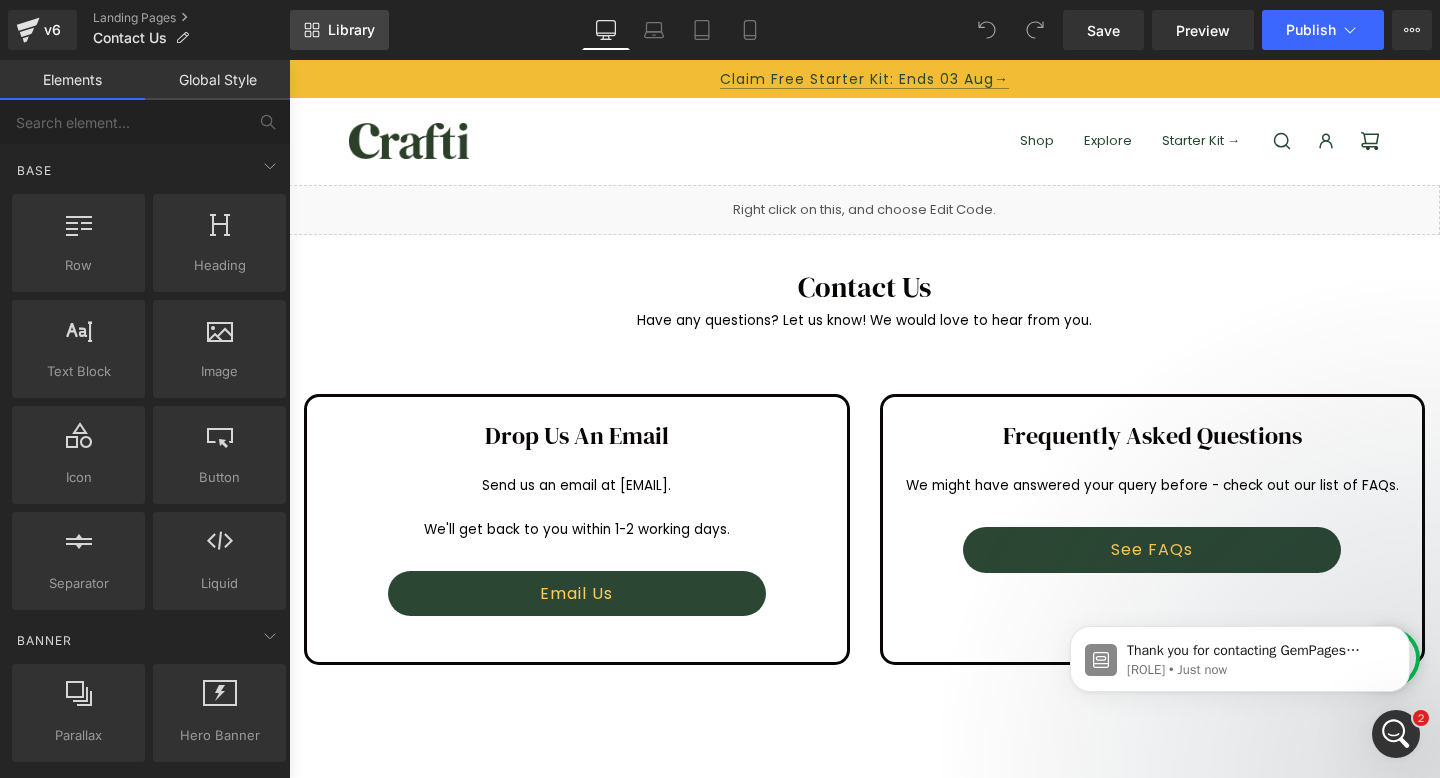 click on "Library" at bounding box center [339, 30] 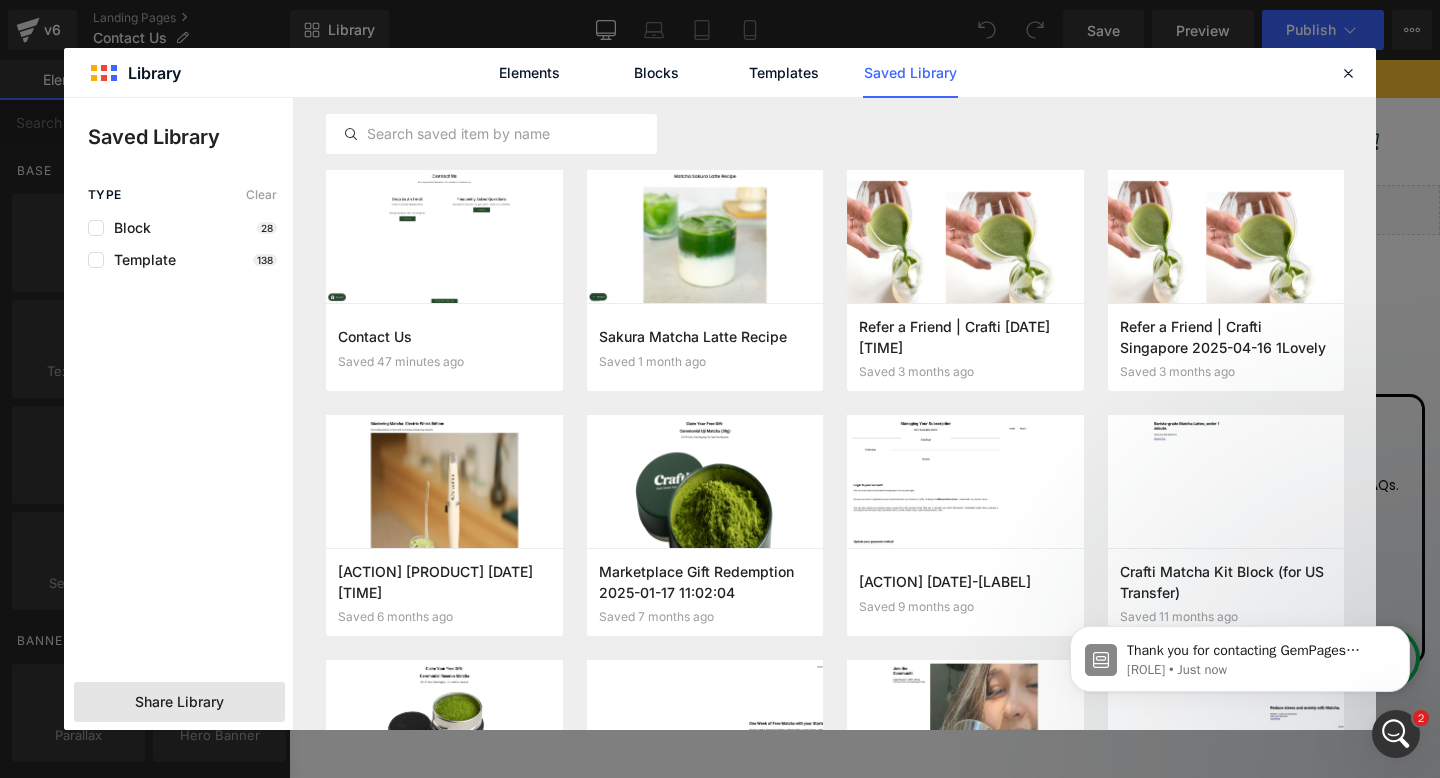 click on "Share Library" 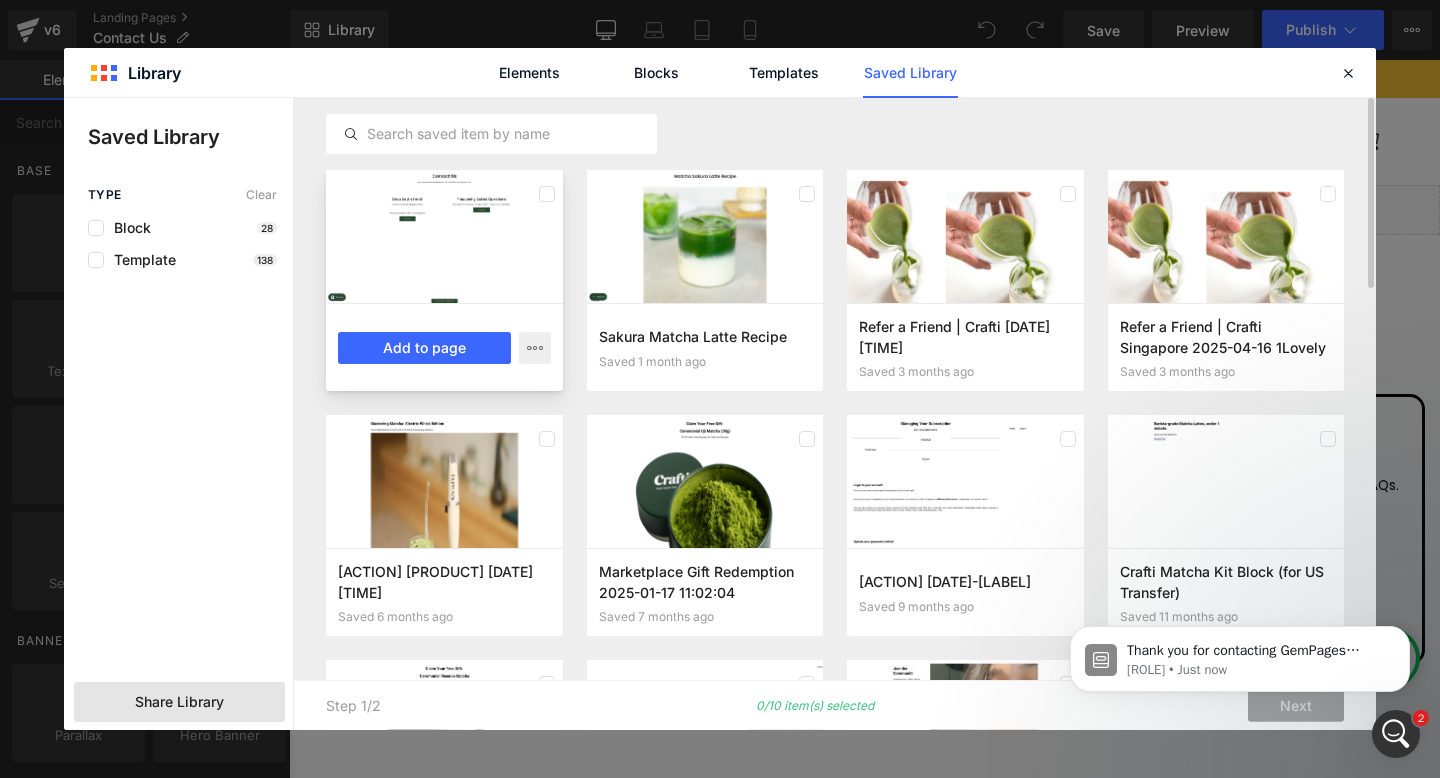 click at bounding box center [444, 236] 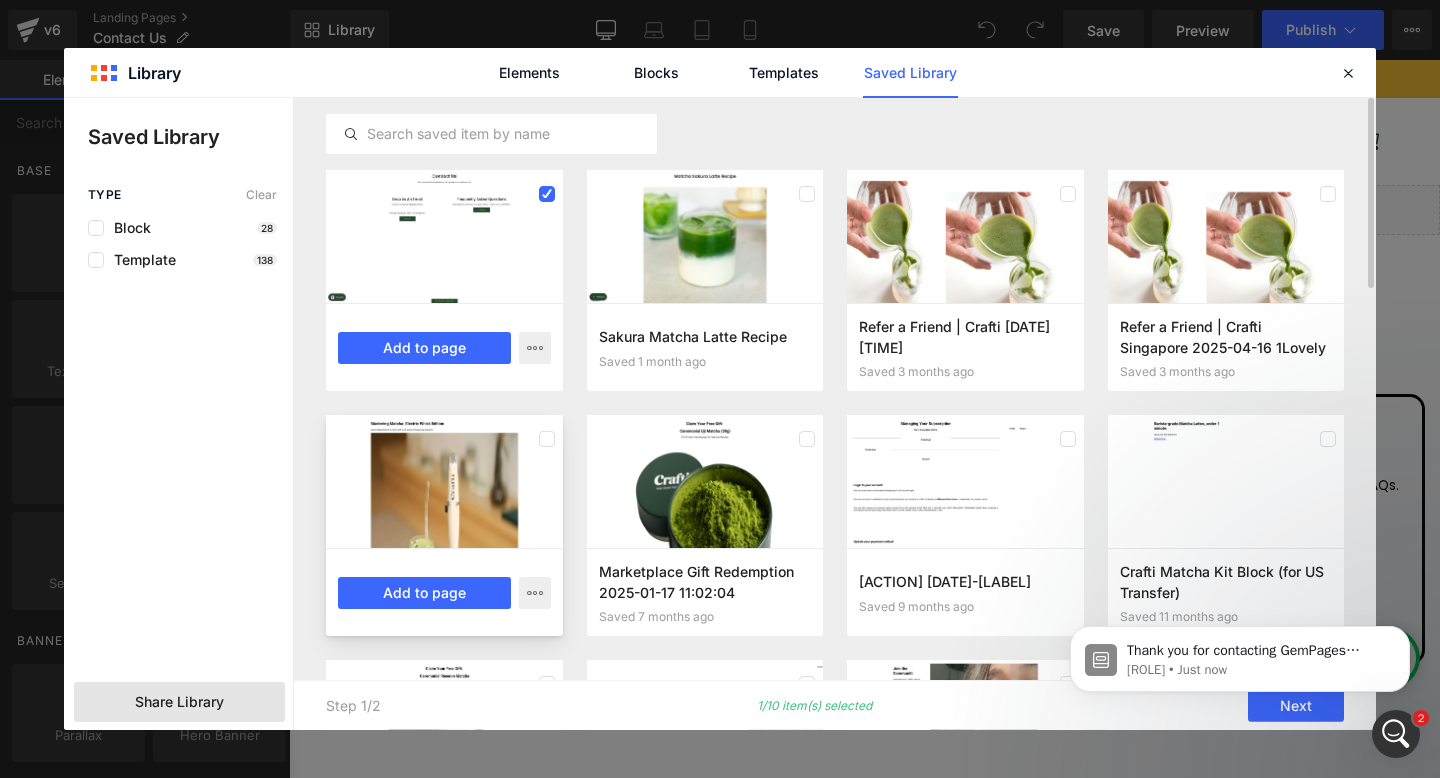 click at bounding box center (444, 481) 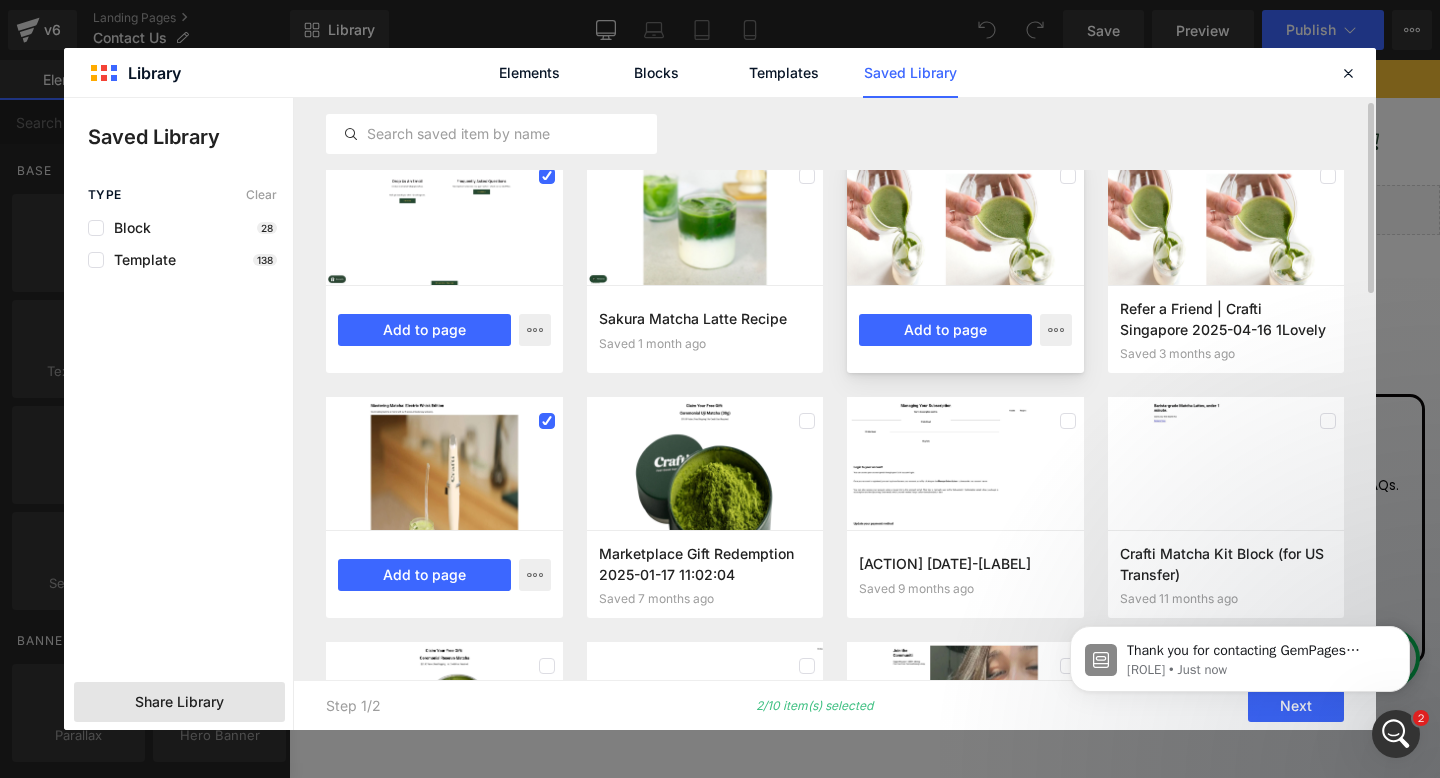 scroll, scrollTop: 0, scrollLeft: 0, axis: both 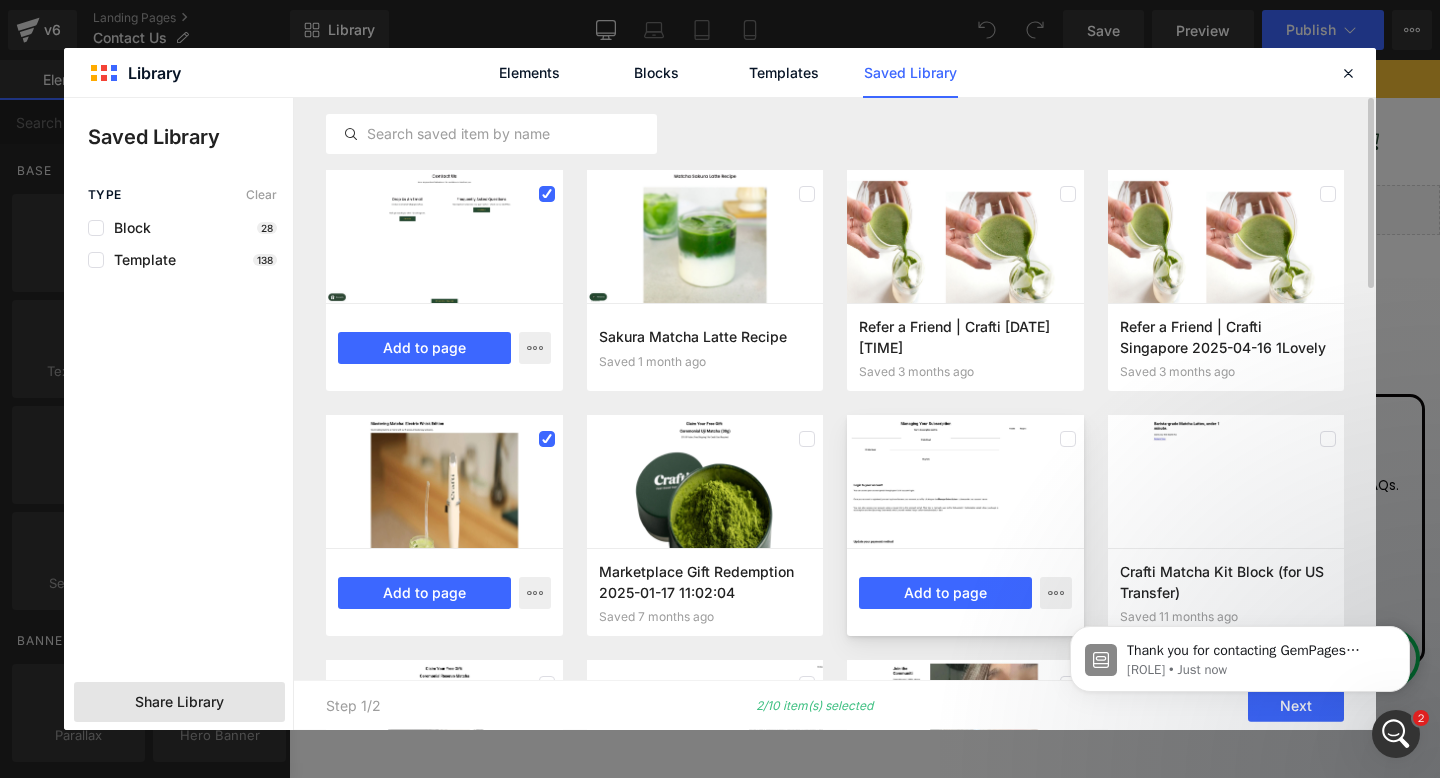 click at bounding box center (965, 481) 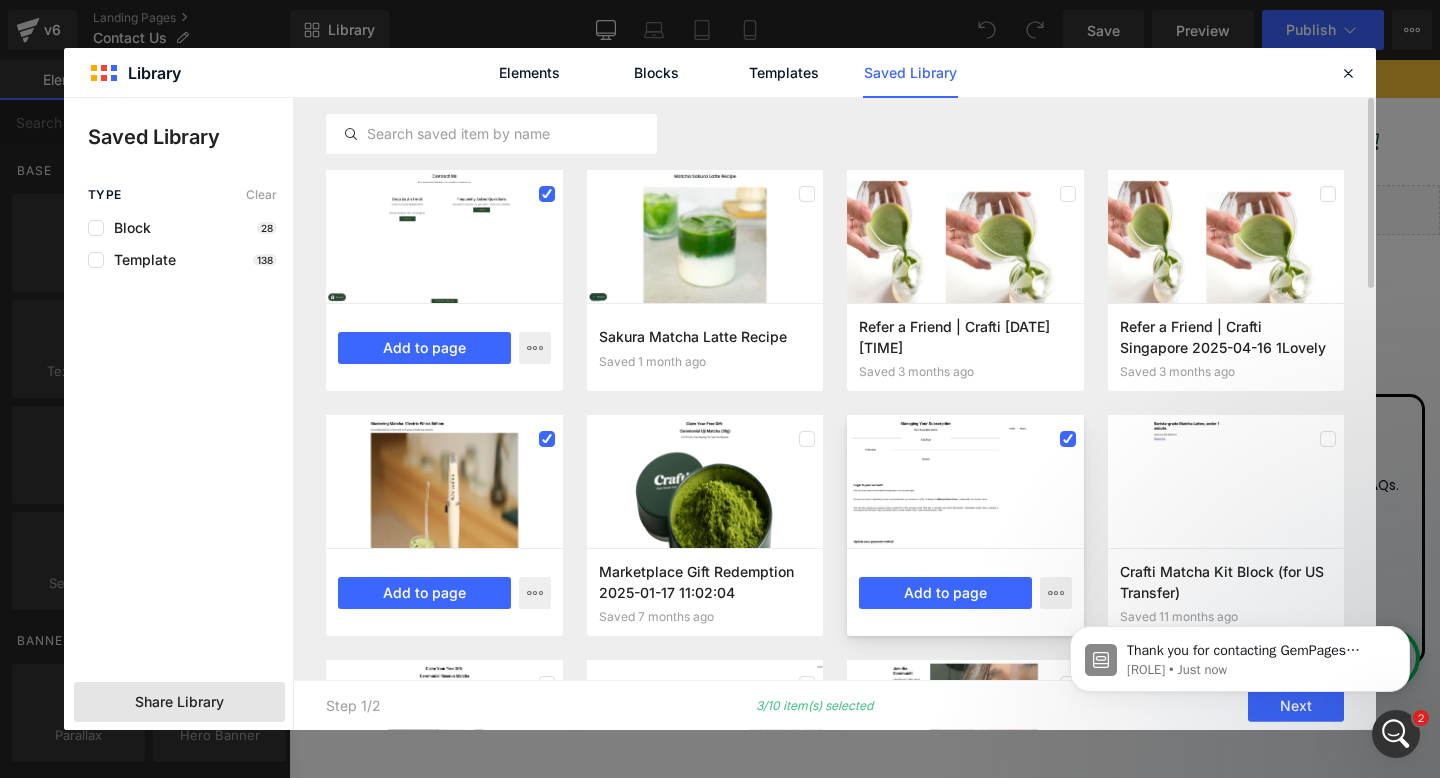 click at bounding box center [965, 481] 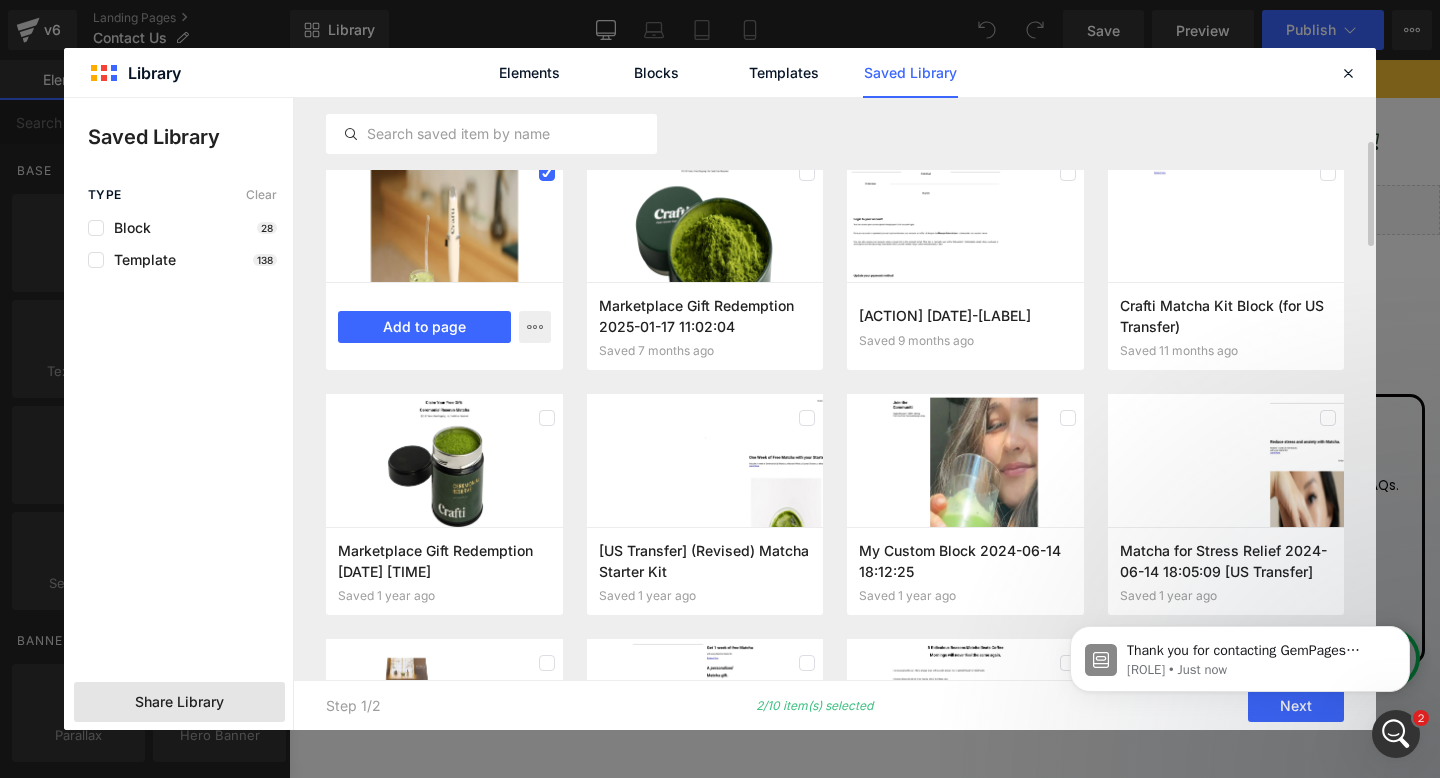 scroll, scrollTop: 0, scrollLeft: 0, axis: both 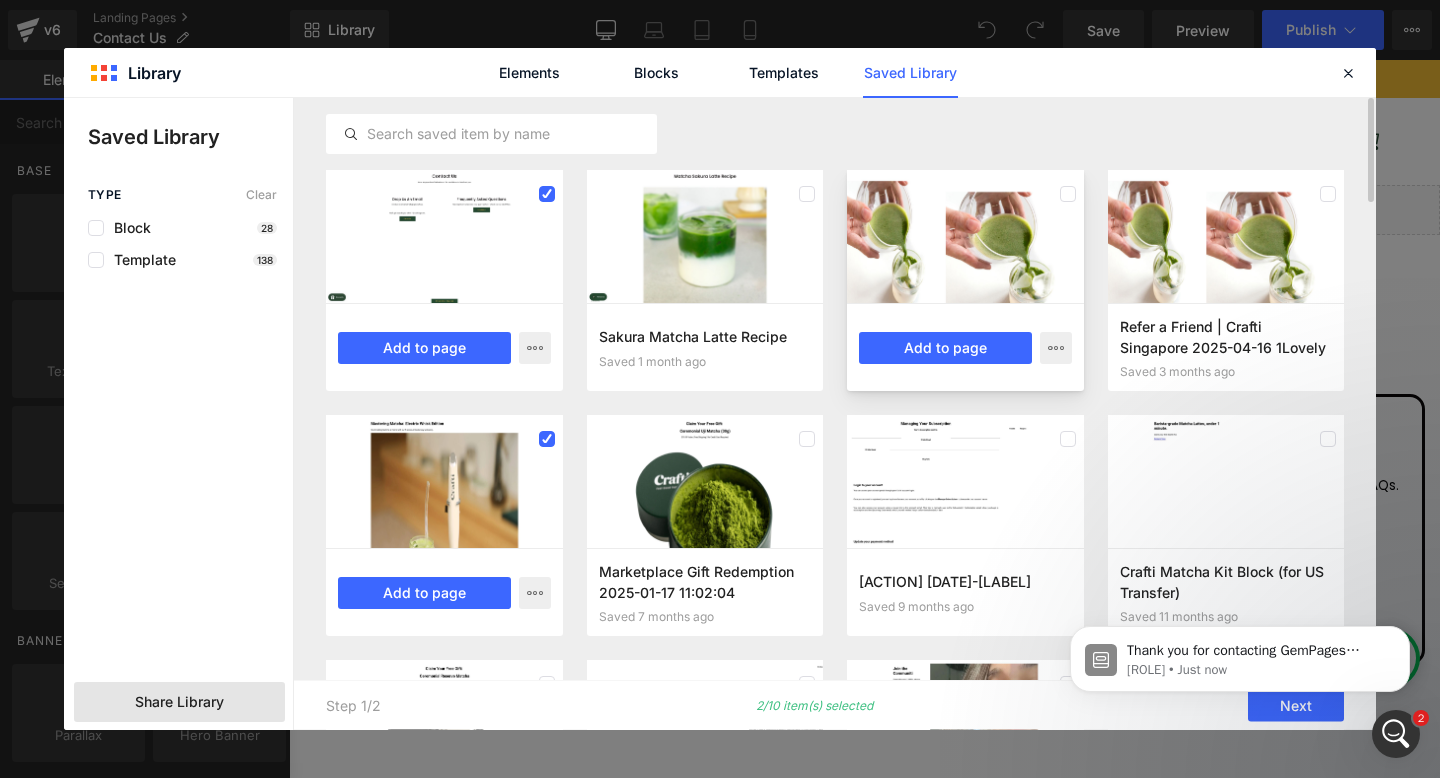 click at bounding box center [965, 236] 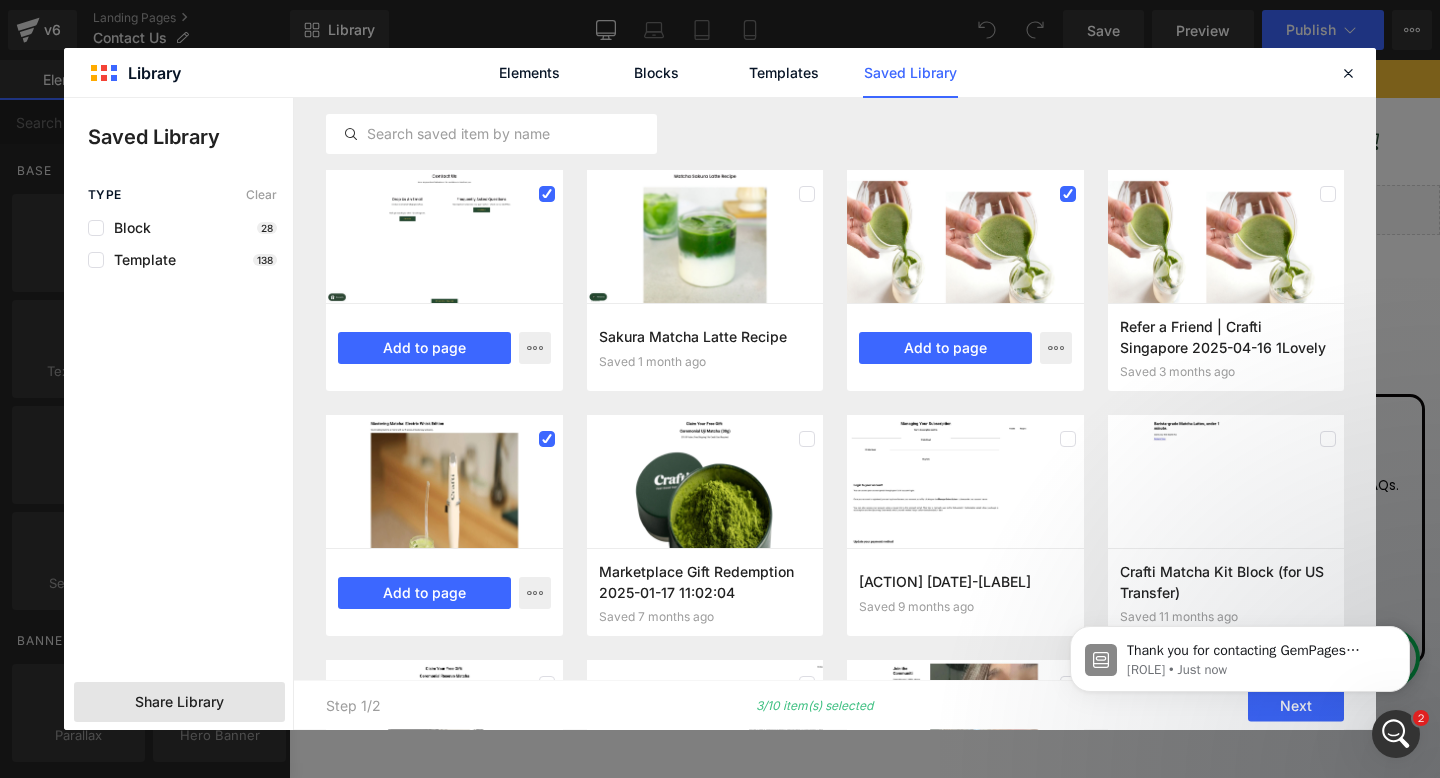 click on "Thank you for contacting GemPages Support! 👋 ​ Our support team will assist you shortly.  Meanwhile, feel free to explore our Help Center for helpful troubleshooting steps. We greatly appreciate your patience! 🙌 Operator • Just now" at bounding box center [1240, 654] 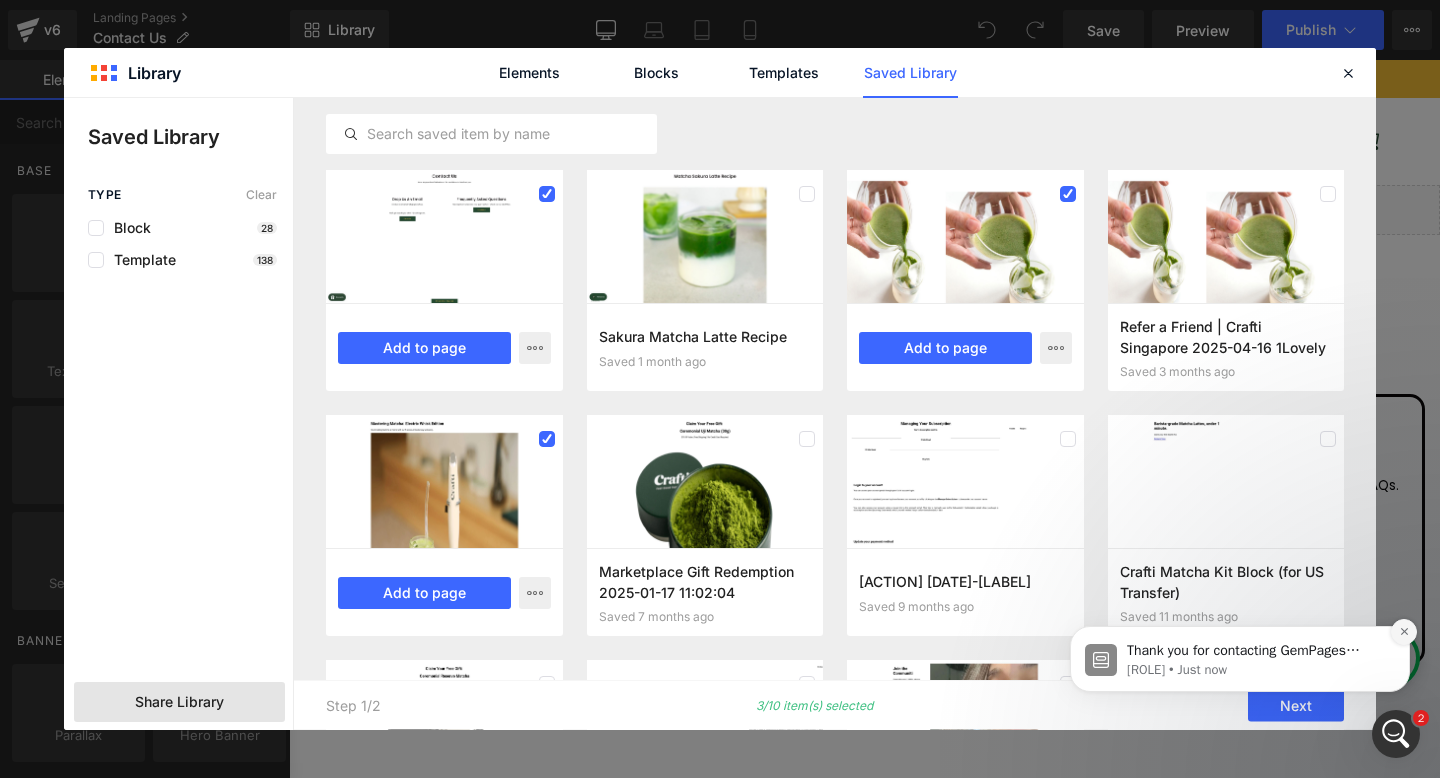 click 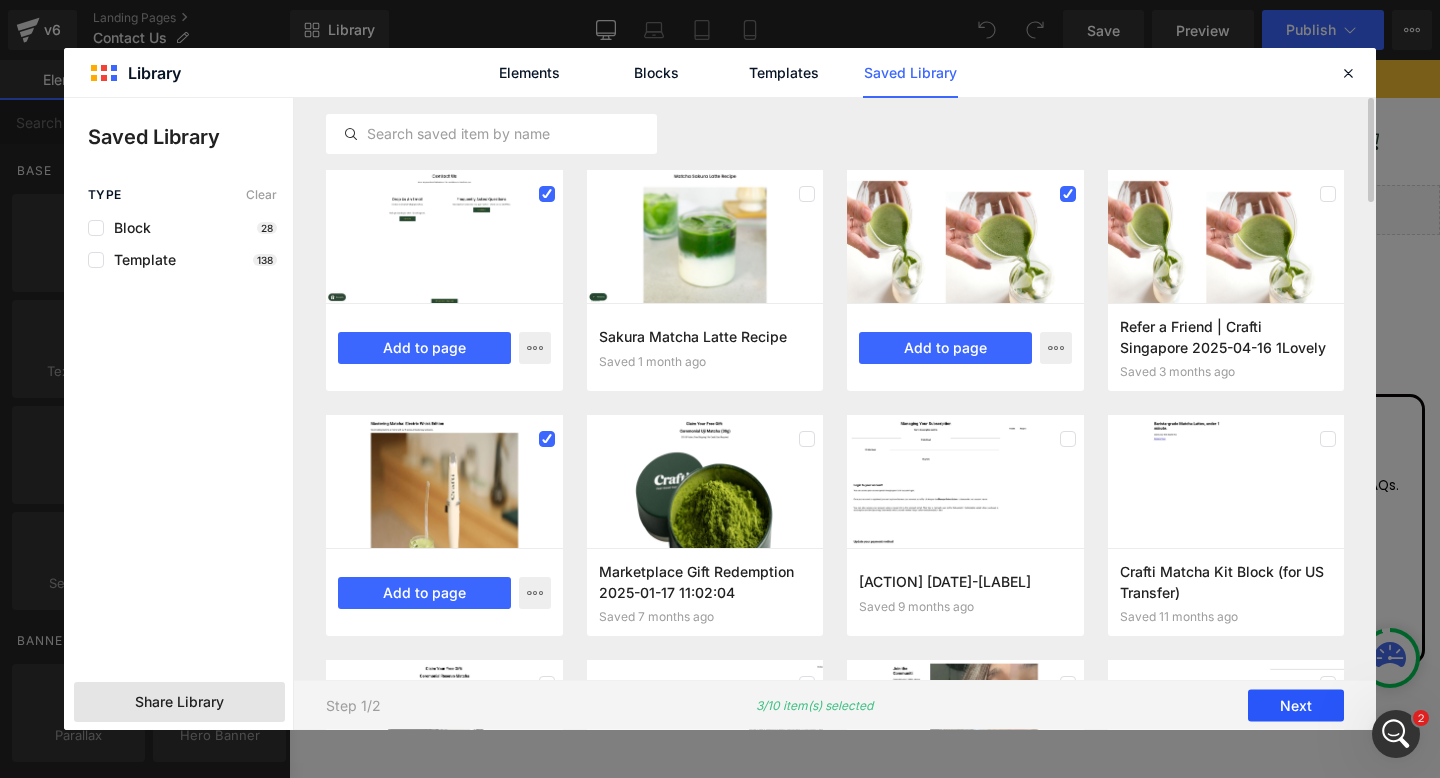 click on "Next" at bounding box center [1296, 706] 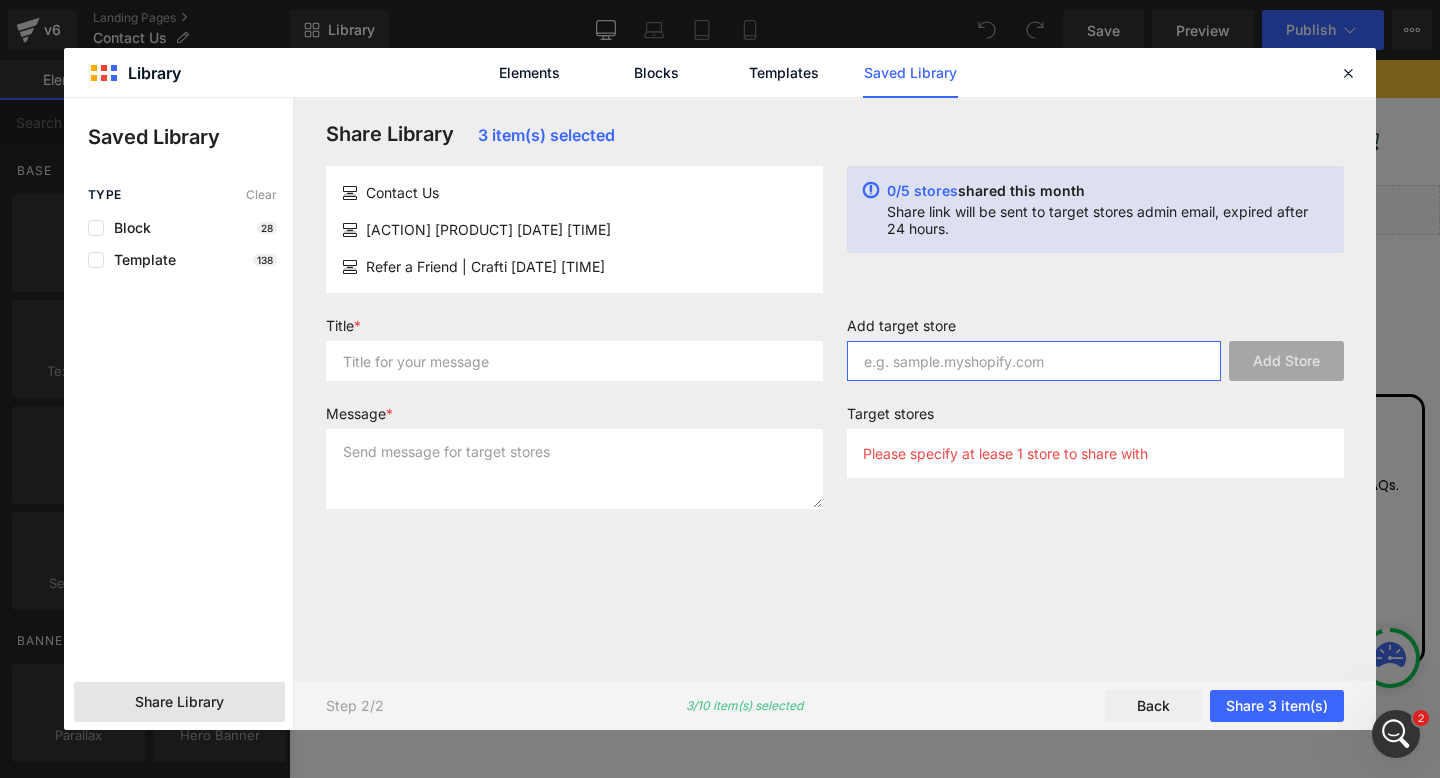 click at bounding box center [1034, 361] 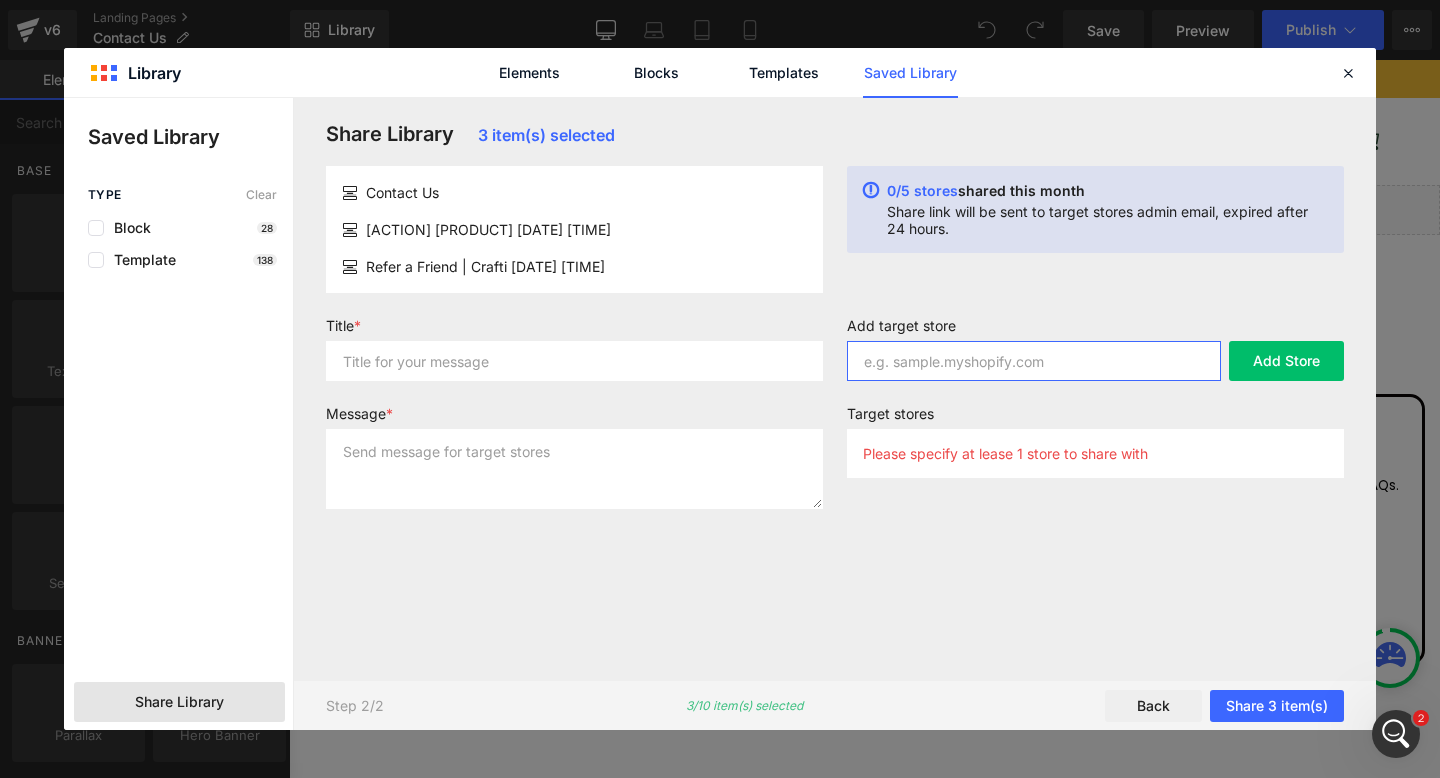 scroll, scrollTop: 0, scrollLeft: 0, axis: both 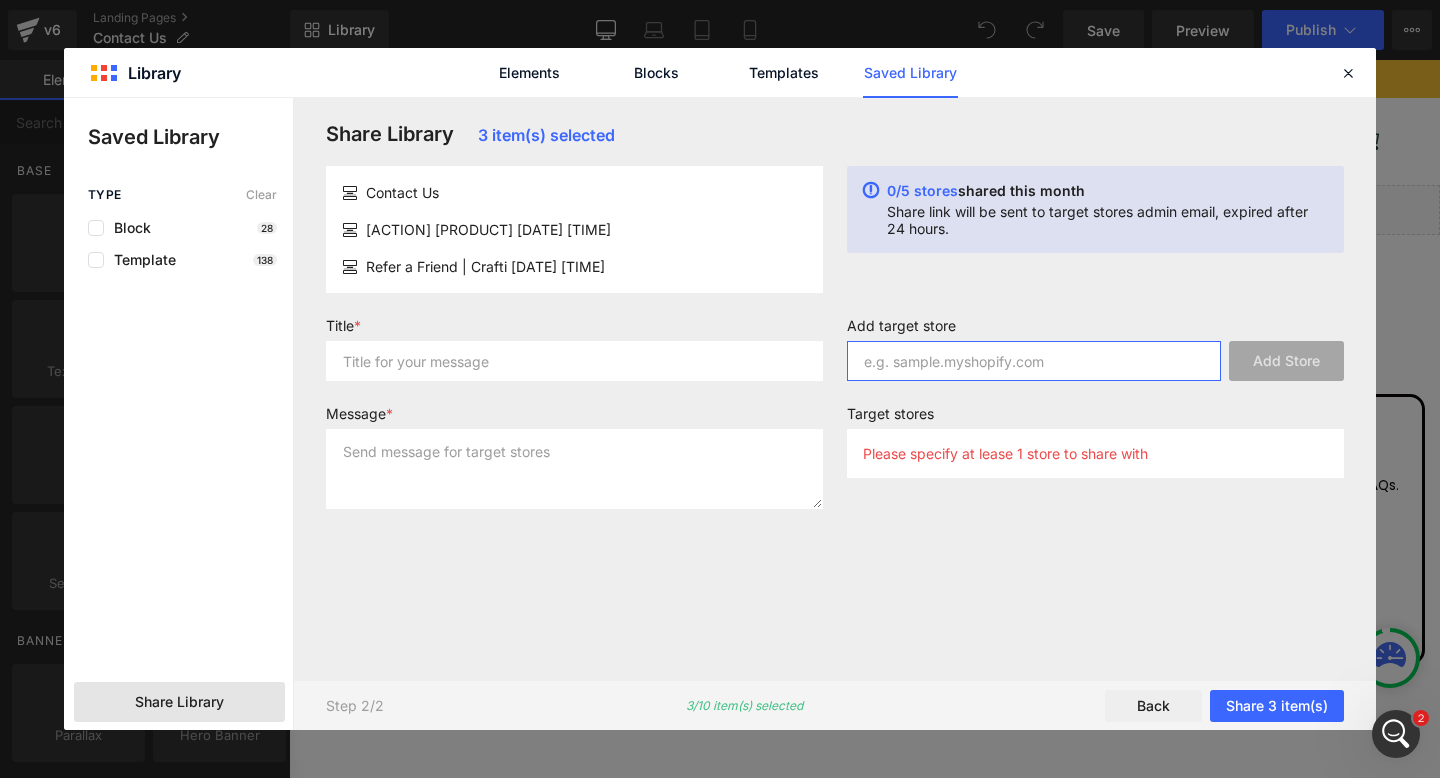 click at bounding box center [1034, 361] 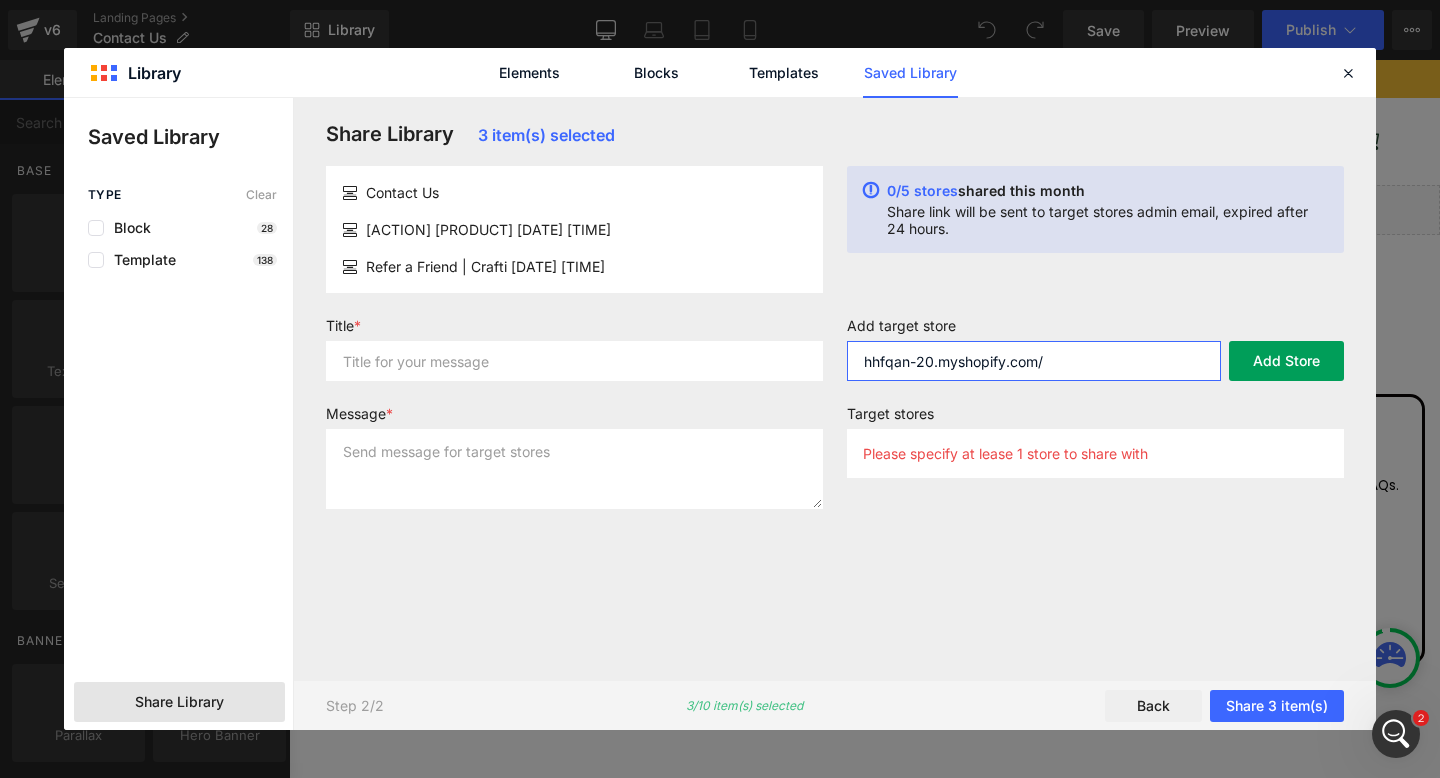 type on "hhfqan-20.myshopify.com/" 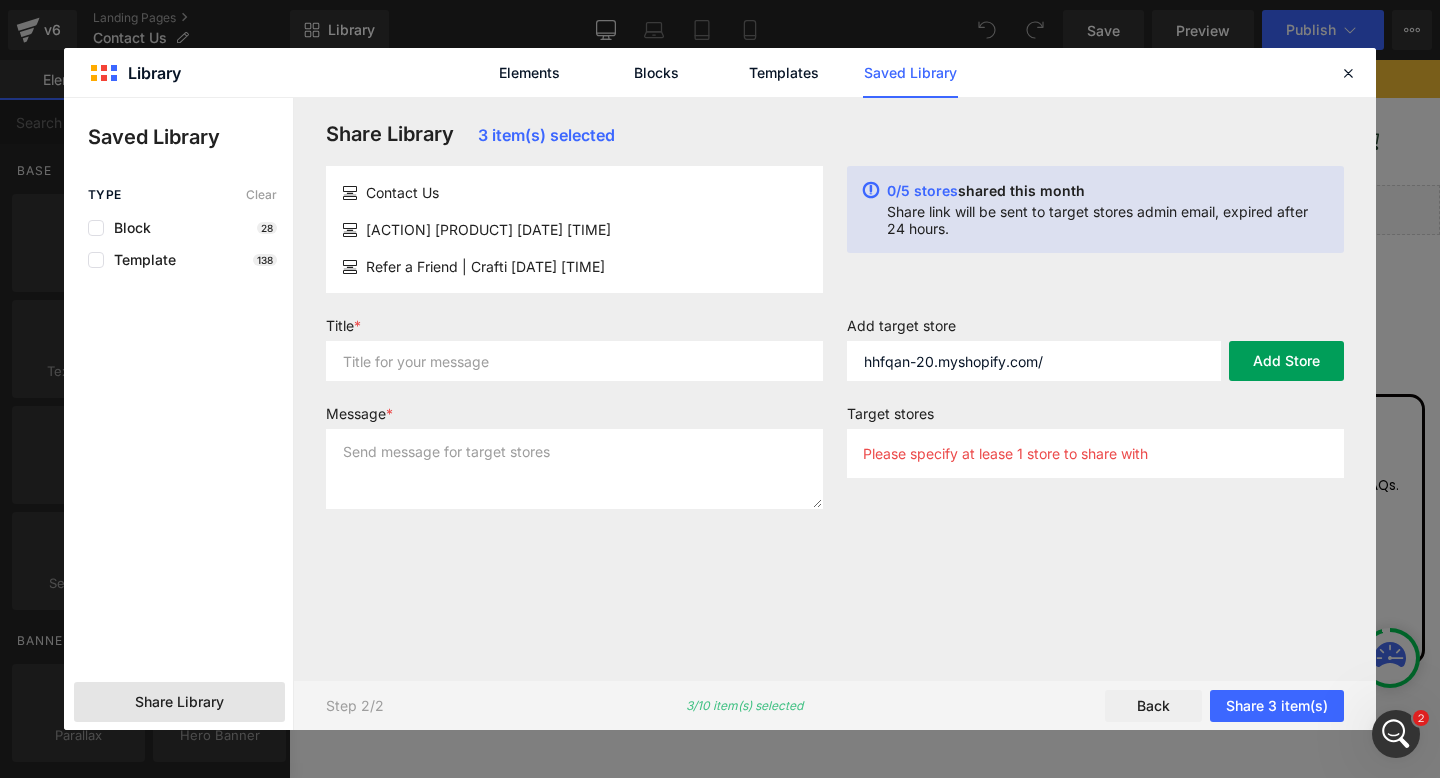 click on "Add Store" at bounding box center [1286, 361] 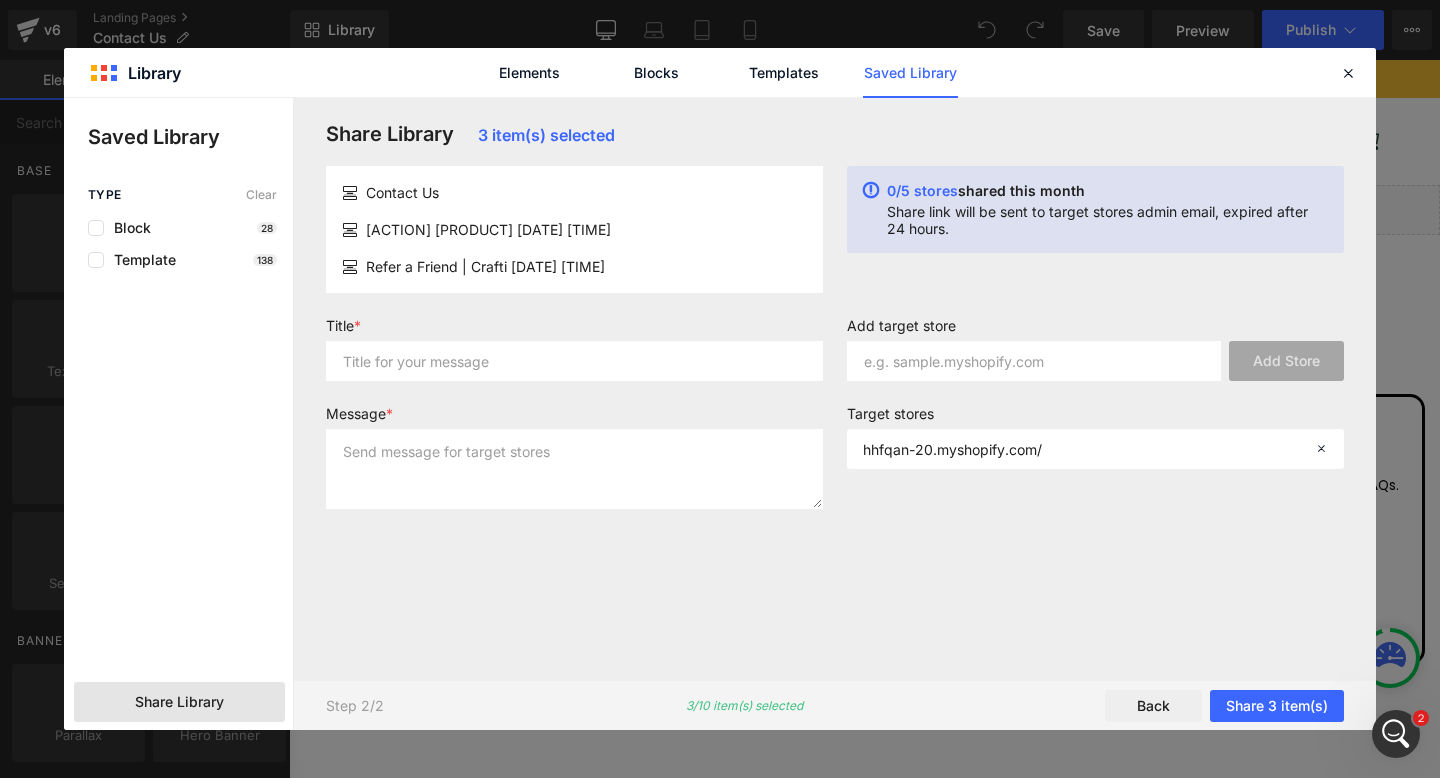 click on "Title  *" at bounding box center [574, 357] 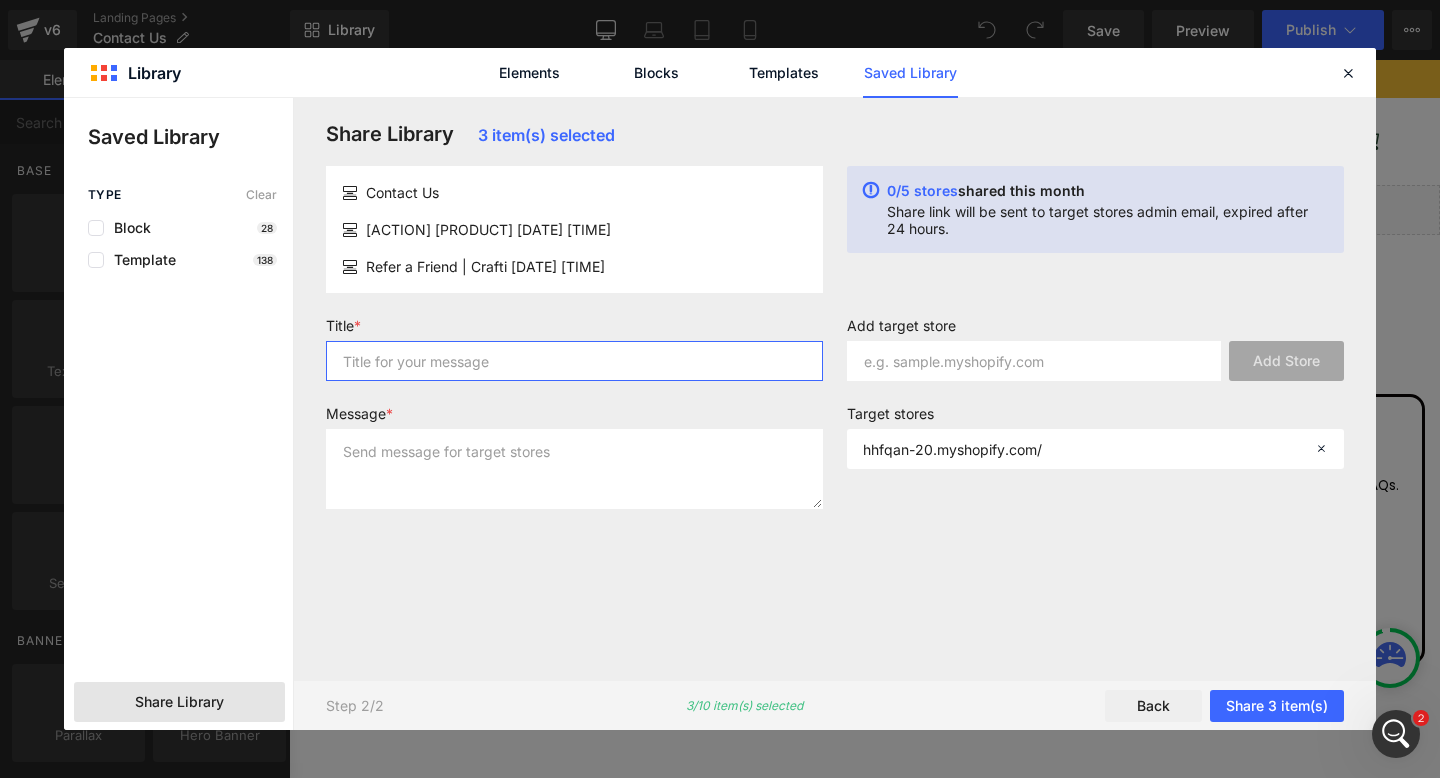 click at bounding box center [574, 361] 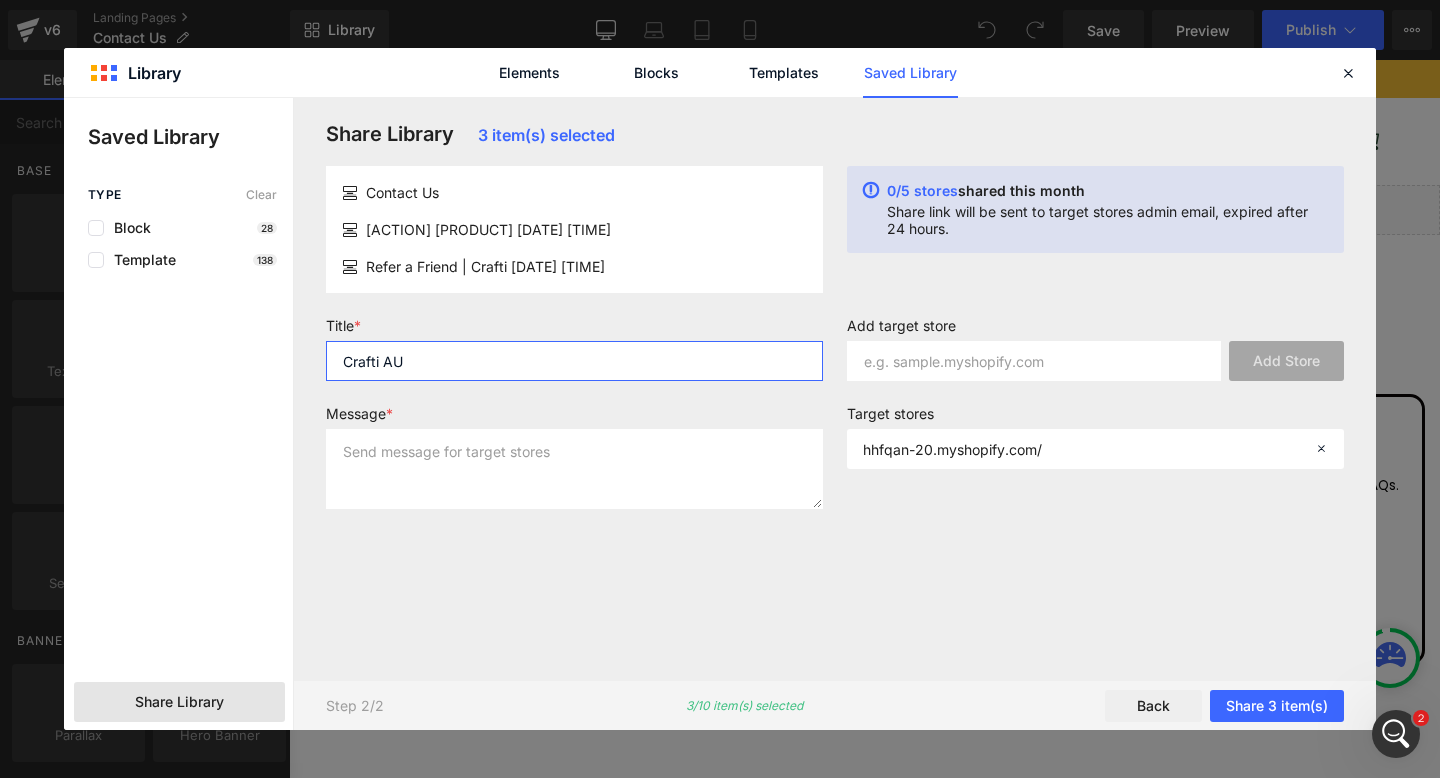 type on "Crafti AU" 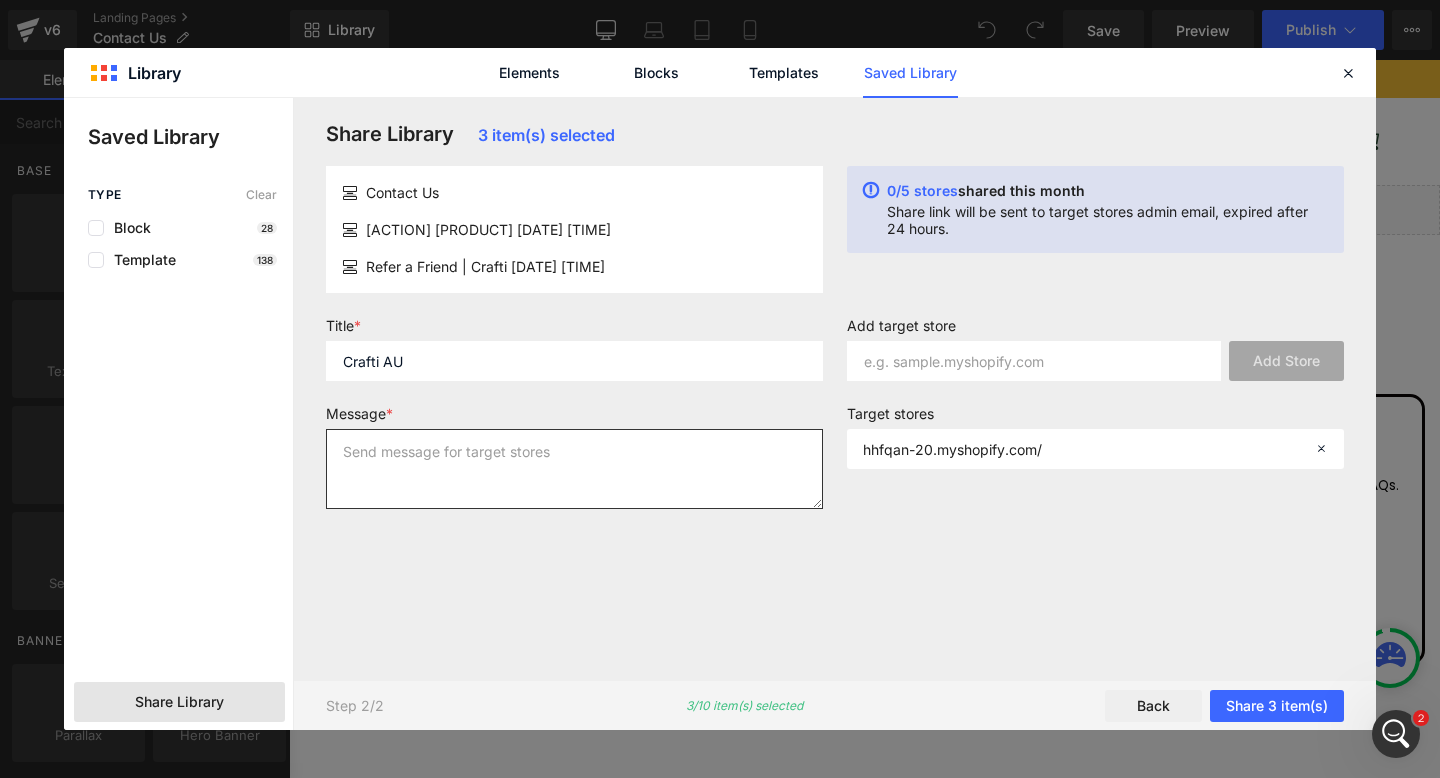 click at bounding box center [574, 469] 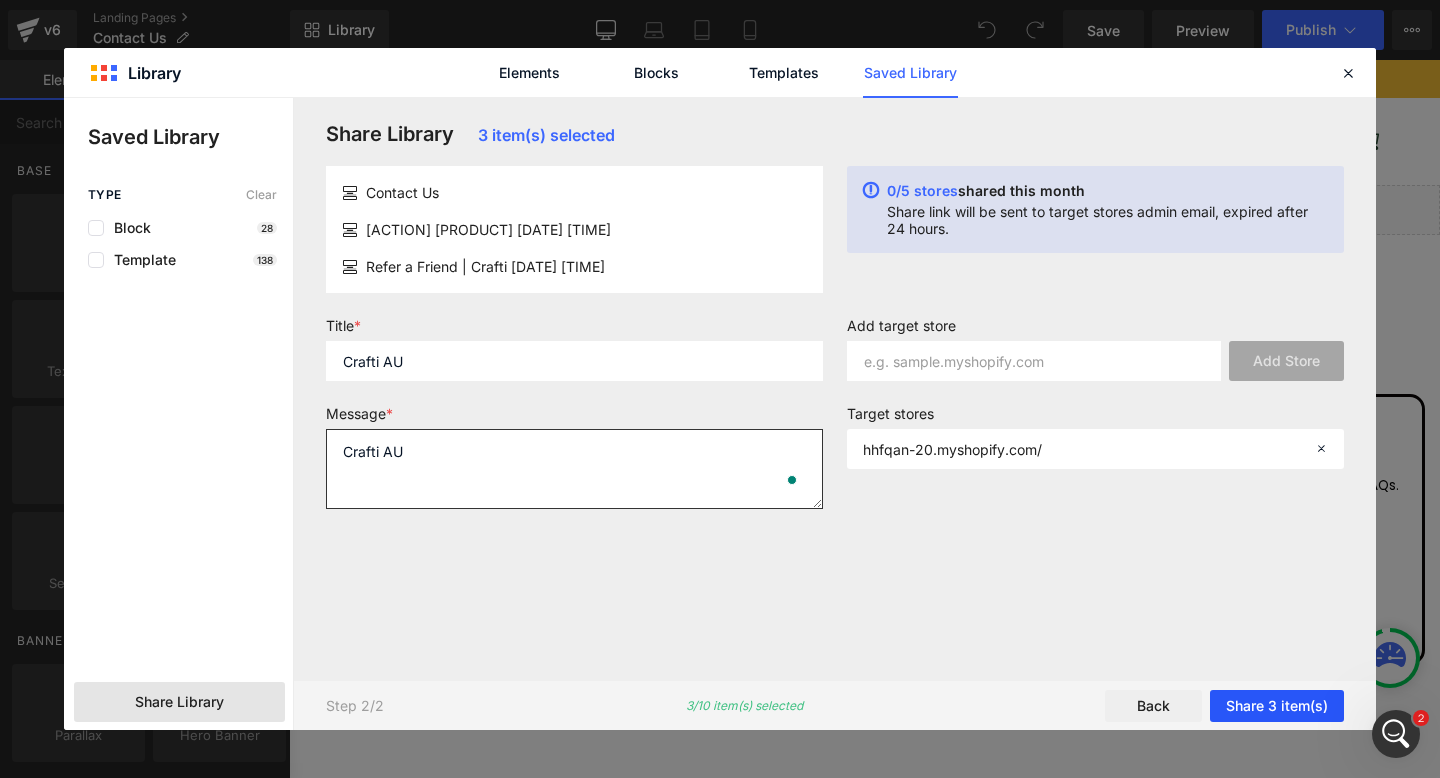 type on "Crafti AU" 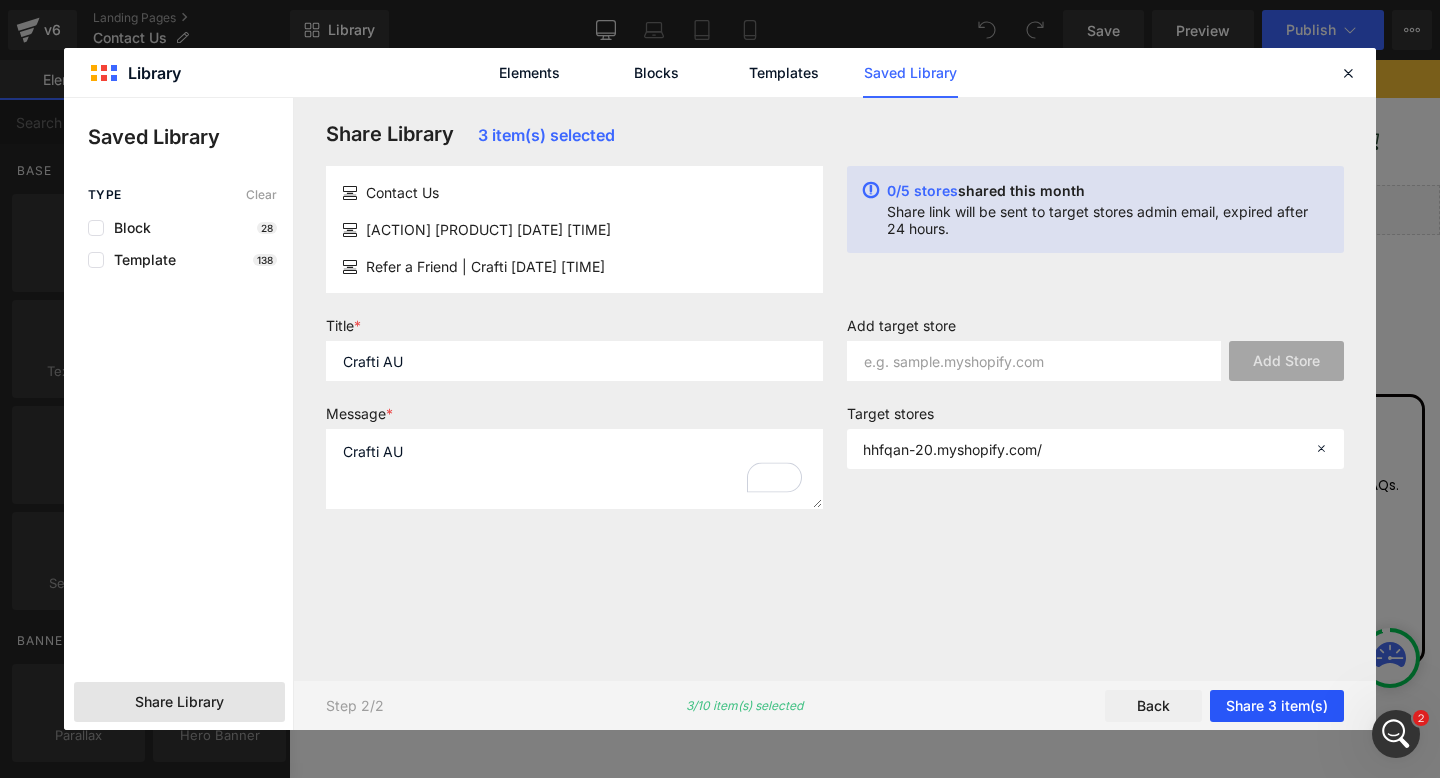 click on "Share 3 item(s)" at bounding box center (1277, 706) 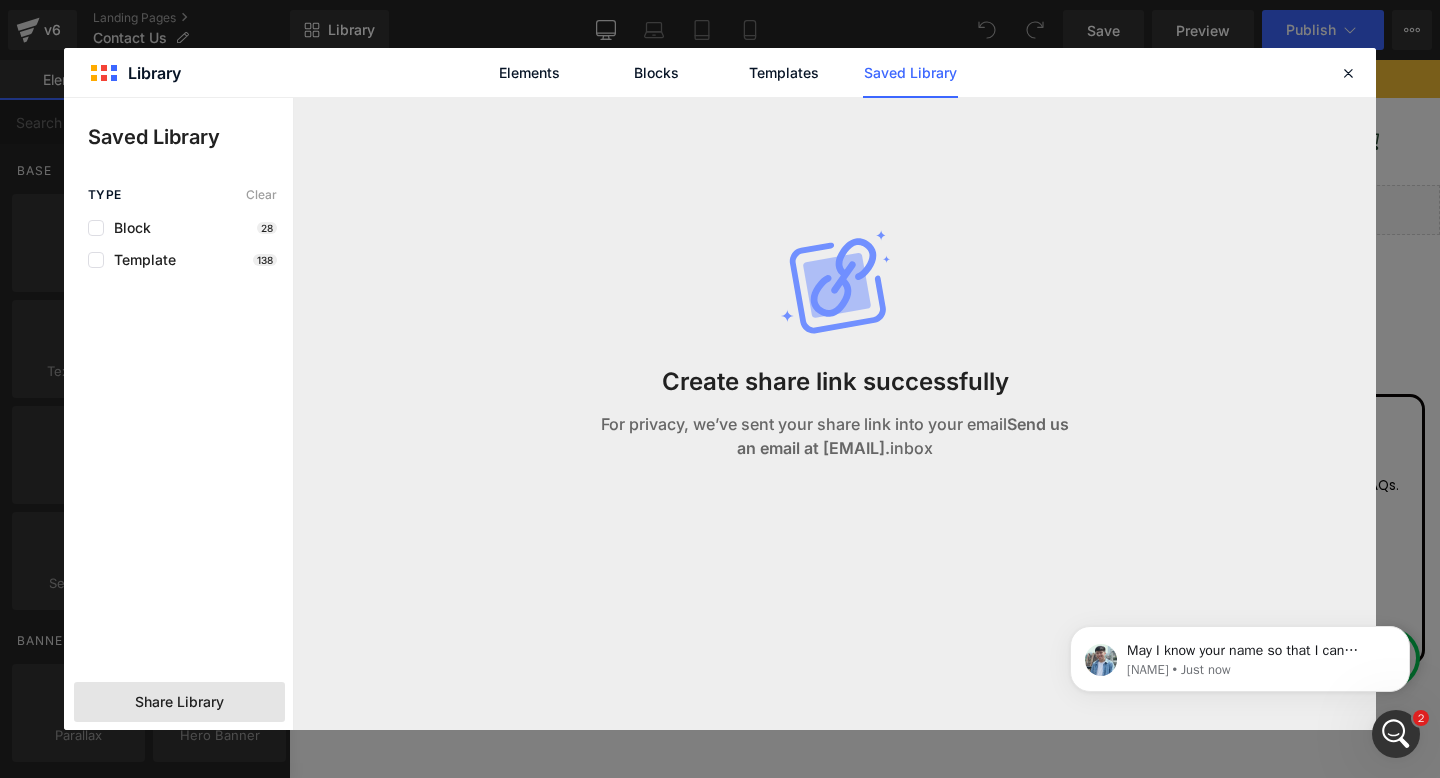 scroll, scrollTop: 0, scrollLeft: 0, axis: both 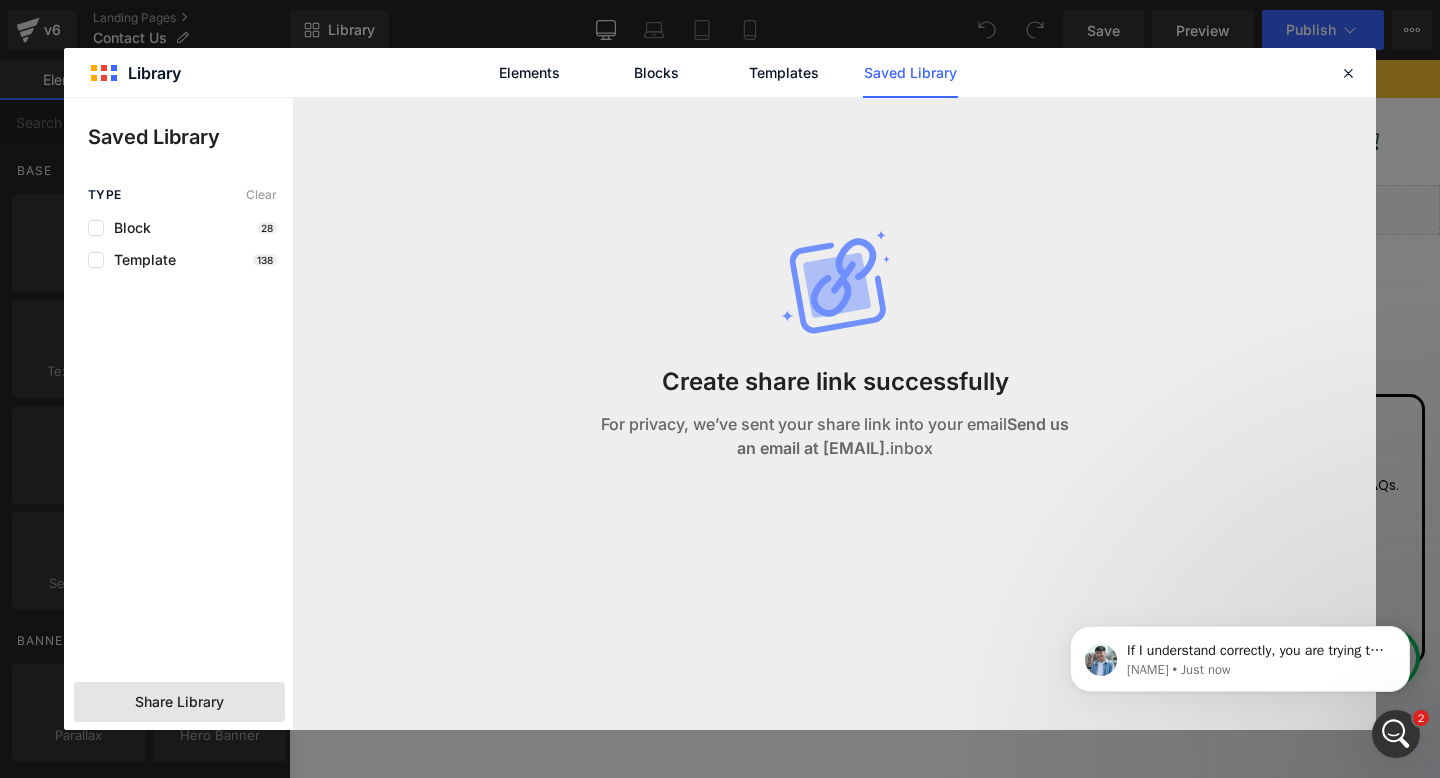 click 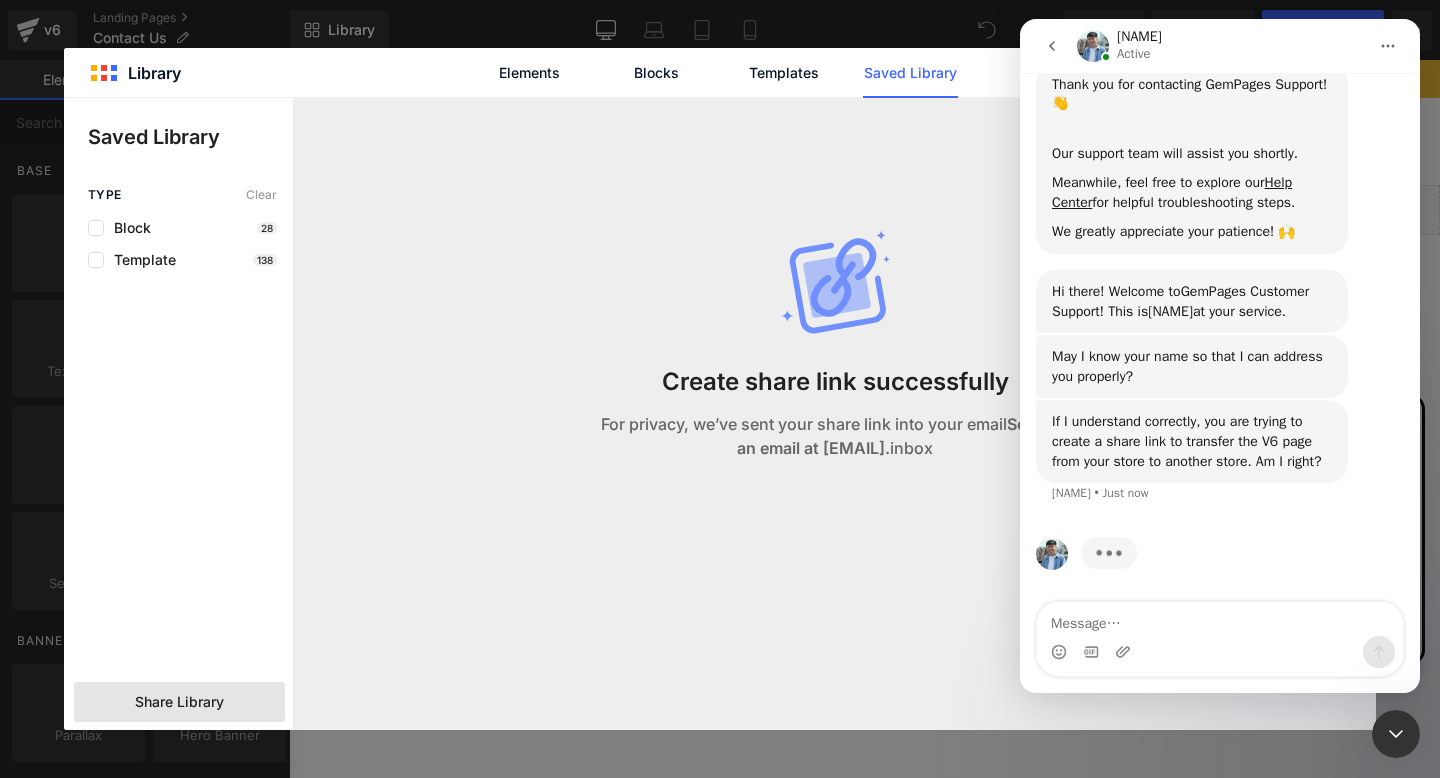 scroll, scrollTop: 331, scrollLeft: 0, axis: vertical 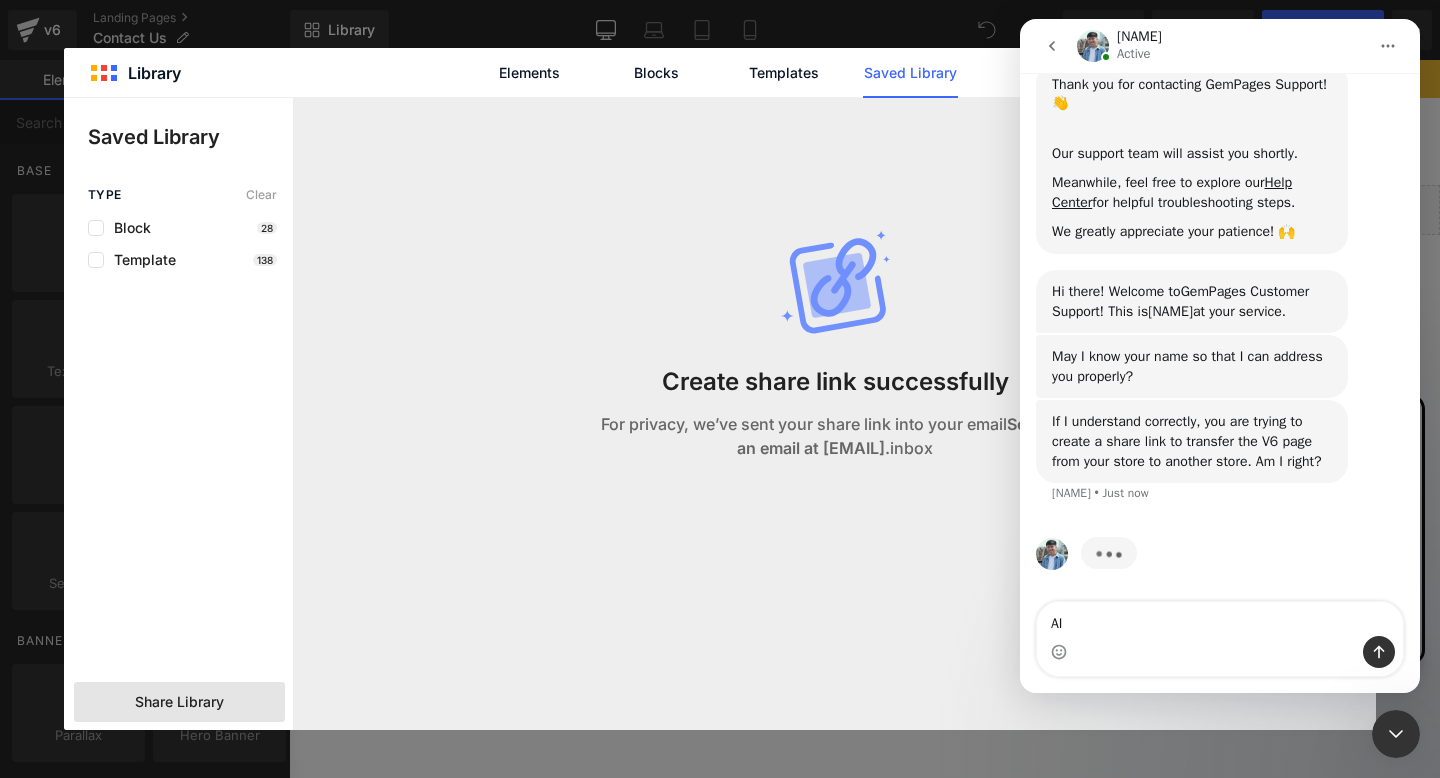 type on "A" 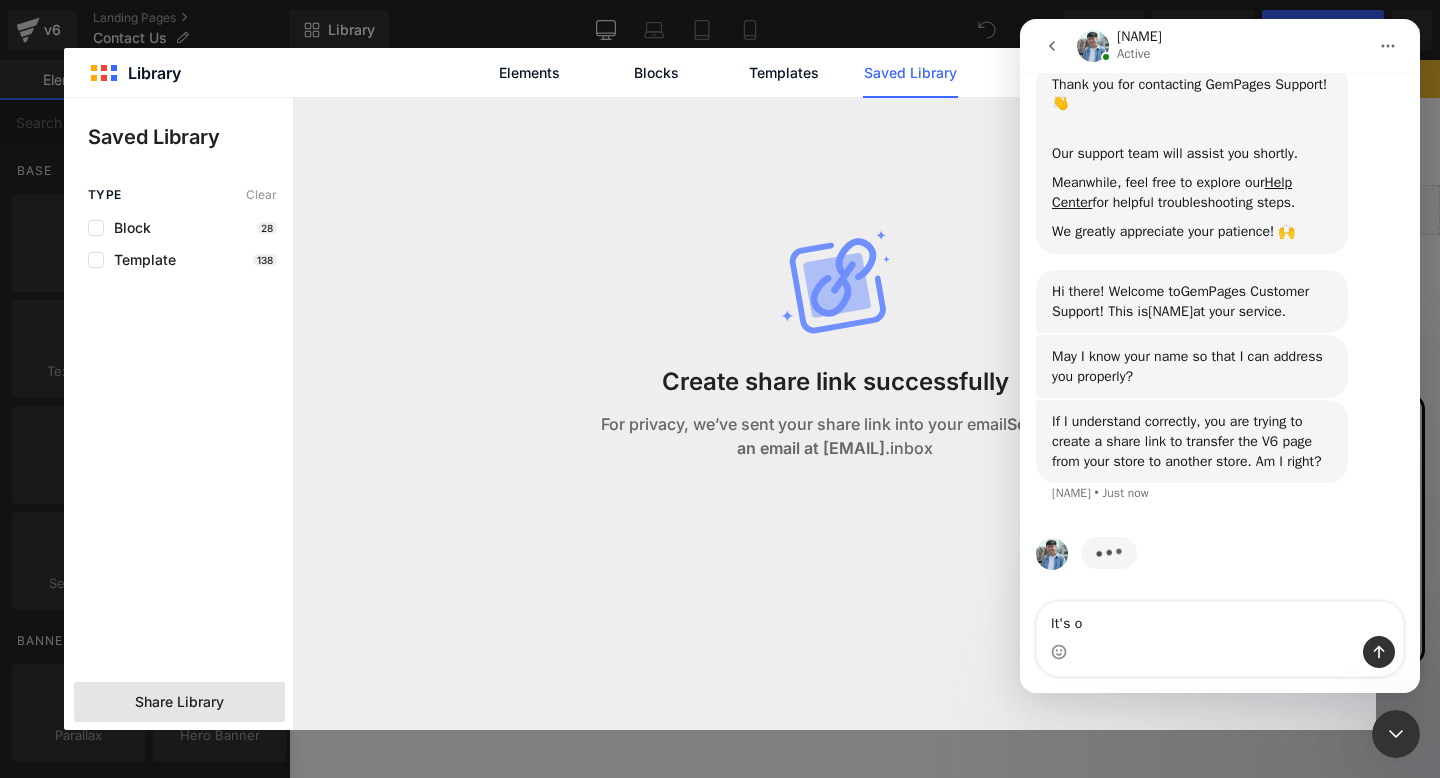 type on "It's ok" 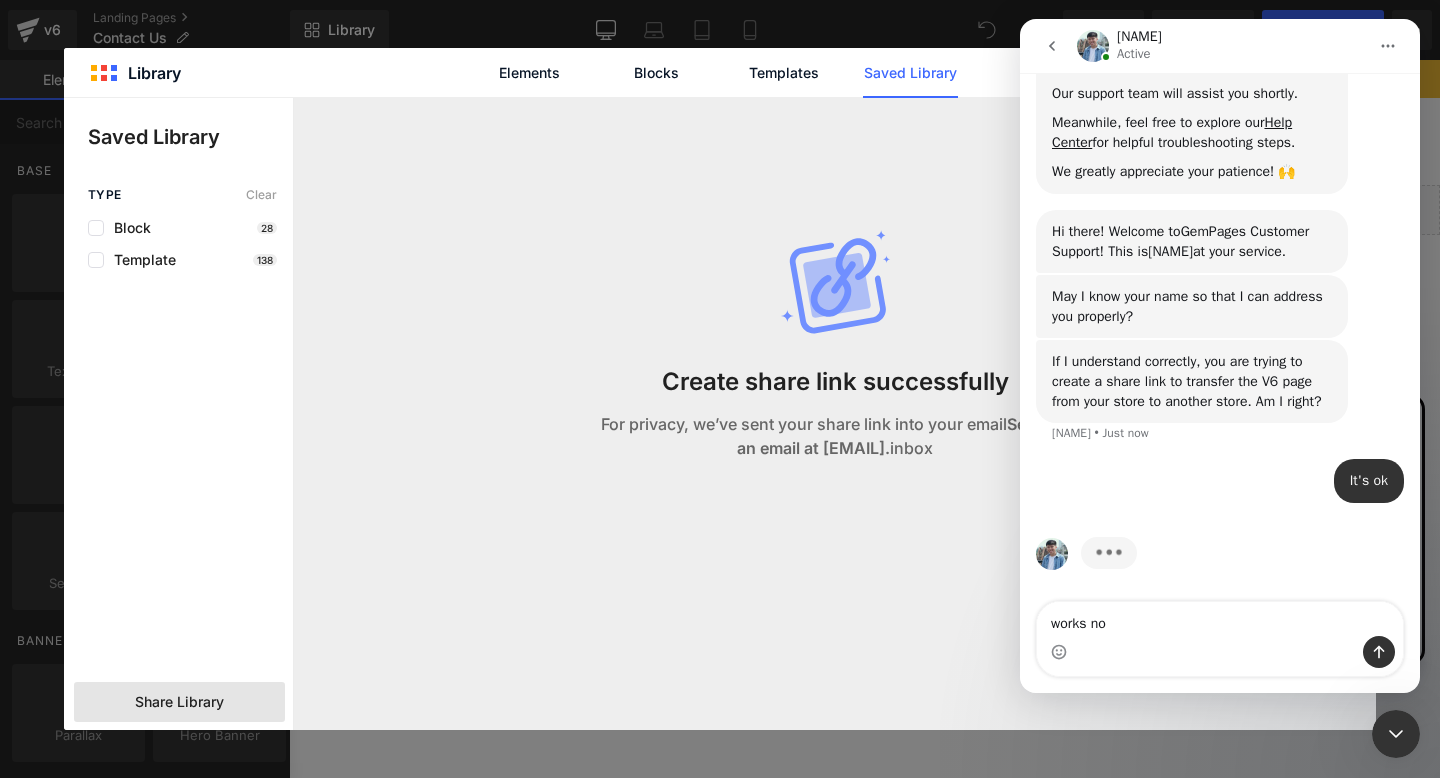 type on "works now" 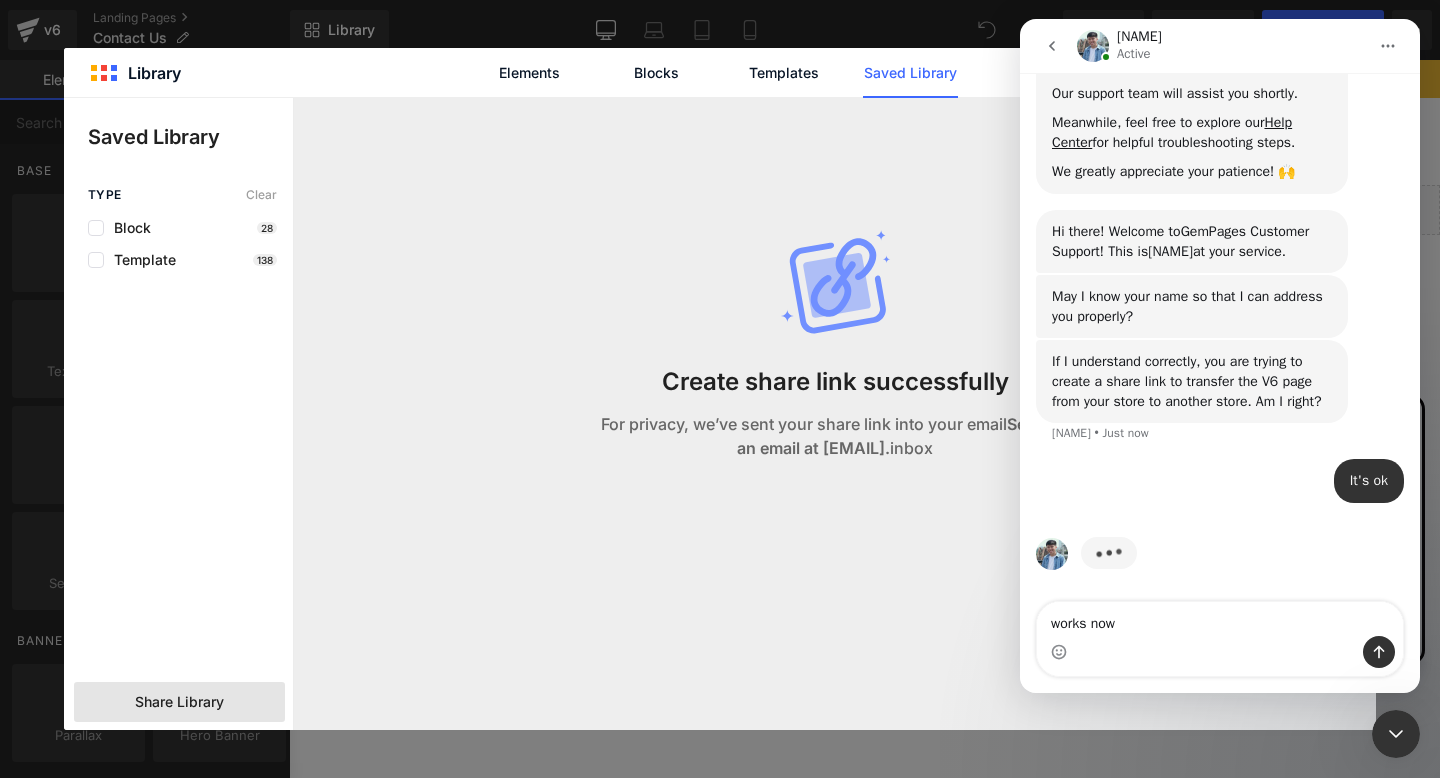 type 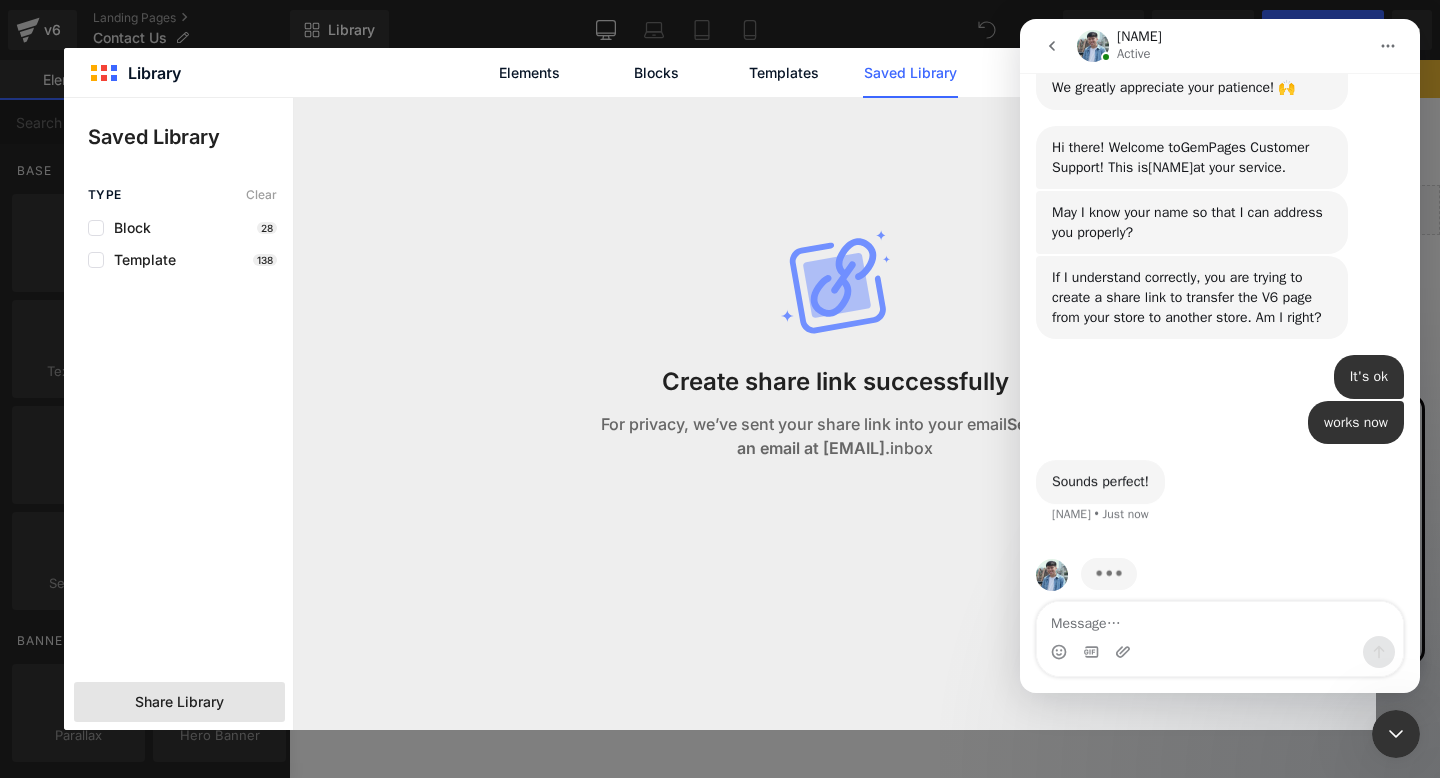 scroll, scrollTop: 496, scrollLeft: 0, axis: vertical 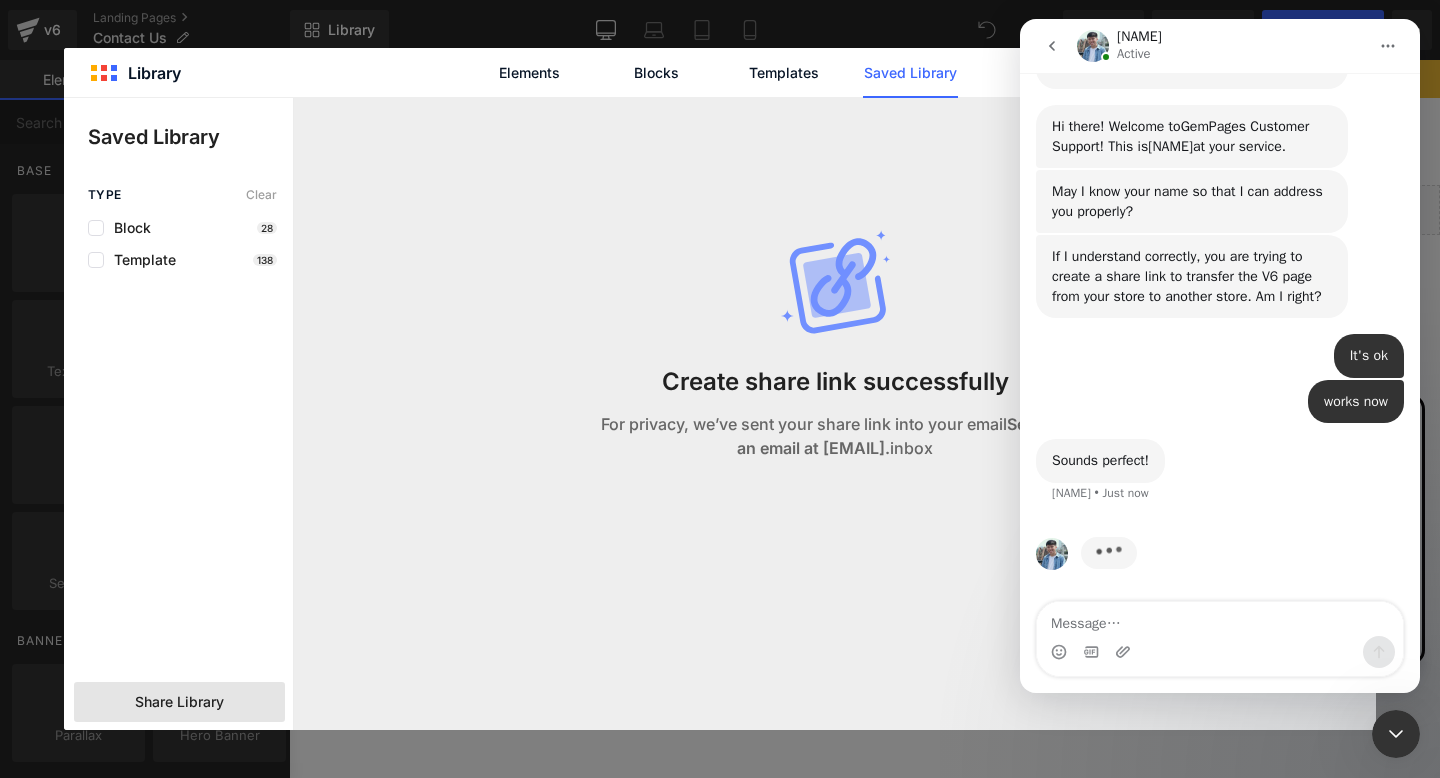 click at bounding box center [720, 359] 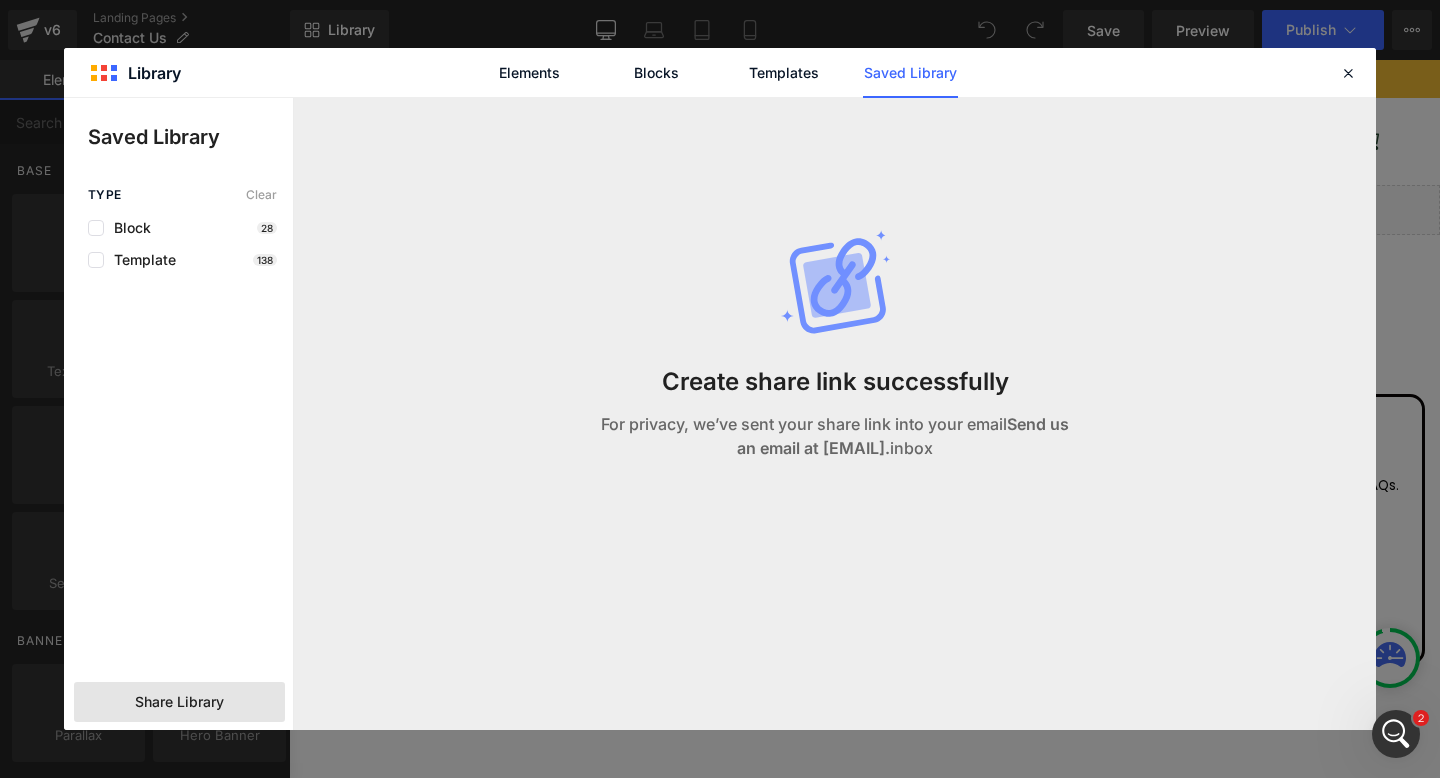 scroll, scrollTop: 470, scrollLeft: 0, axis: vertical 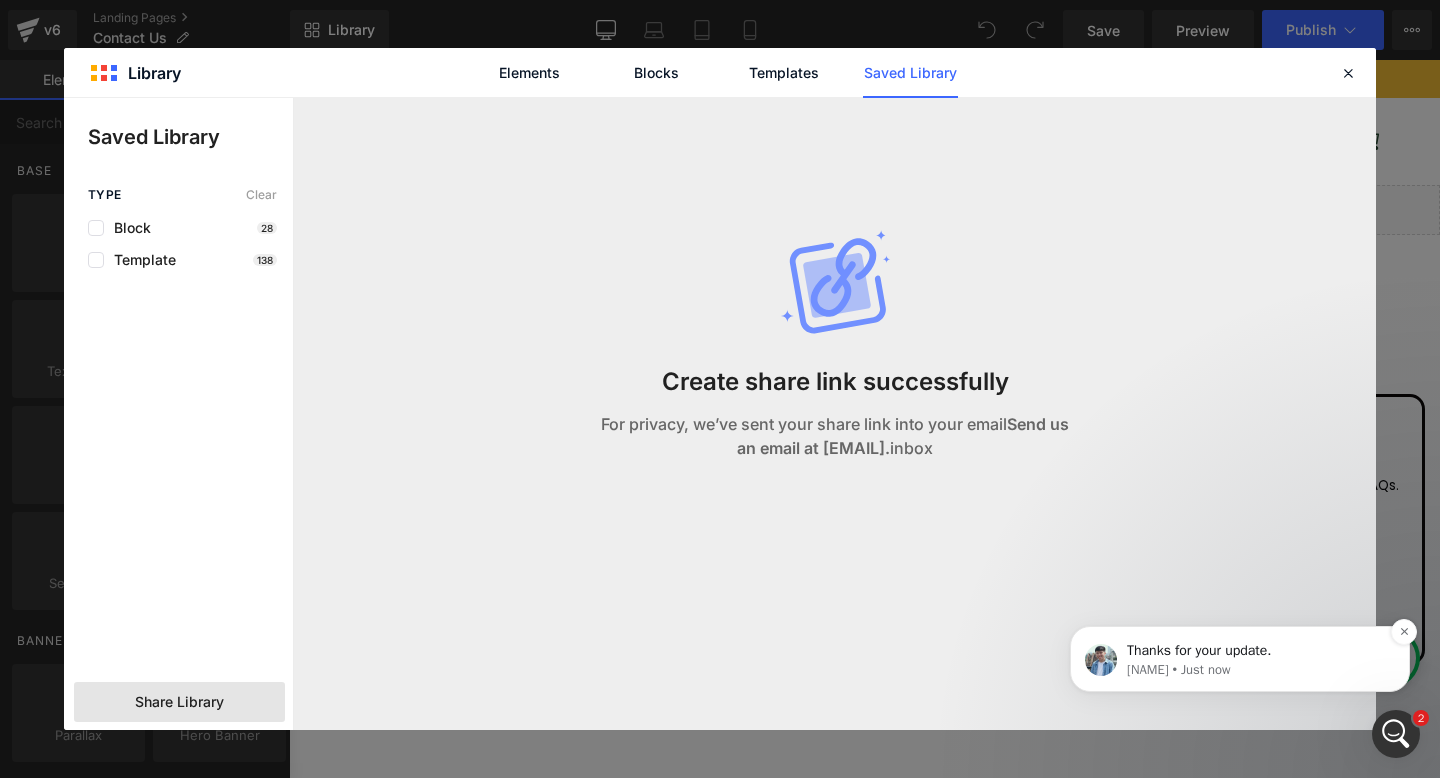 click on "[NAME] • Just now" at bounding box center (1256, 670) 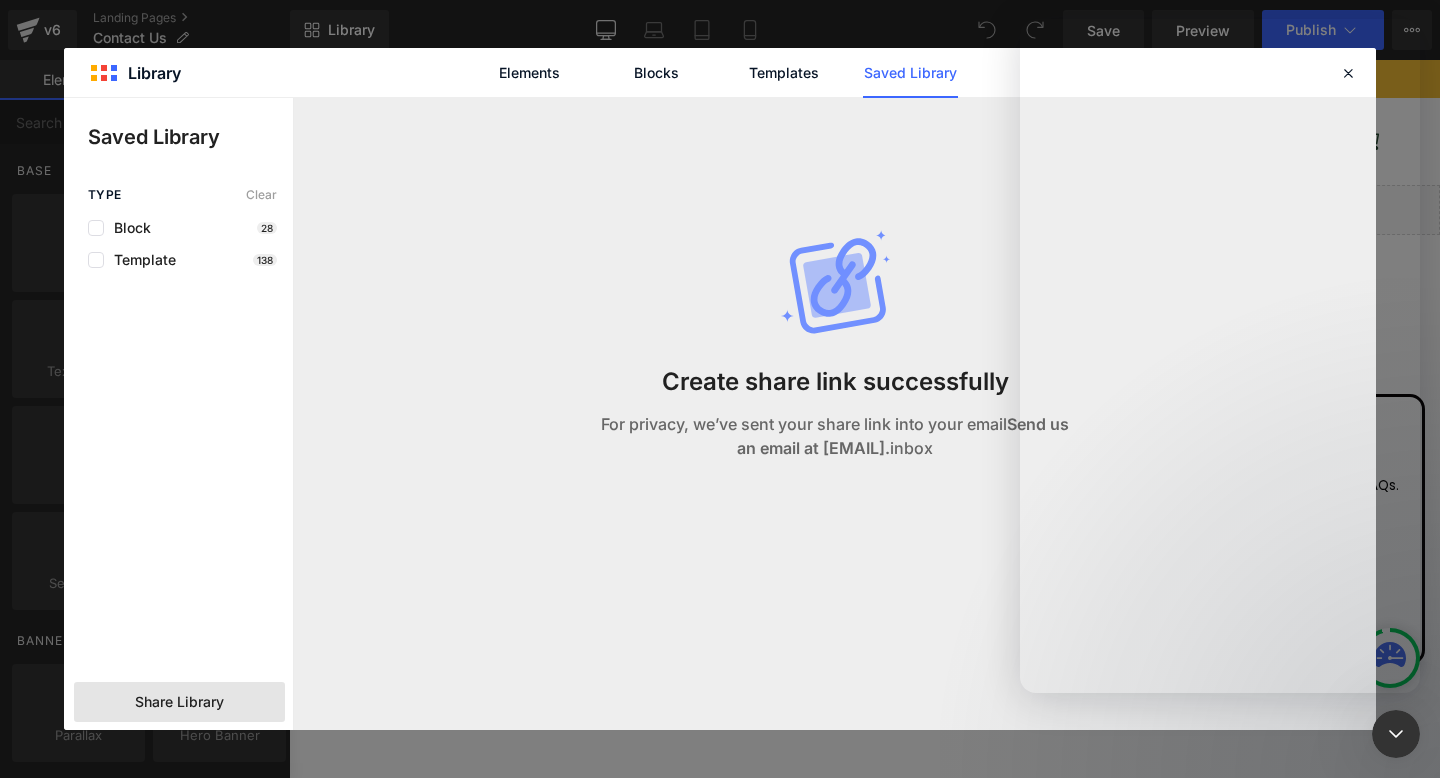 scroll, scrollTop: 0, scrollLeft: 0, axis: both 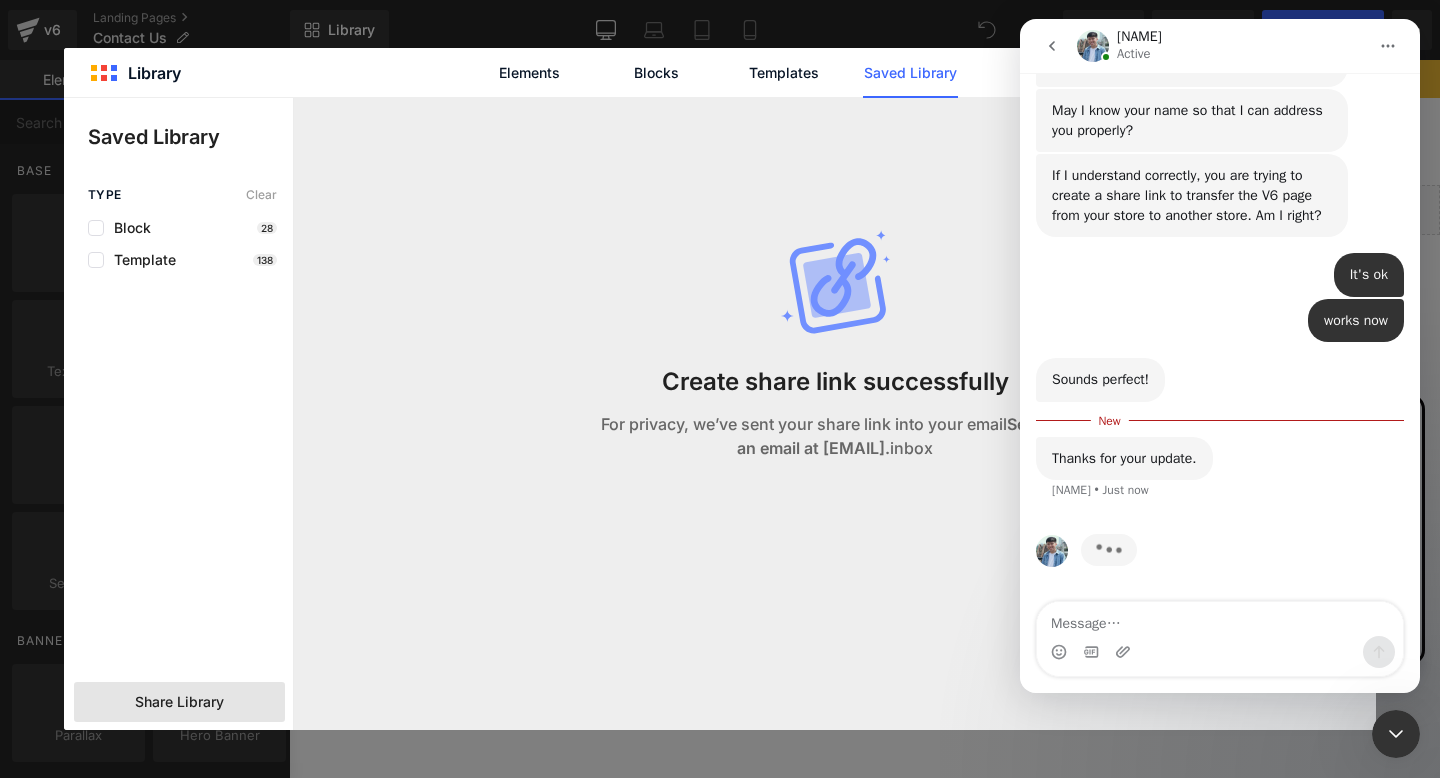 click at bounding box center [1220, 619] 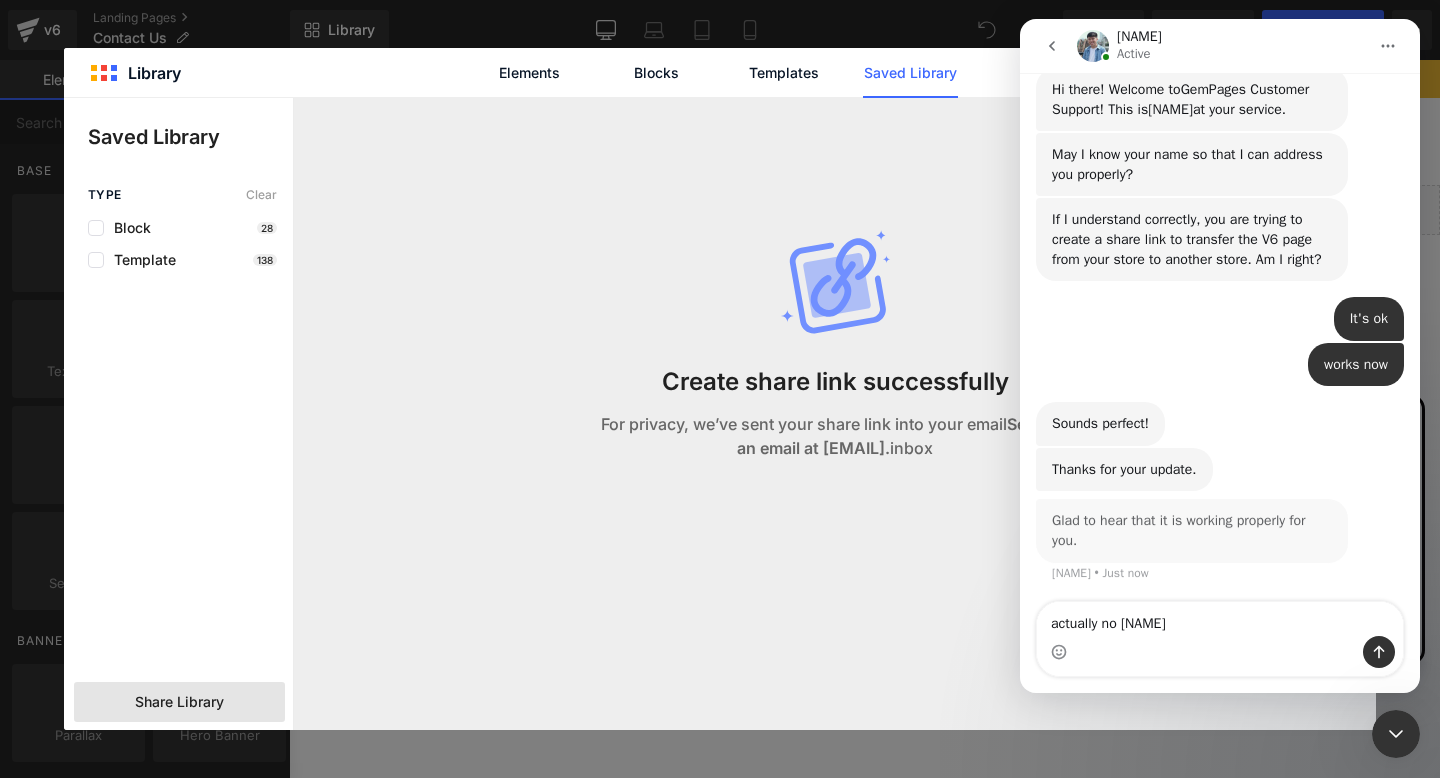 type on "actually no [NAME]" 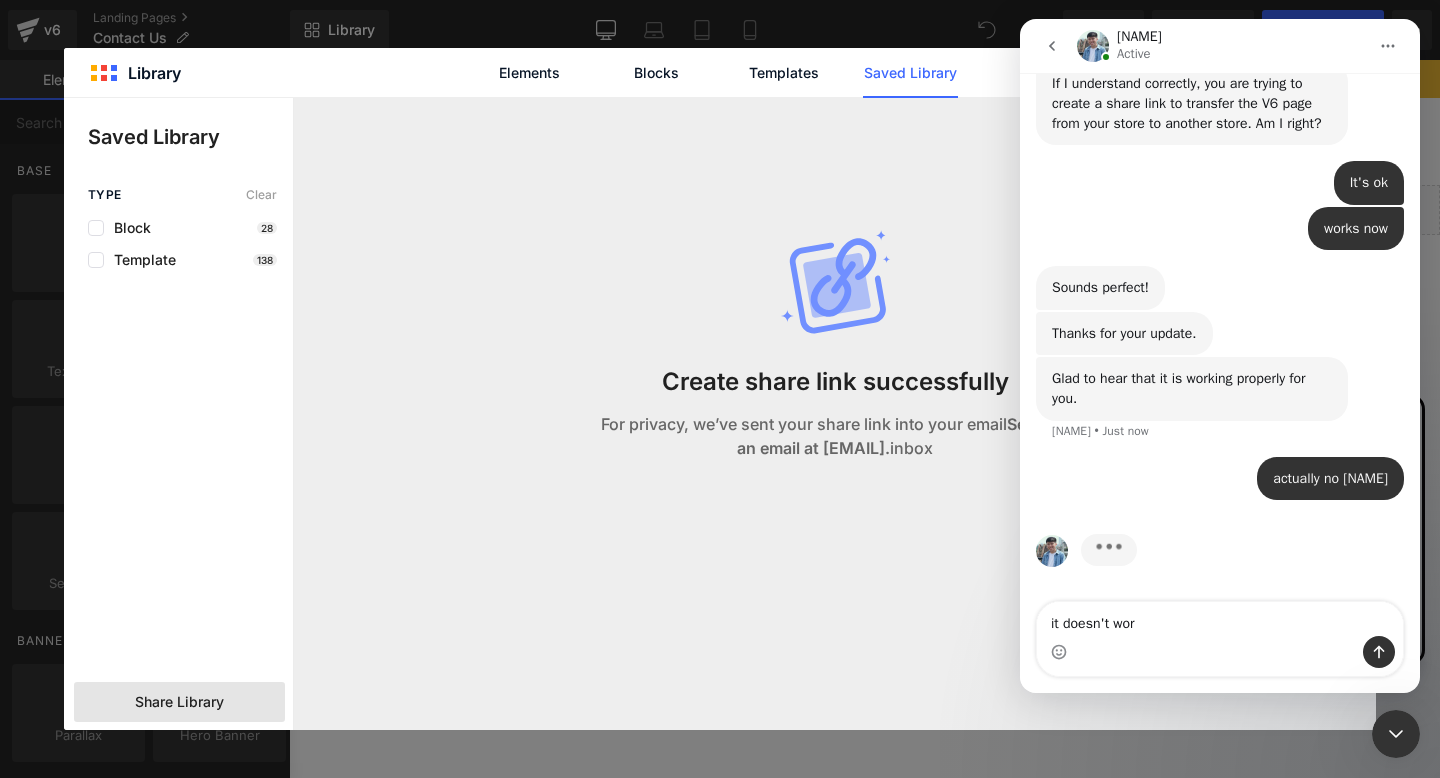 type on "it doesn't work" 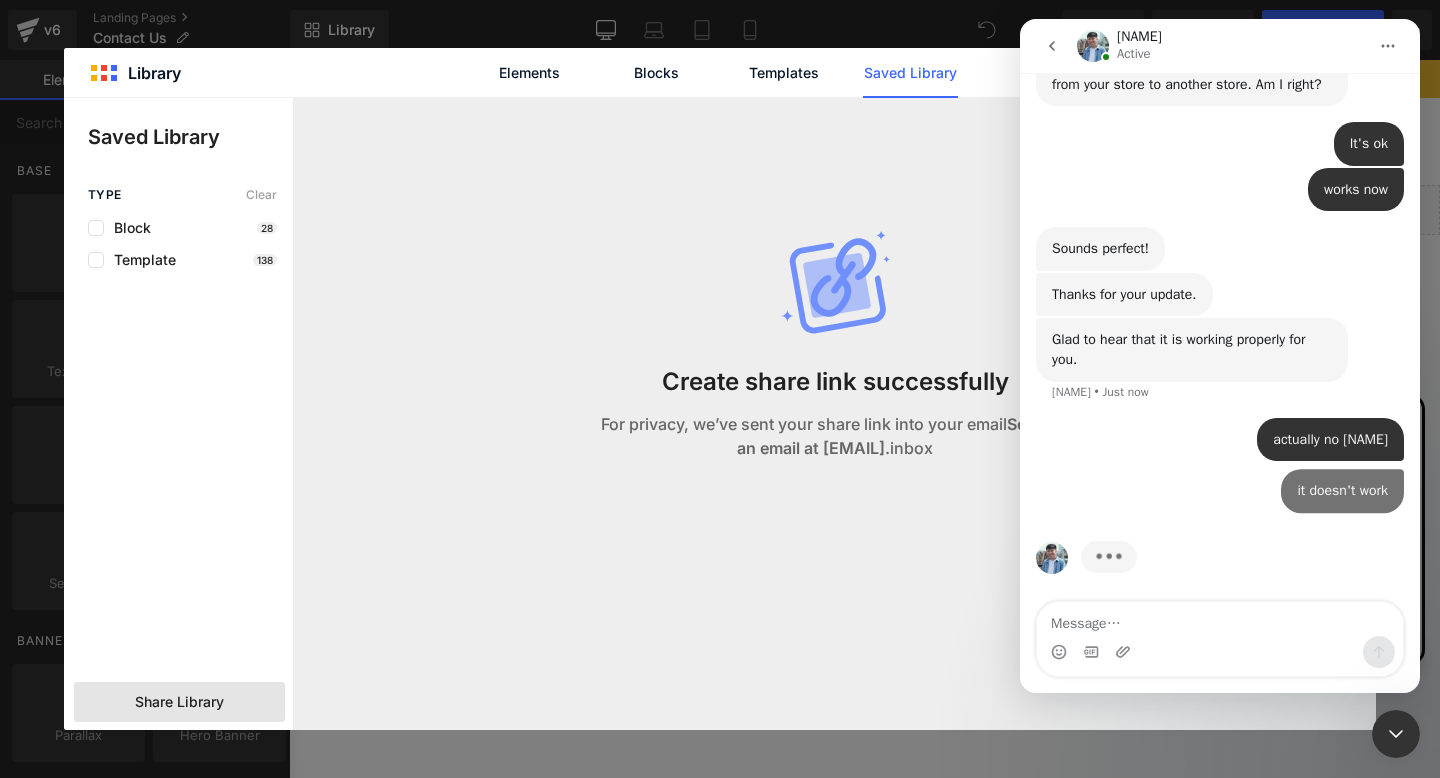 scroll, scrollTop: 712, scrollLeft: 0, axis: vertical 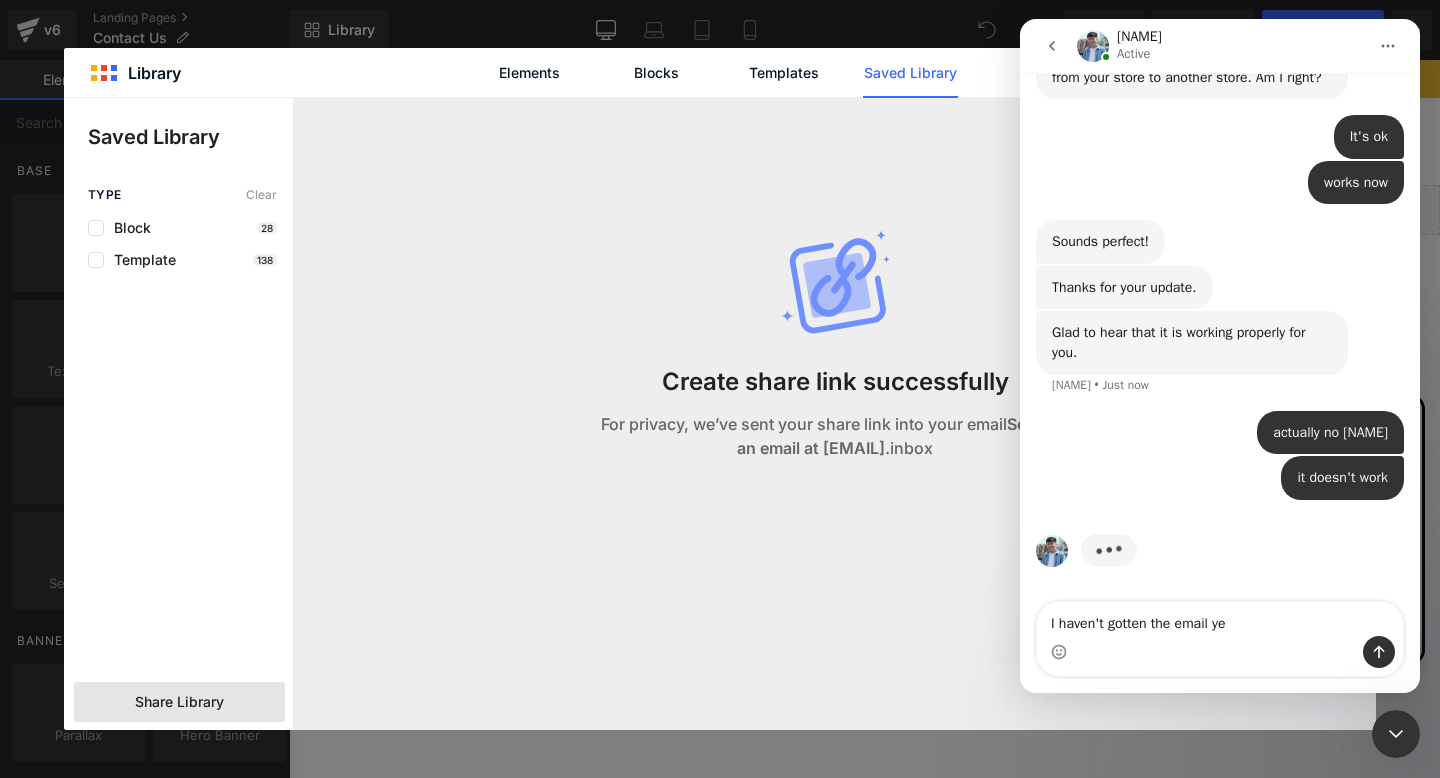 type on "I haven't gotten the email yet" 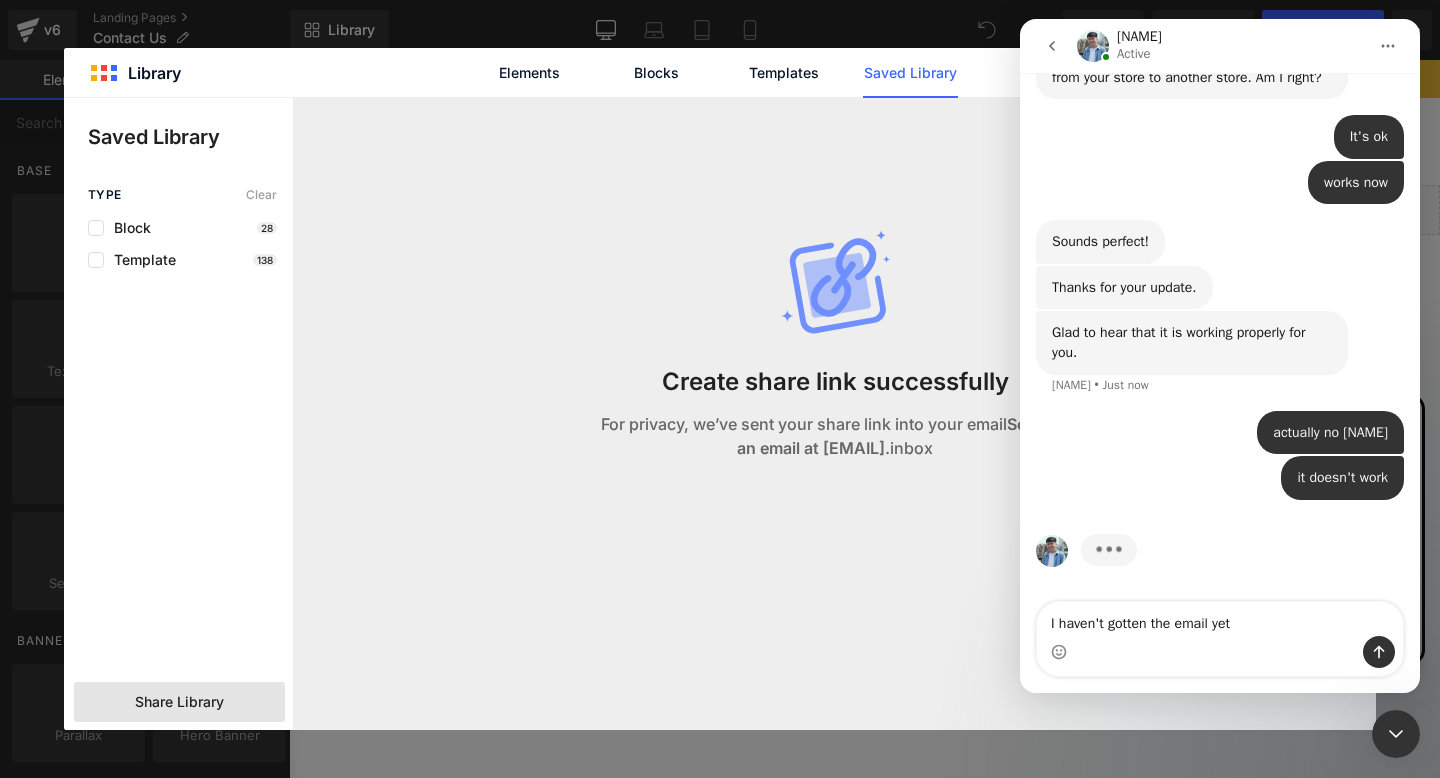 type 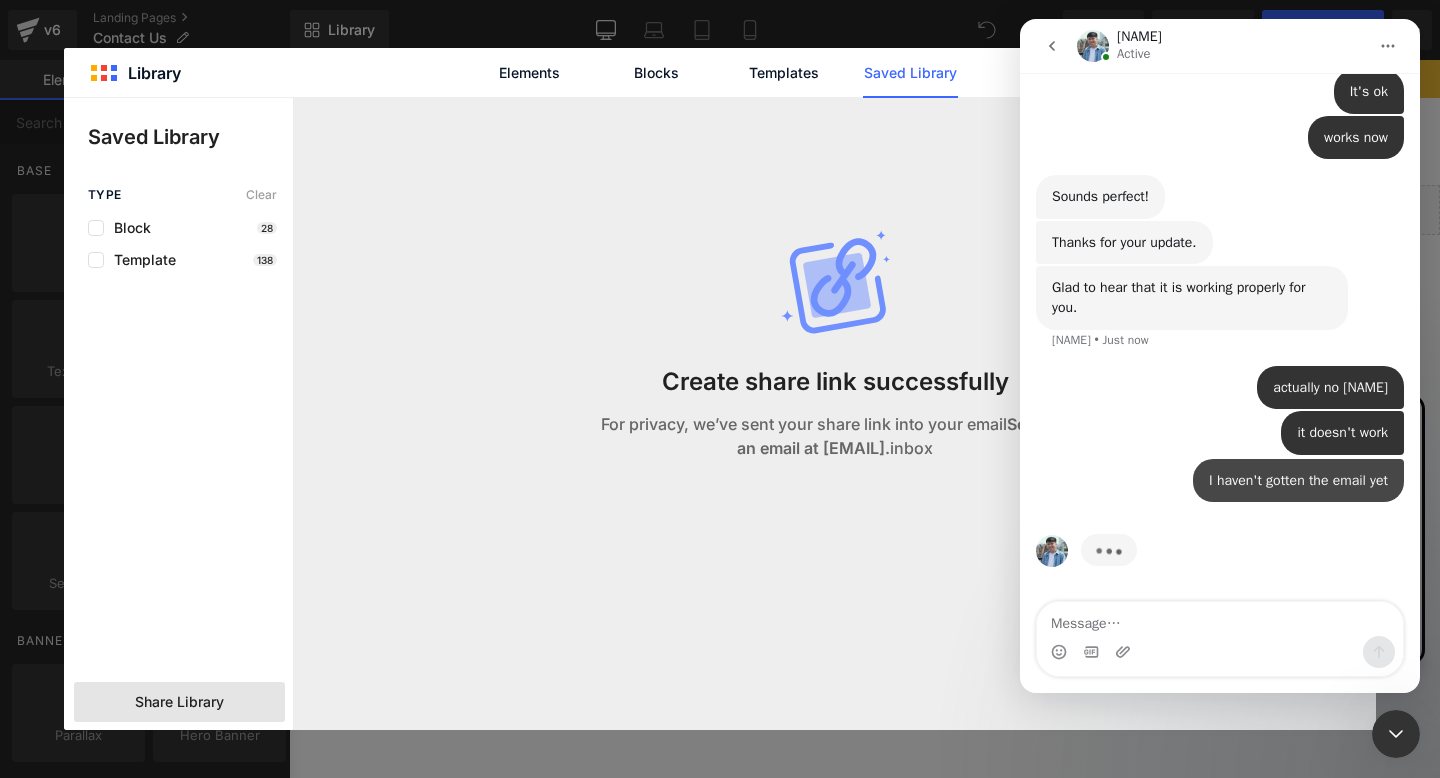 scroll, scrollTop: 757, scrollLeft: 0, axis: vertical 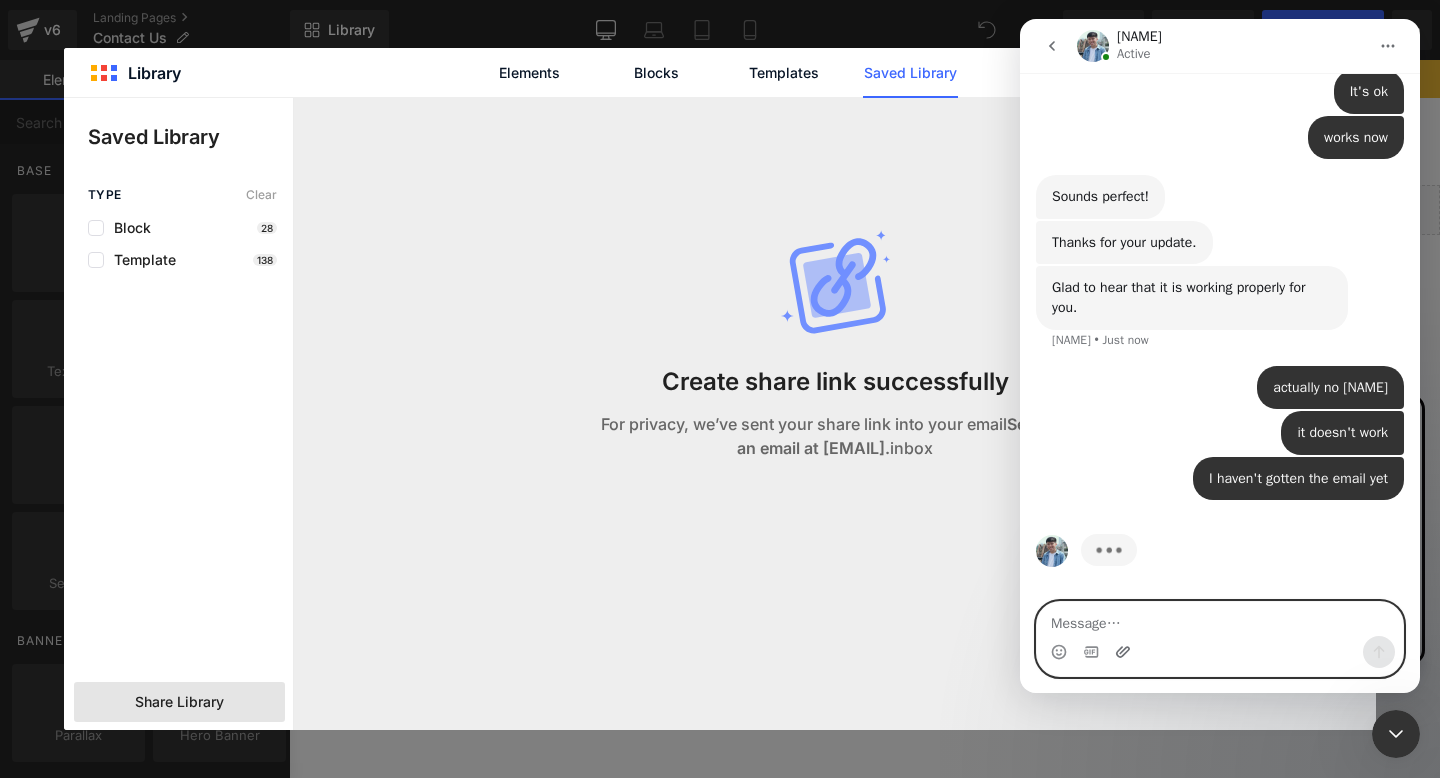 click 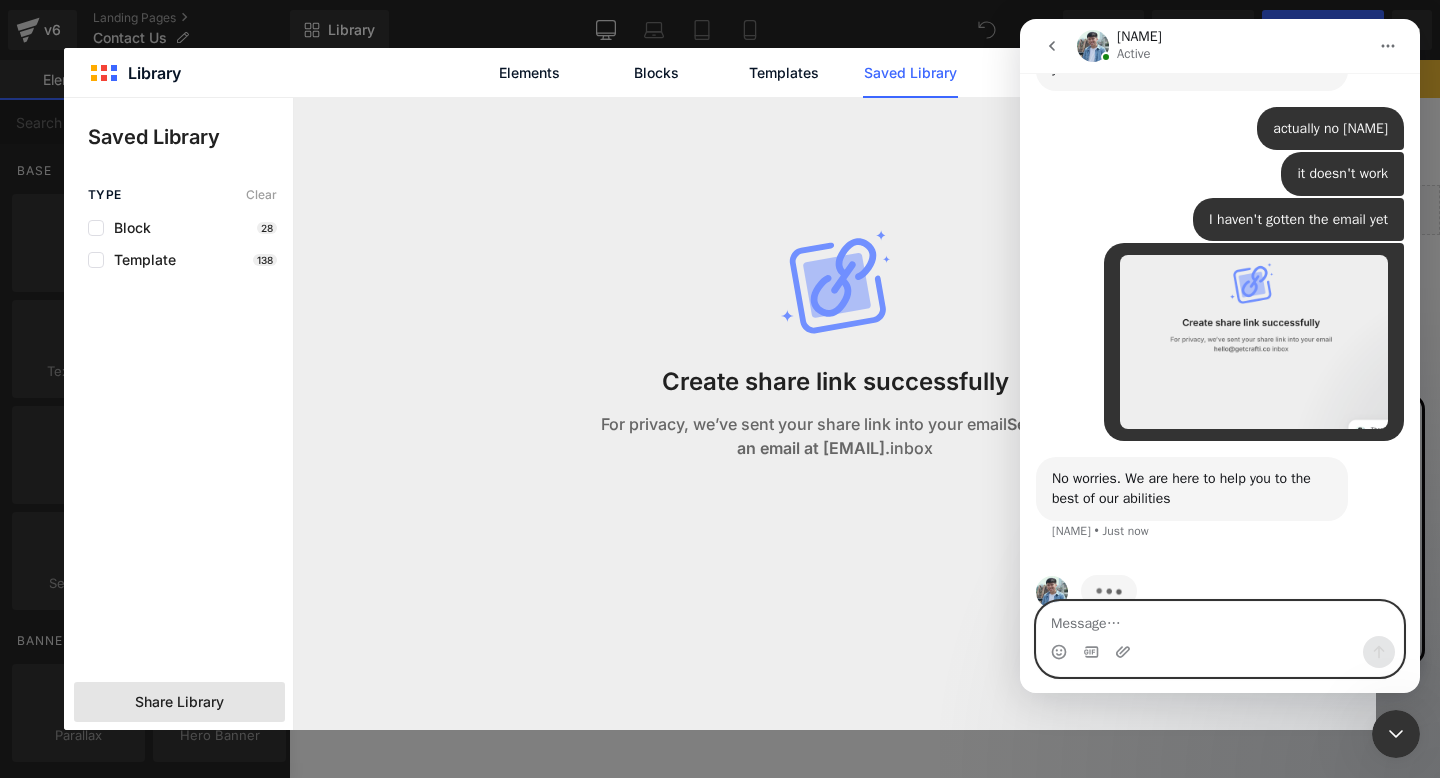 scroll, scrollTop: 1036, scrollLeft: 0, axis: vertical 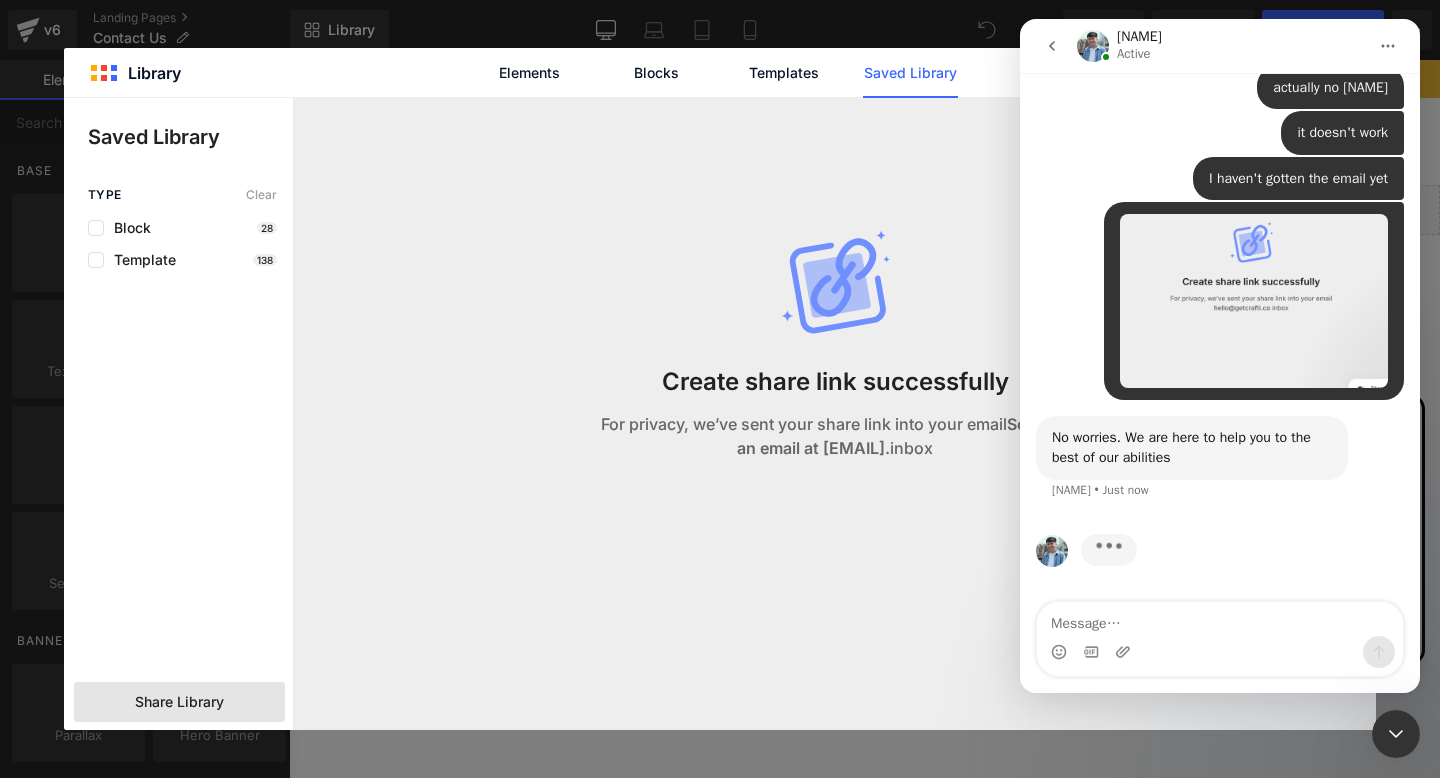 click on "No worries. We are here to help you to the best of our abilities [NAME] • Just now" at bounding box center (1192, 447) 